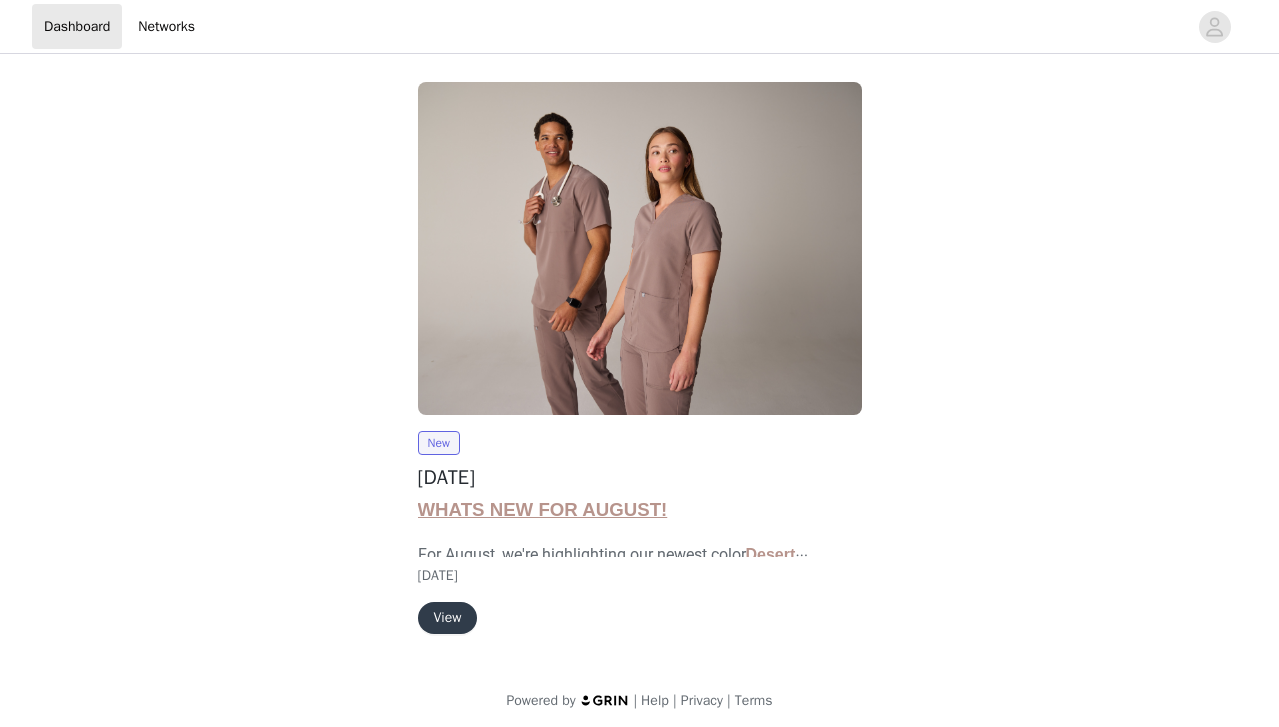 scroll, scrollTop: 8, scrollLeft: 0, axis: vertical 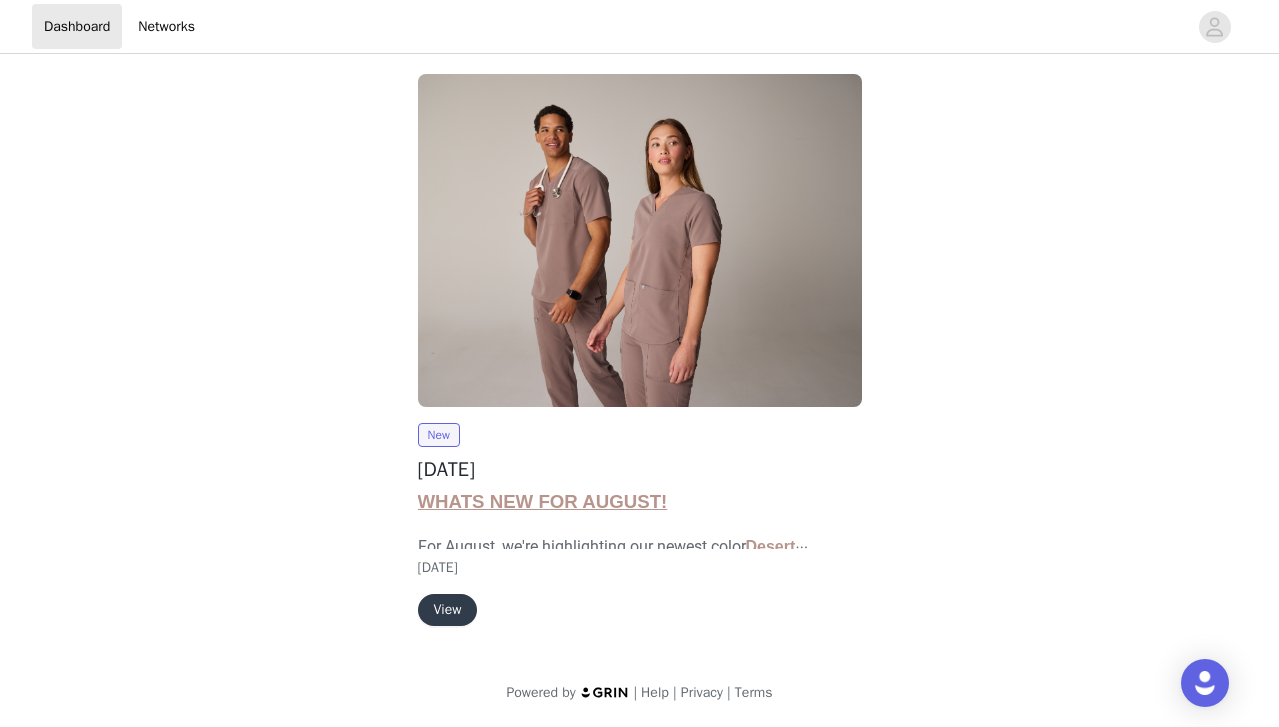 click on "View" at bounding box center (448, 610) 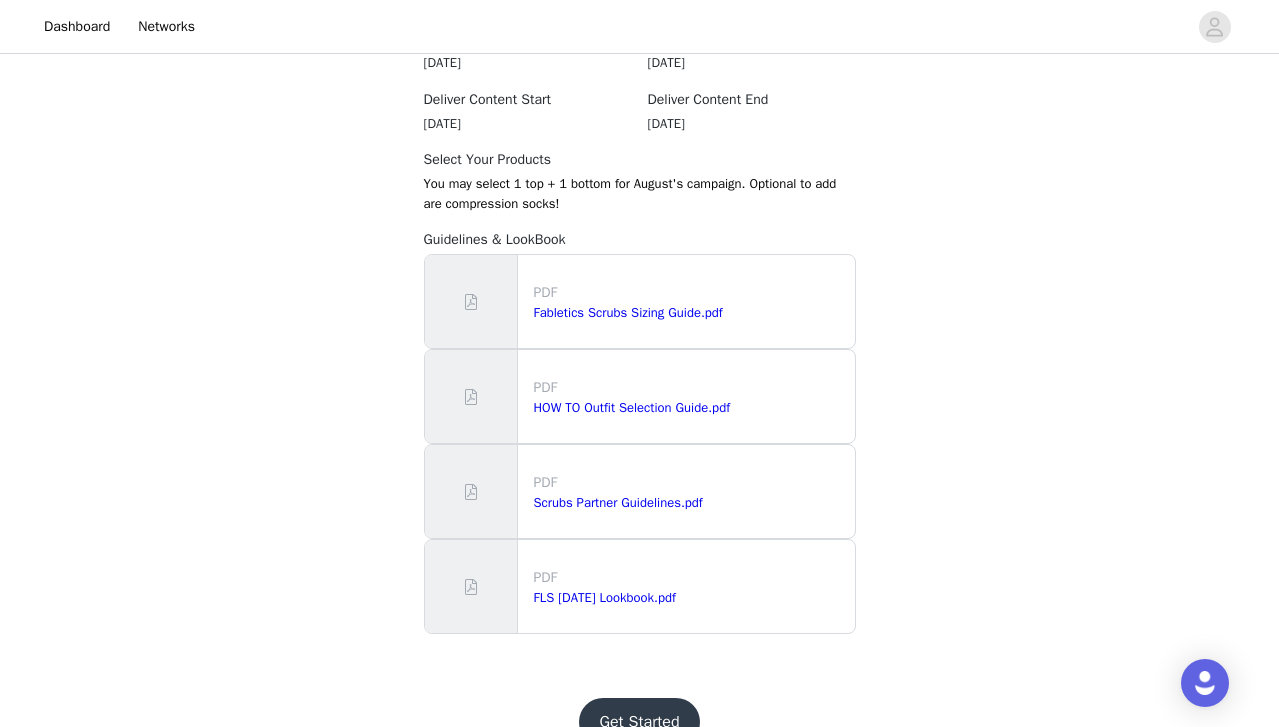 scroll, scrollTop: 1883, scrollLeft: 0, axis: vertical 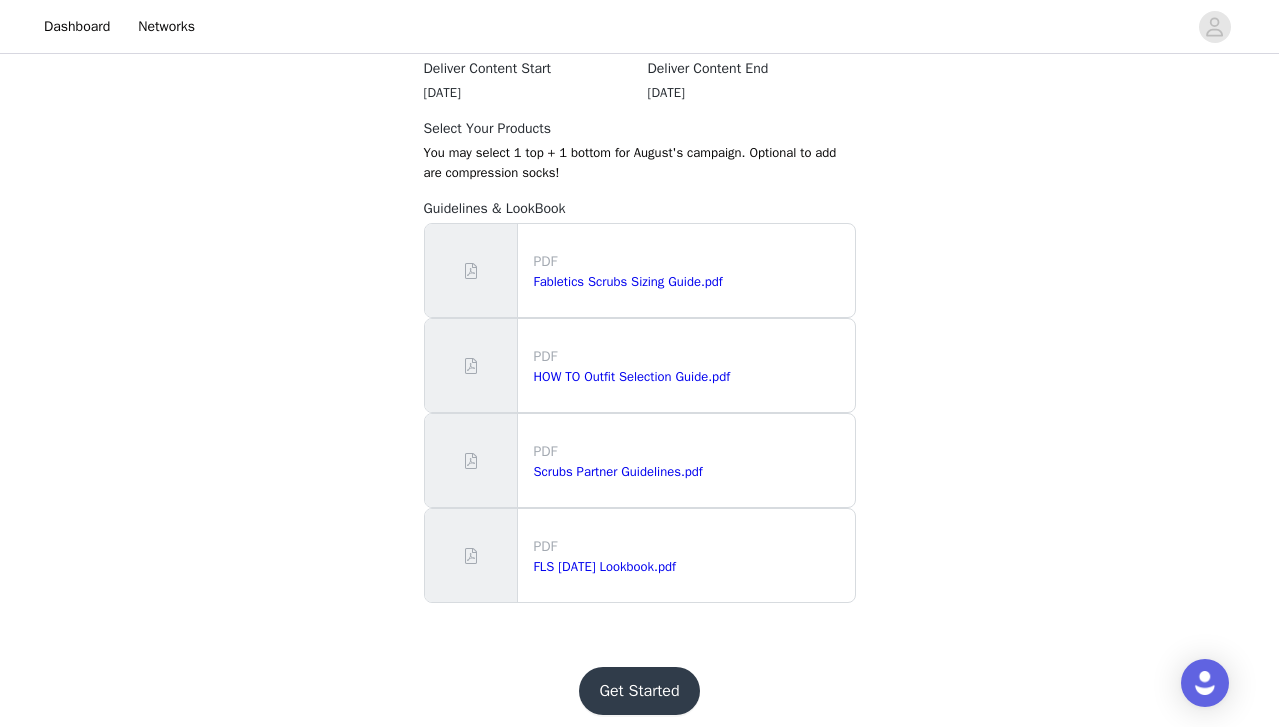 click on "Get Started" at bounding box center (639, 691) 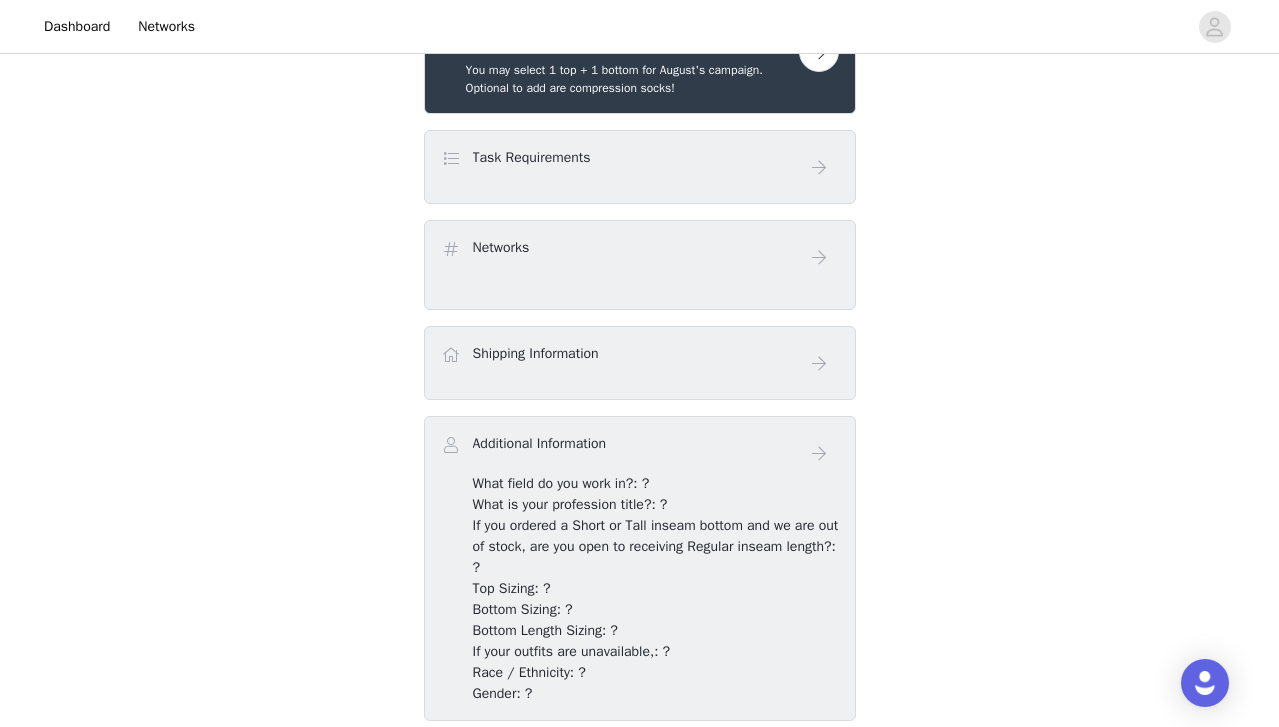 scroll, scrollTop: 444, scrollLeft: 0, axis: vertical 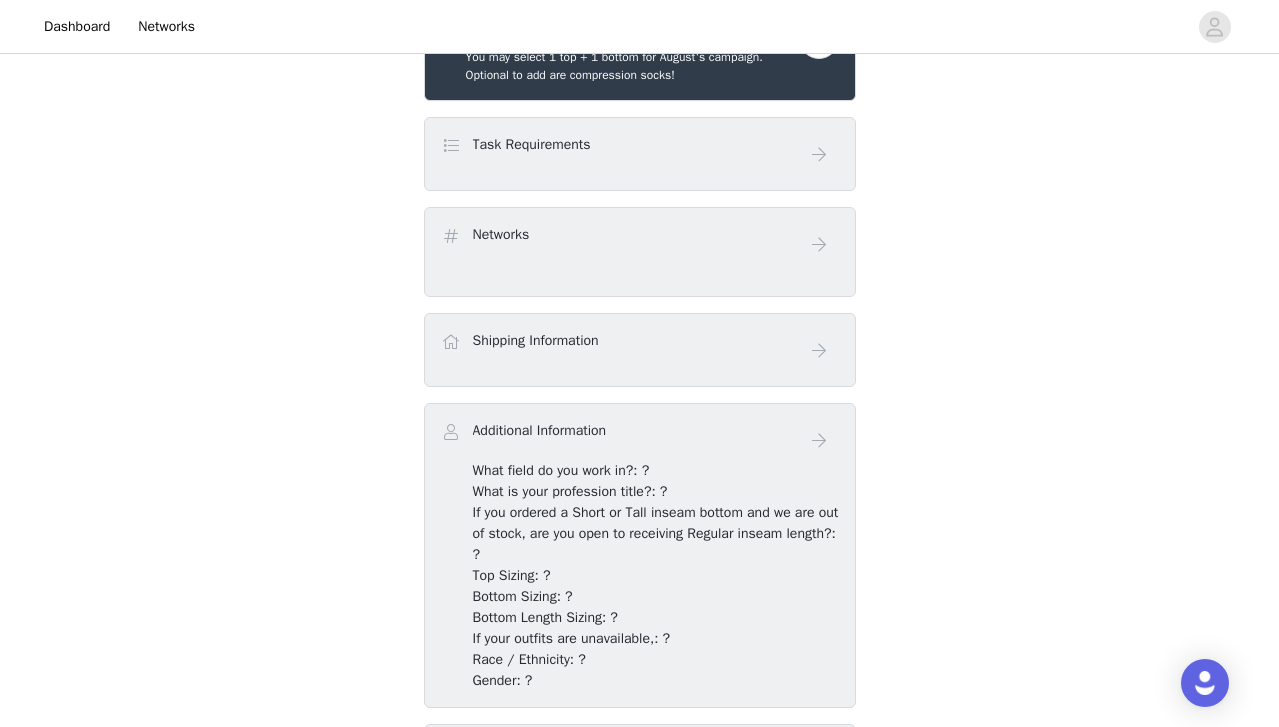 click on "Networks" at bounding box center (620, 238) 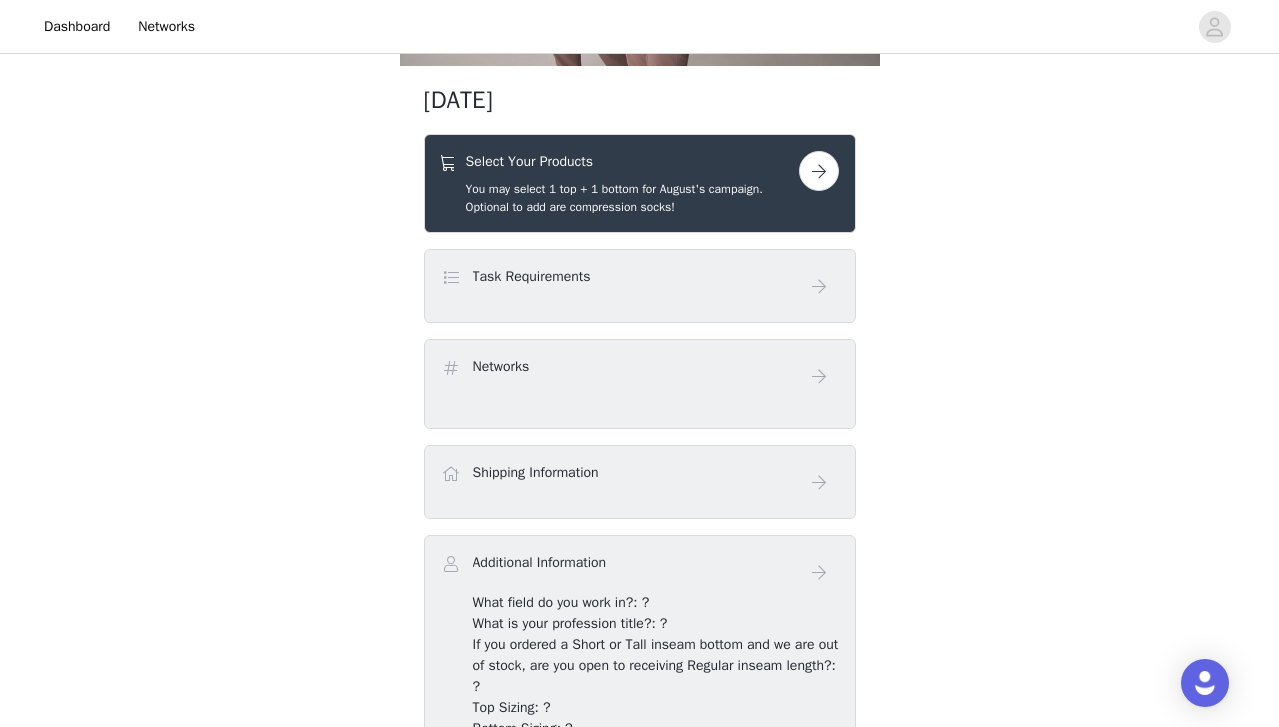 scroll, scrollTop: 310, scrollLeft: 0, axis: vertical 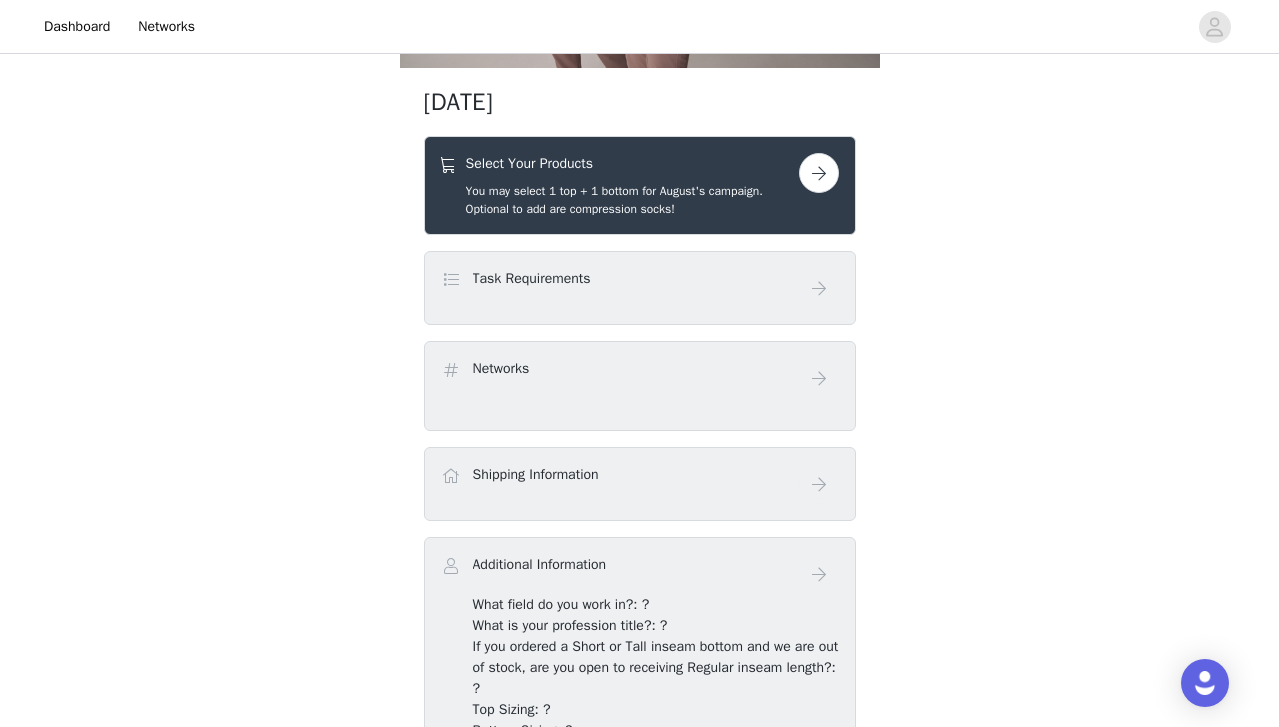 click at bounding box center [819, 173] 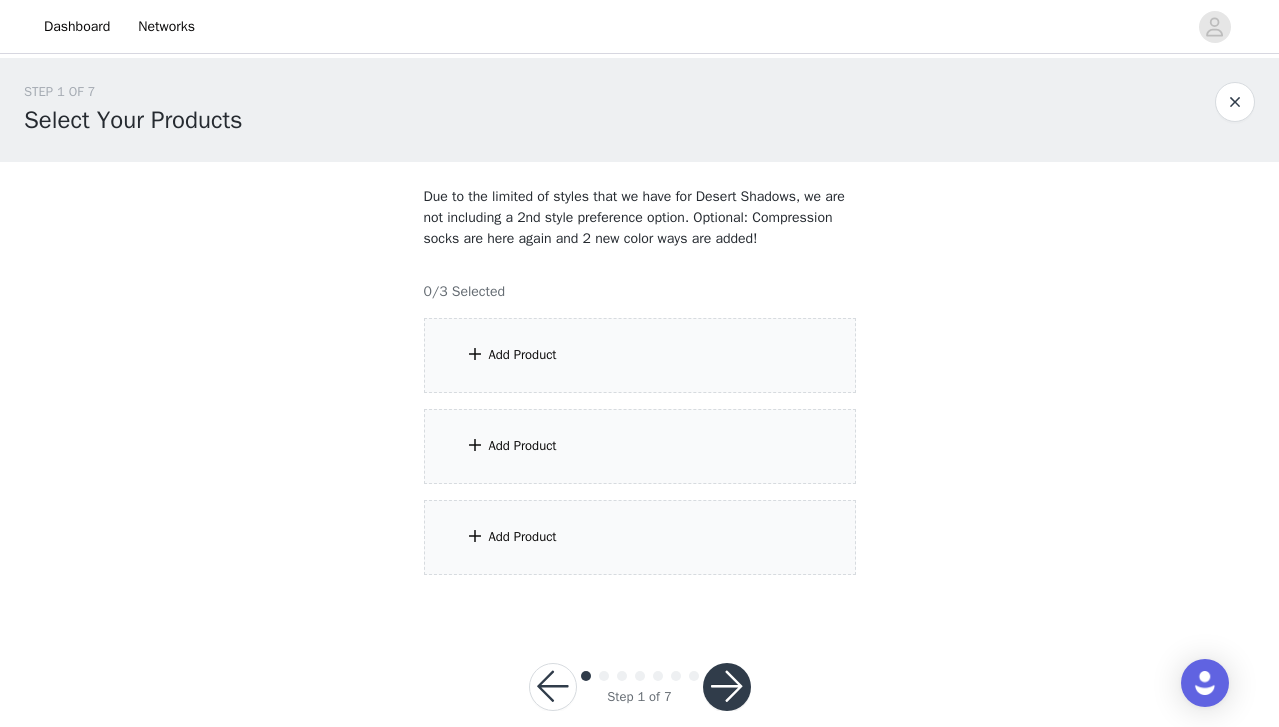 scroll, scrollTop: 52, scrollLeft: 0, axis: vertical 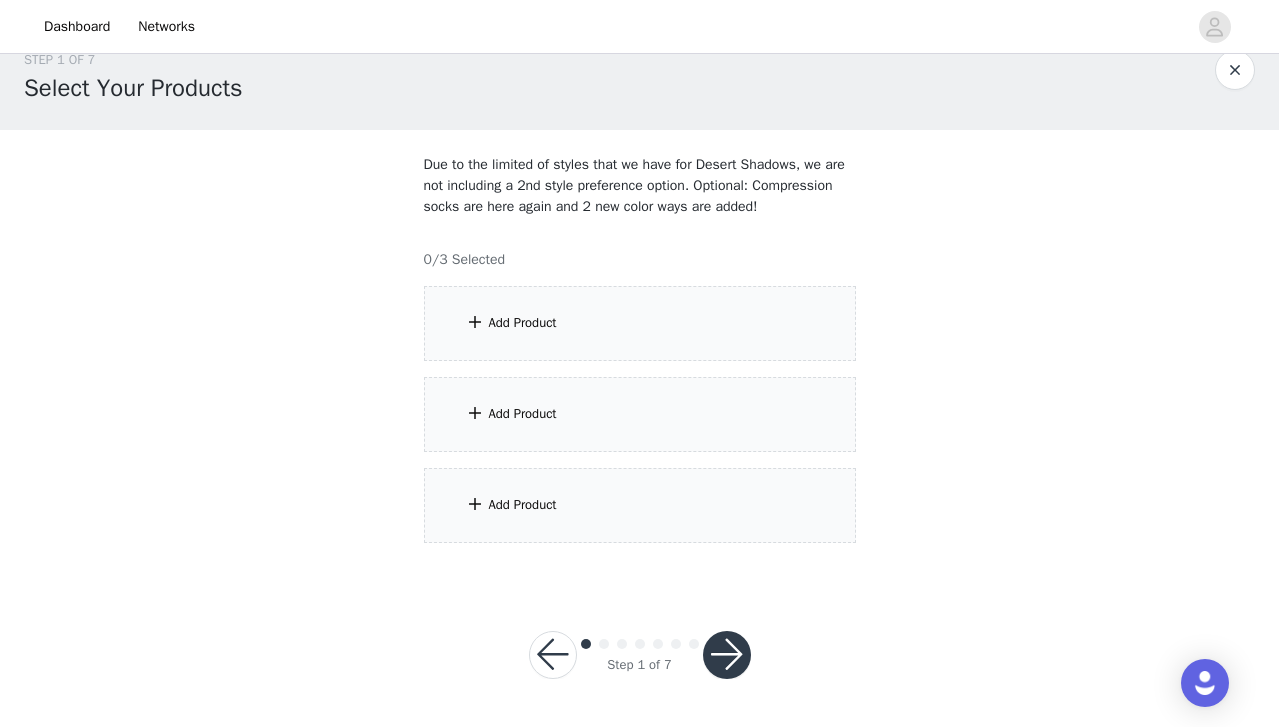 click on "Add Product" at bounding box center (523, 323) 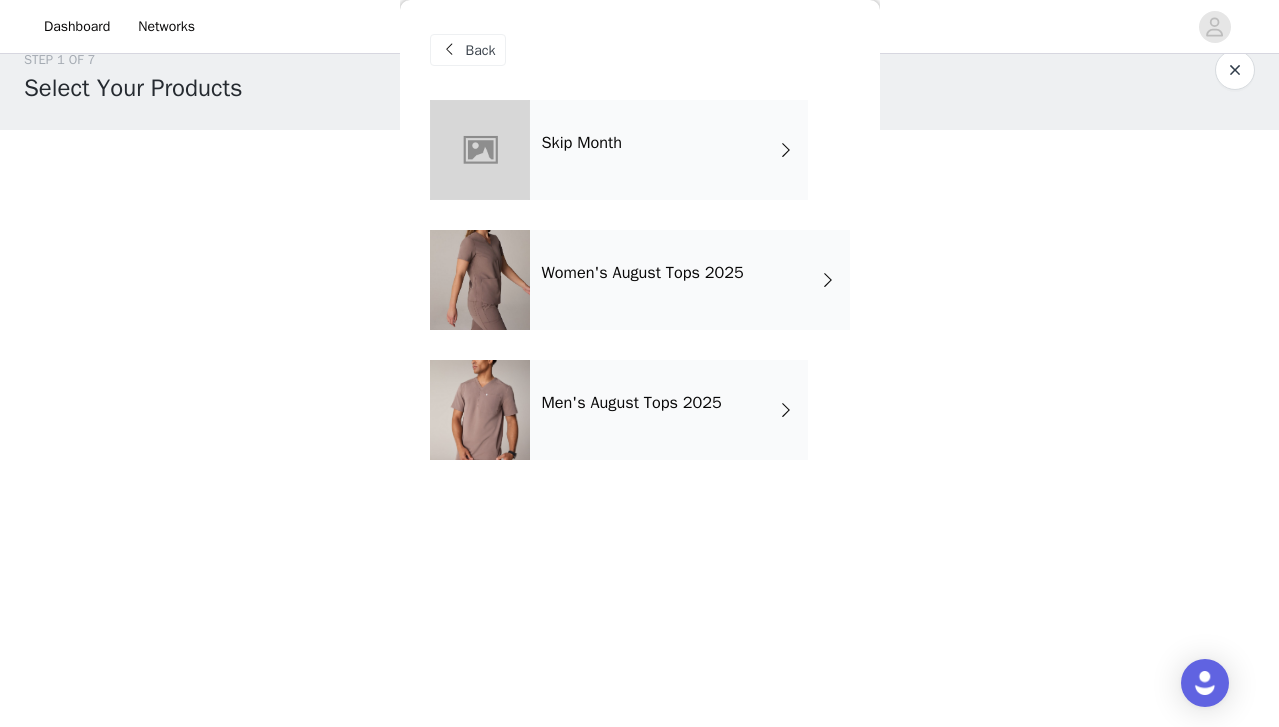 click on "Women's August Tops 2025" at bounding box center (690, 280) 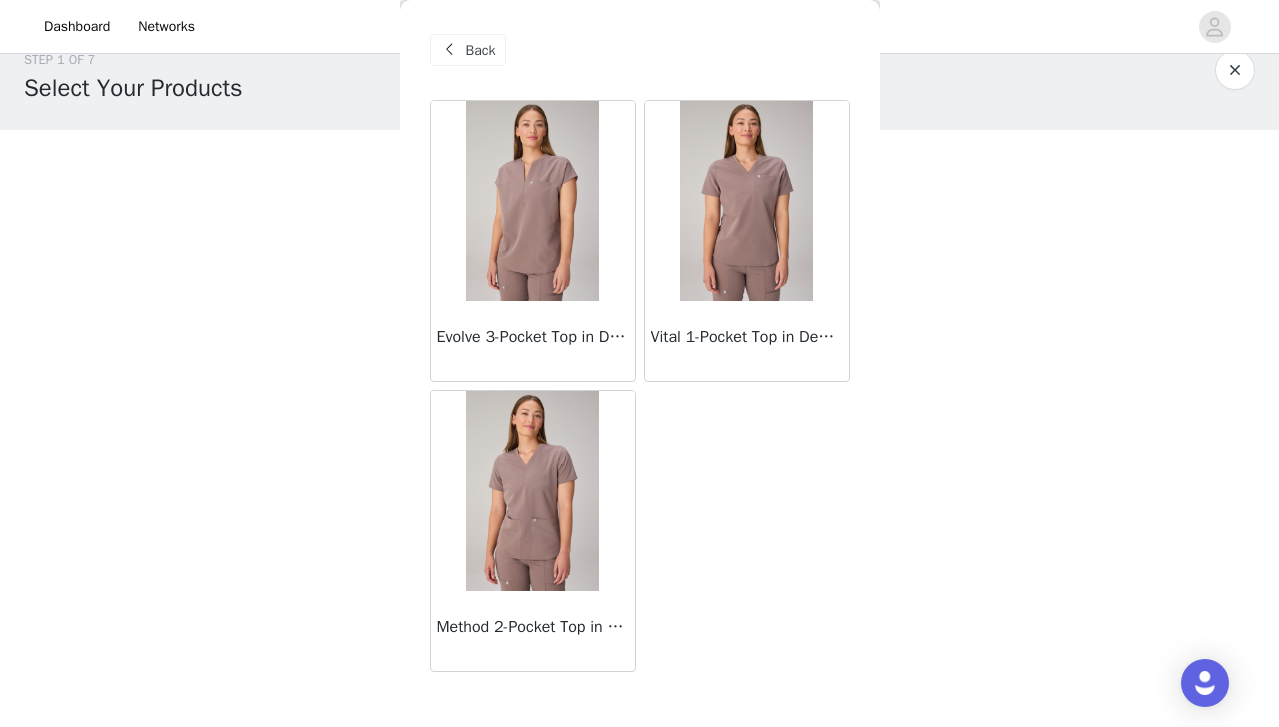 click at bounding box center [532, 201] 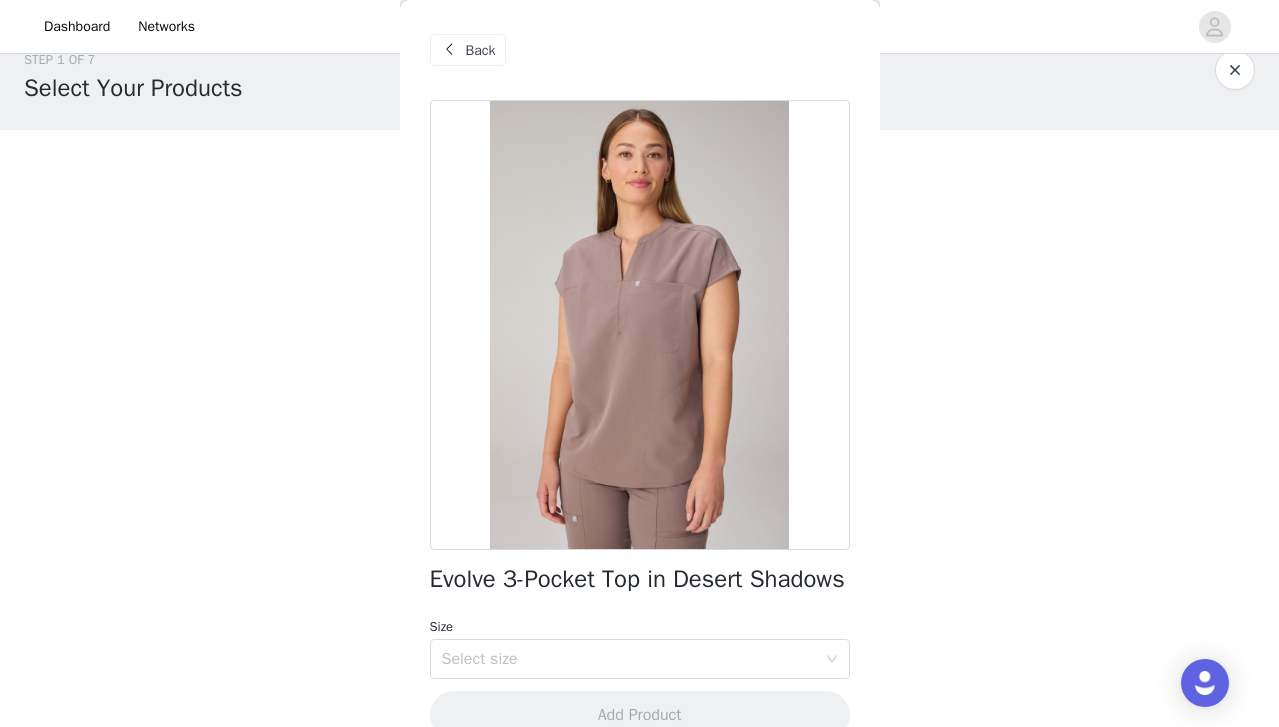 scroll, scrollTop: 62, scrollLeft: 0, axis: vertical 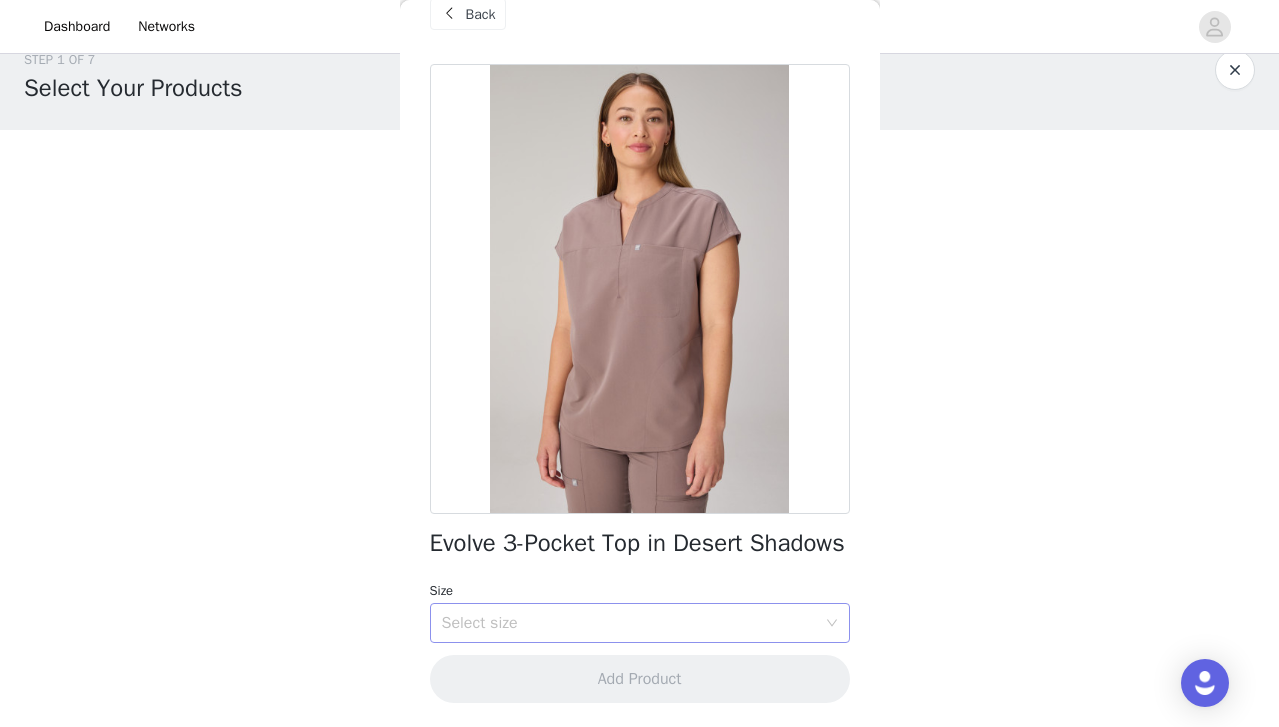 click on "Select size" at bounding box center [629, 623] 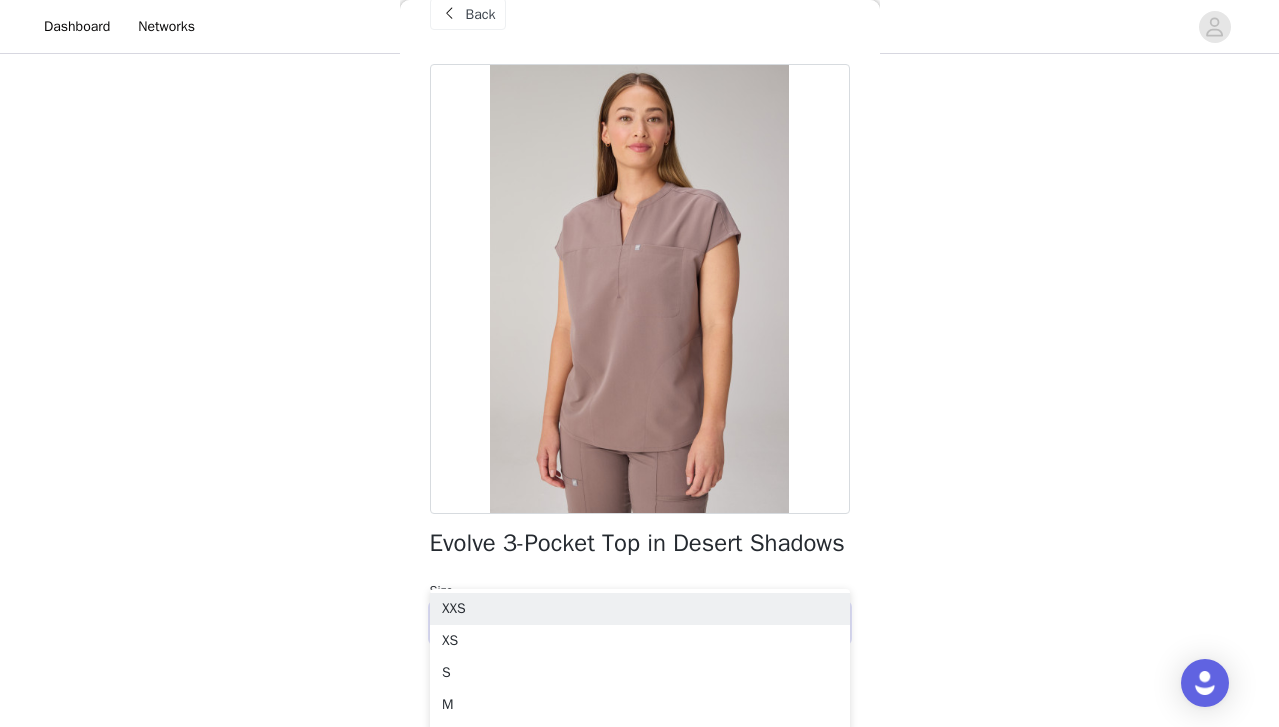 scroll, scrollTop: 139, scrollLeft: 0, axis: vertical 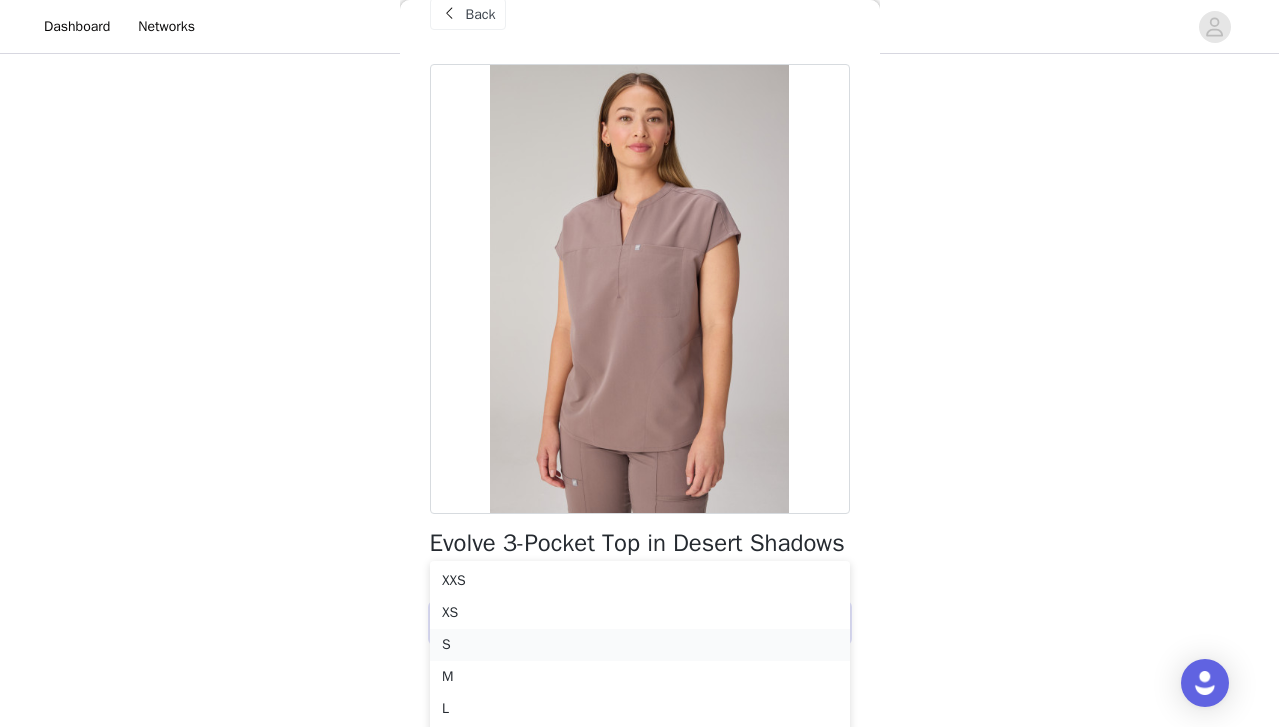 click on "S" at bounding box center [640, 645] 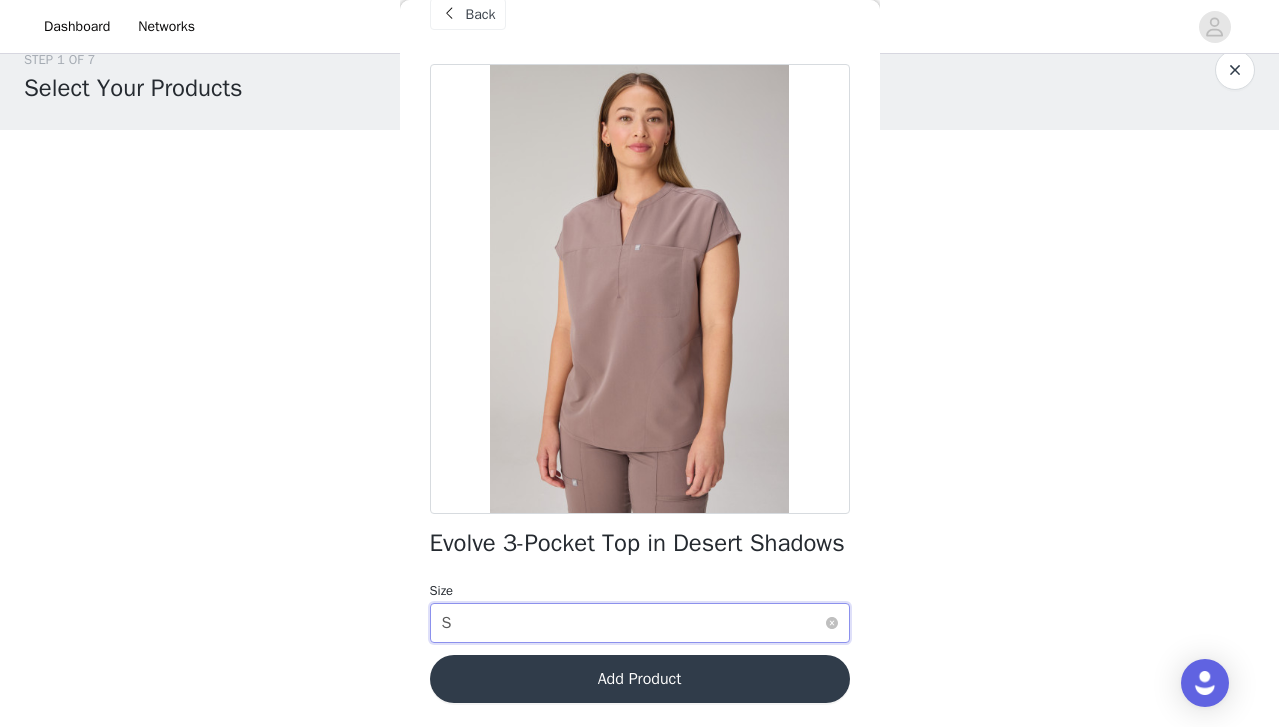 scroll, scrollTop: 52, scrollLeft: 0, axis: vertical 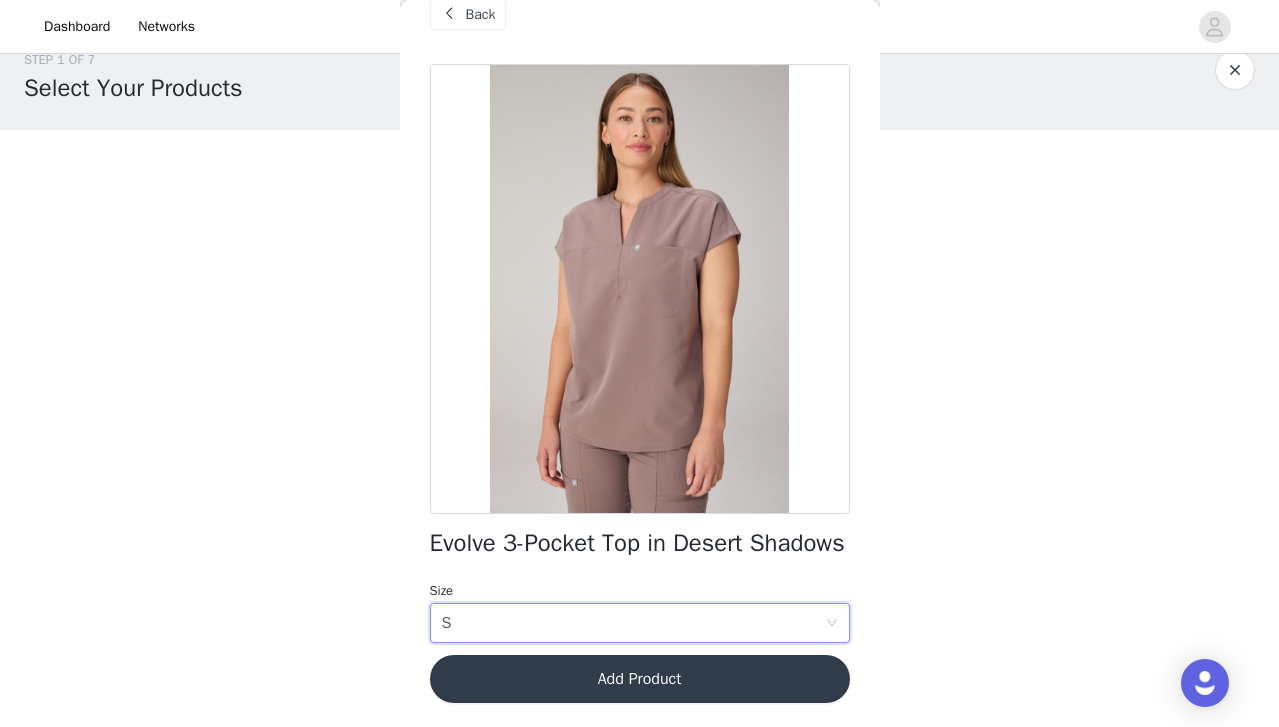 click on "Add Product" at bounding box center (640, 679) 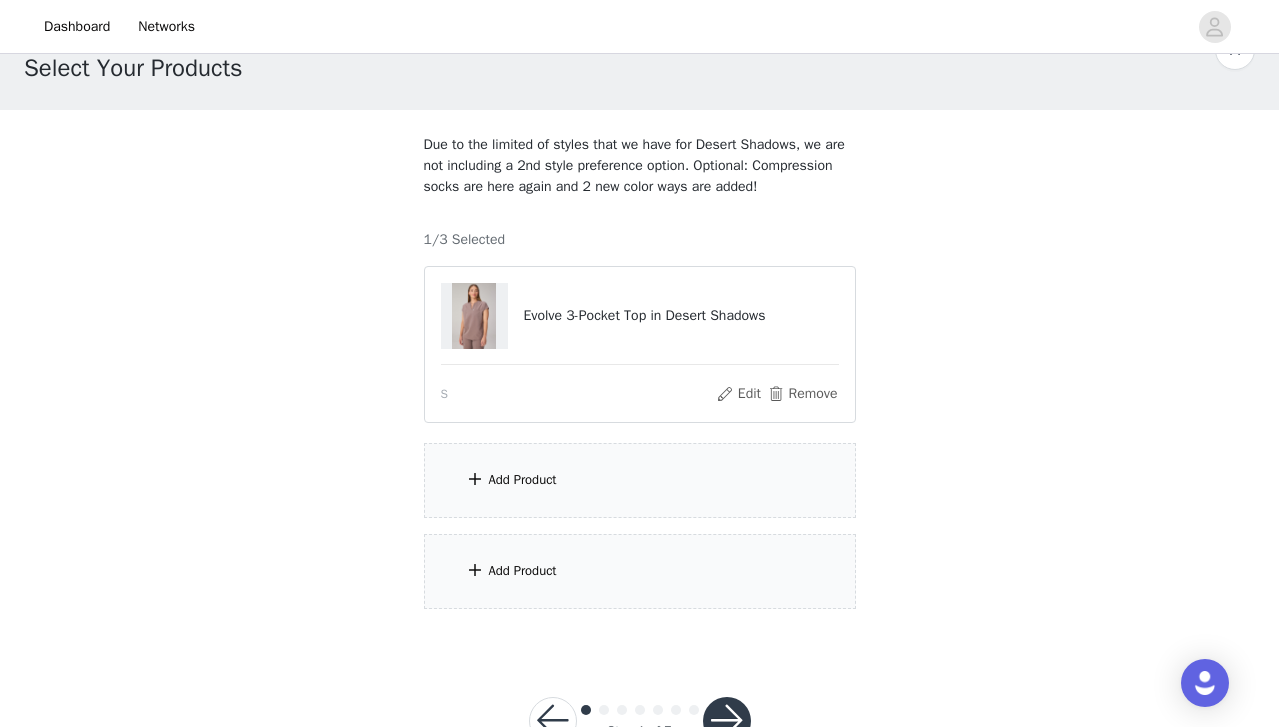 scroll, scrollTop: 138, scrollLeft: 0, axis: vertical 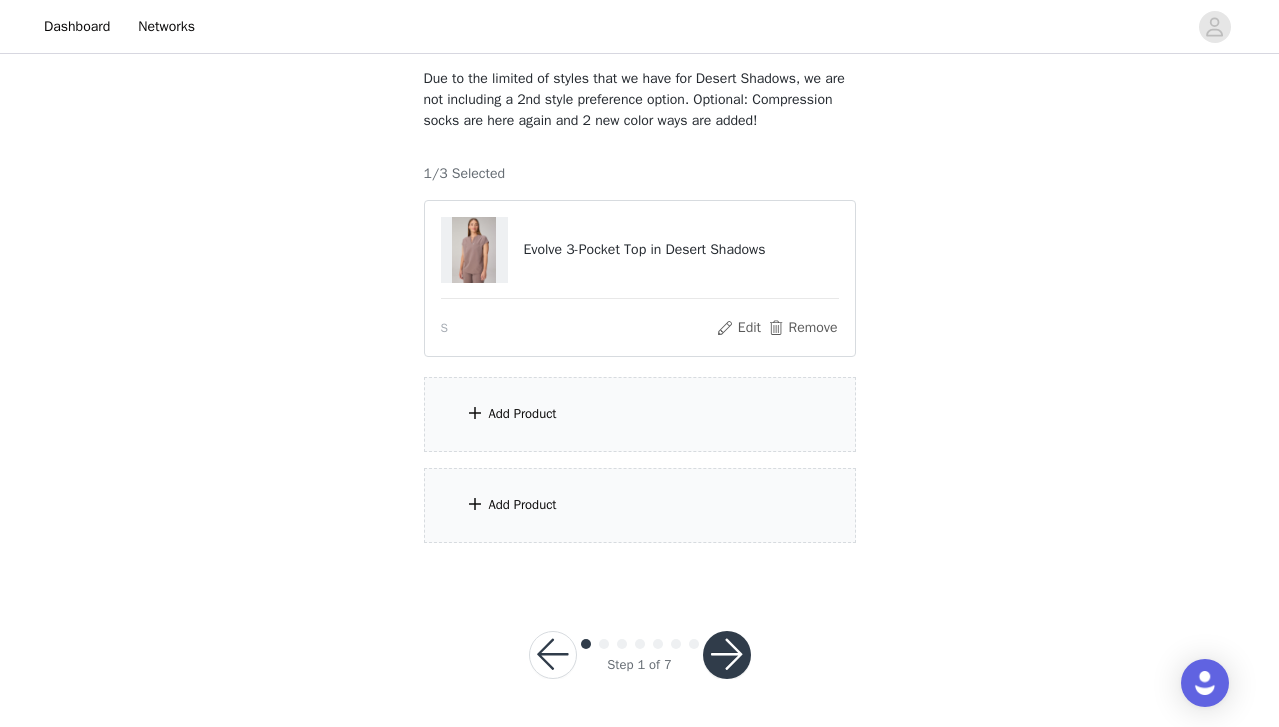 click at bounding box center [727, 655] 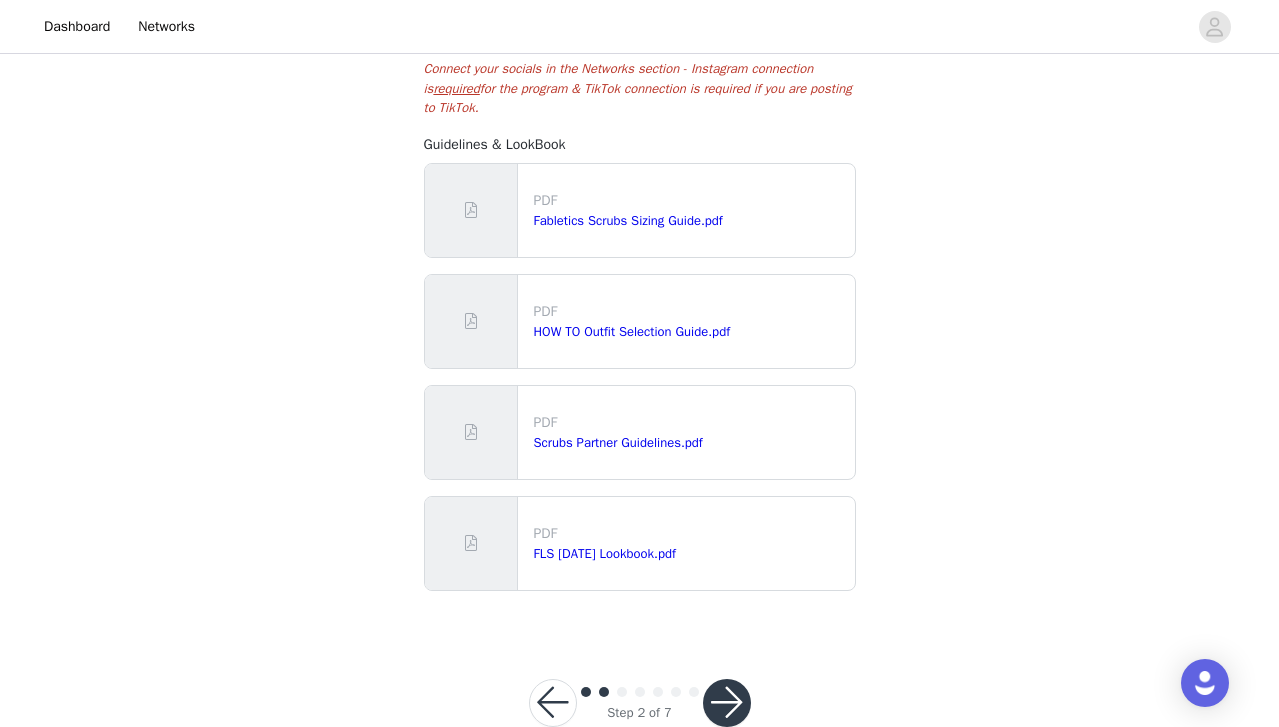 scroll, scrollTop: 489, scrollLeft: 0, axis: vertical 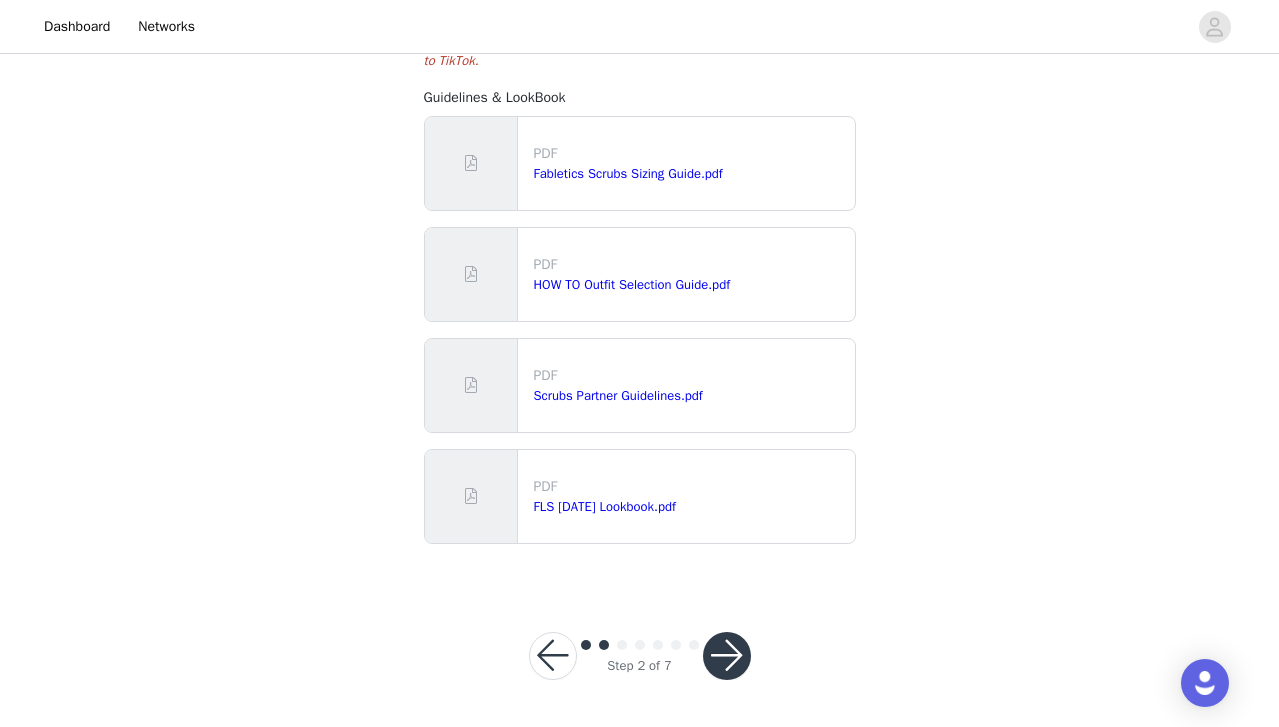 click at bounding box center [727, 656] 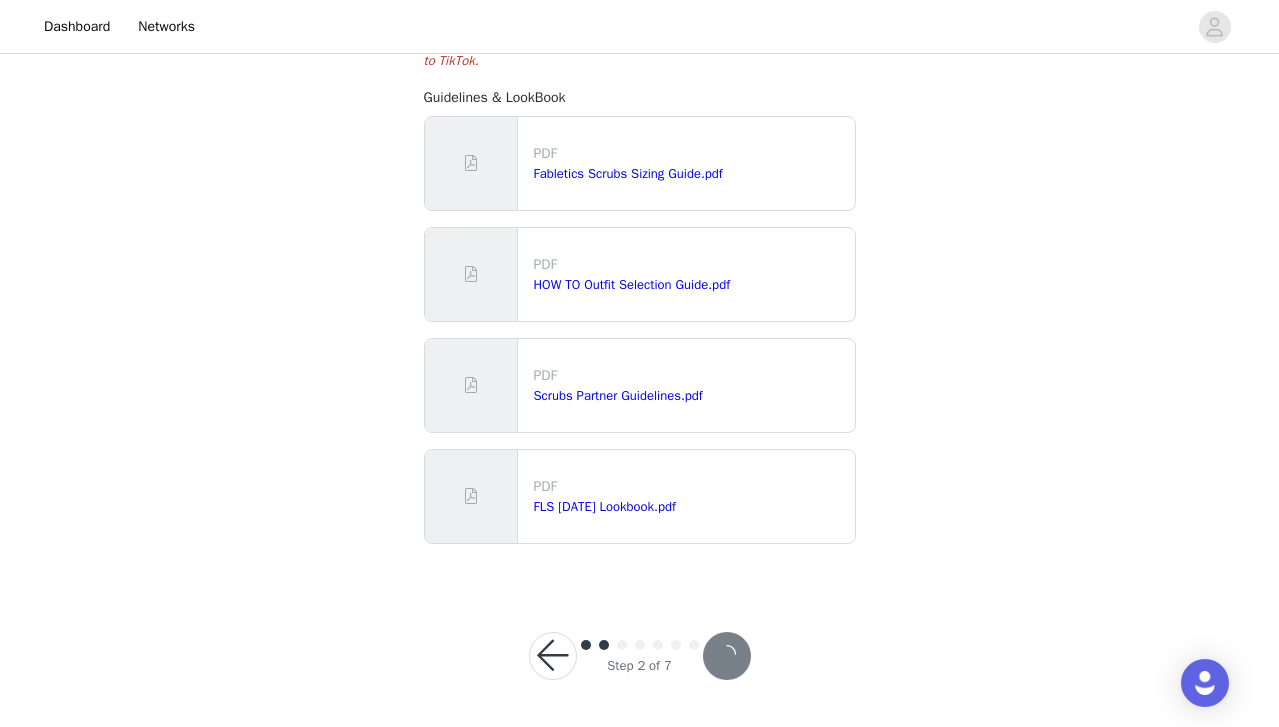 scroll, scrollTop: 0, scrollLeft: 0, axis: both 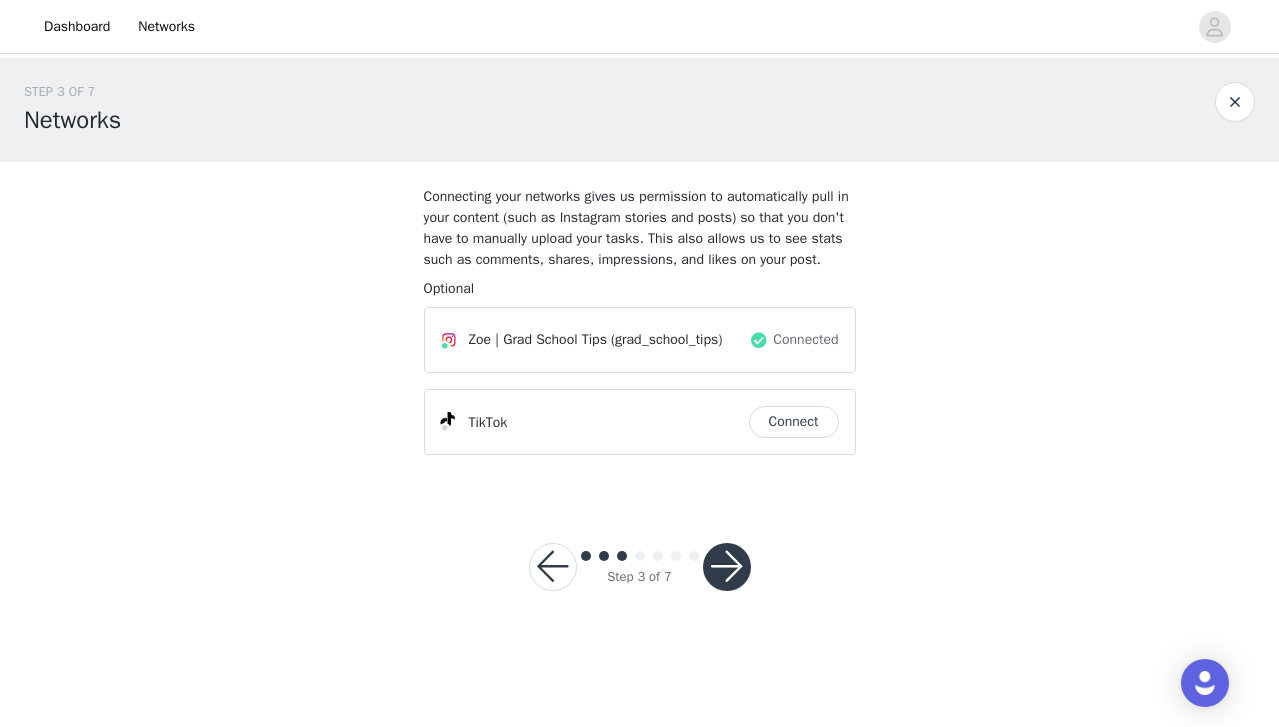 click on "Connect" at bounding box center (794, 422) 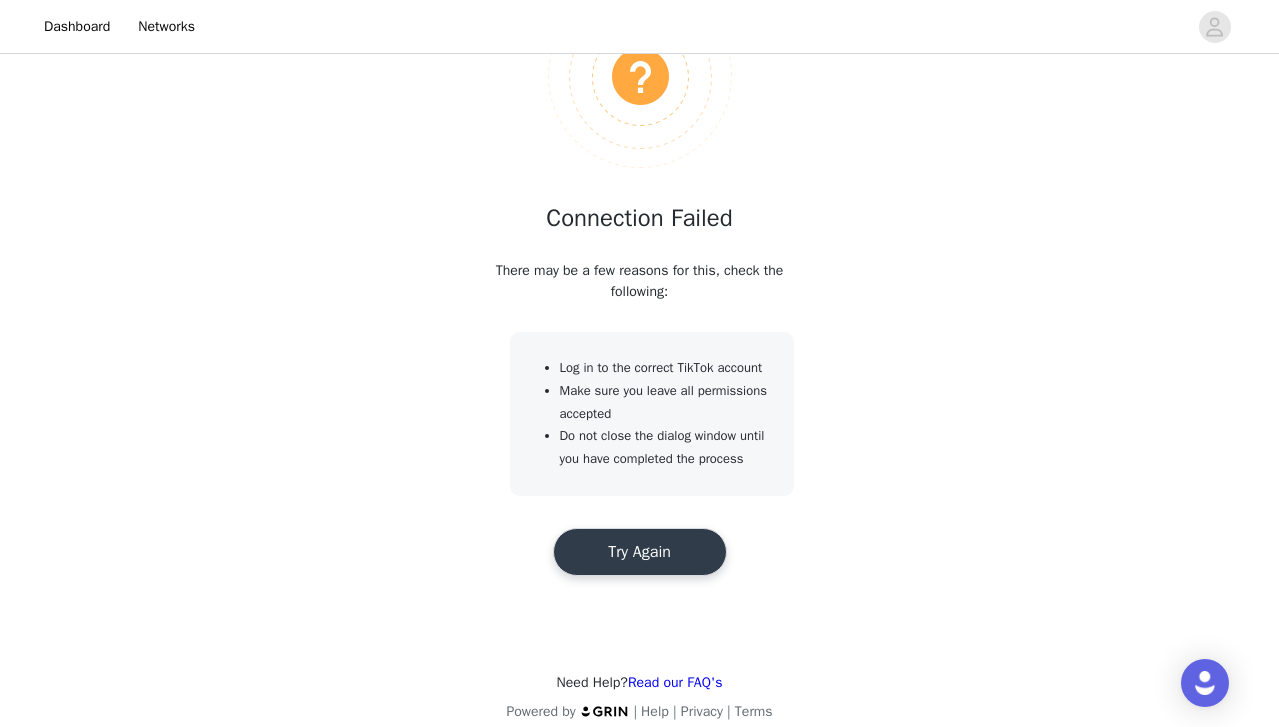 scroll, scrollTop: 194, scrollLeft: 0, axis: vertical 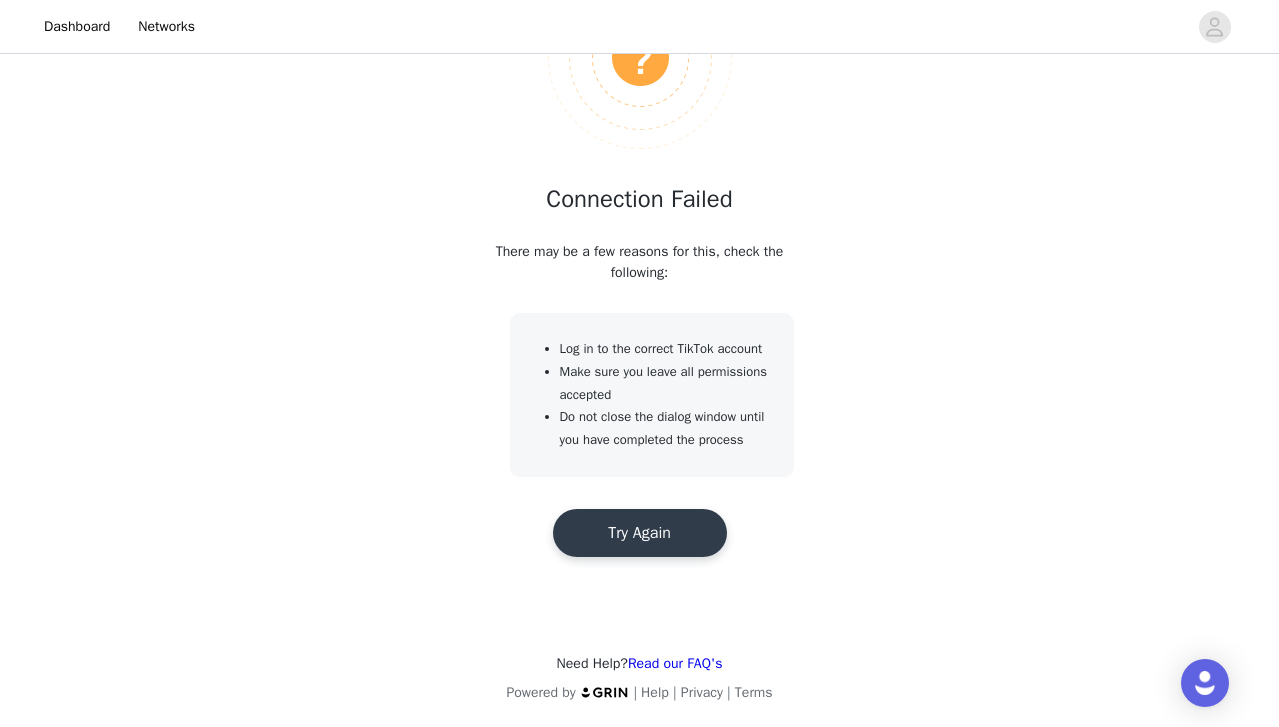 click on "Try Again" at bounding box center (640, 533) 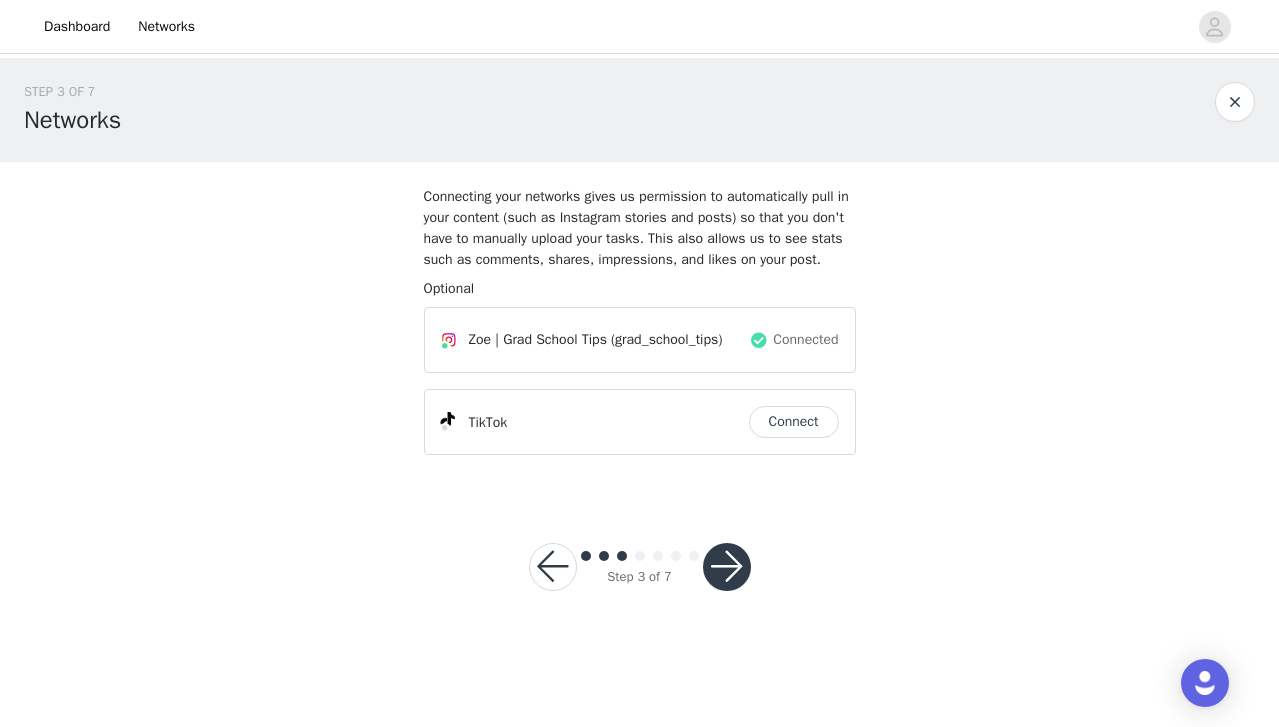click on "Connect" at bounding box center [794, 422] 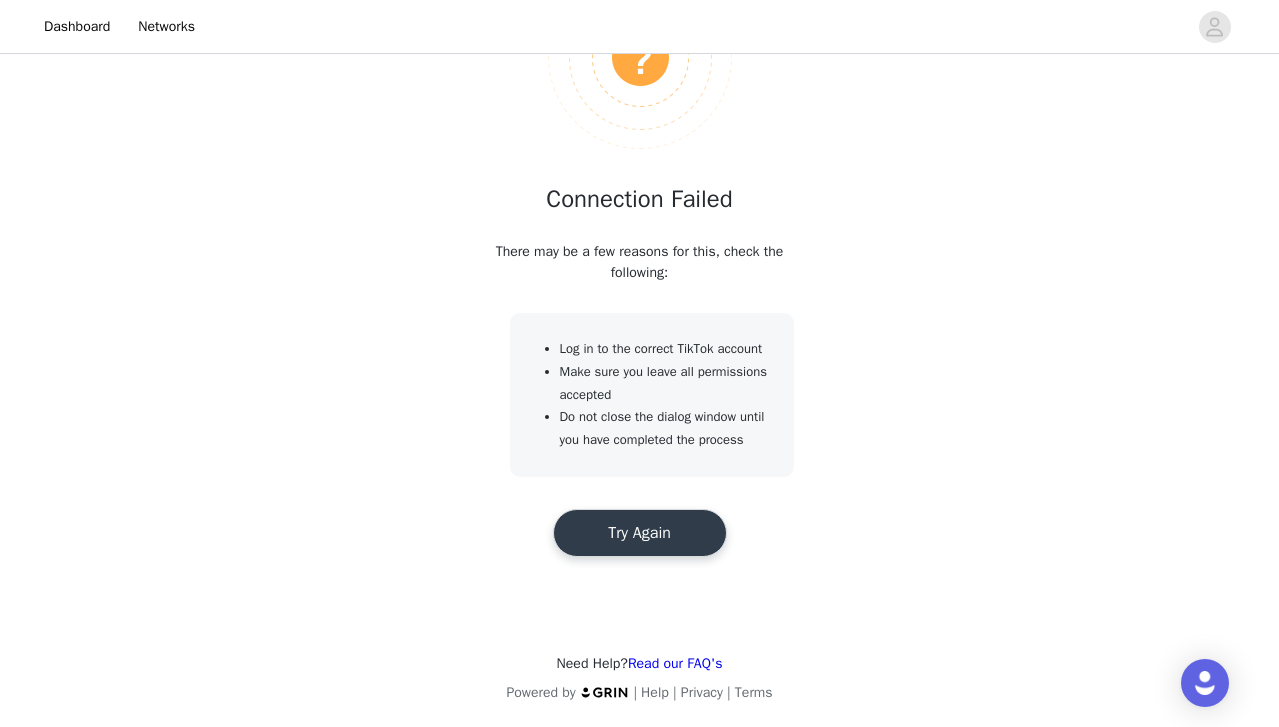scroll, scrollTop: 194, scrollLeft: 0, axis: vertical 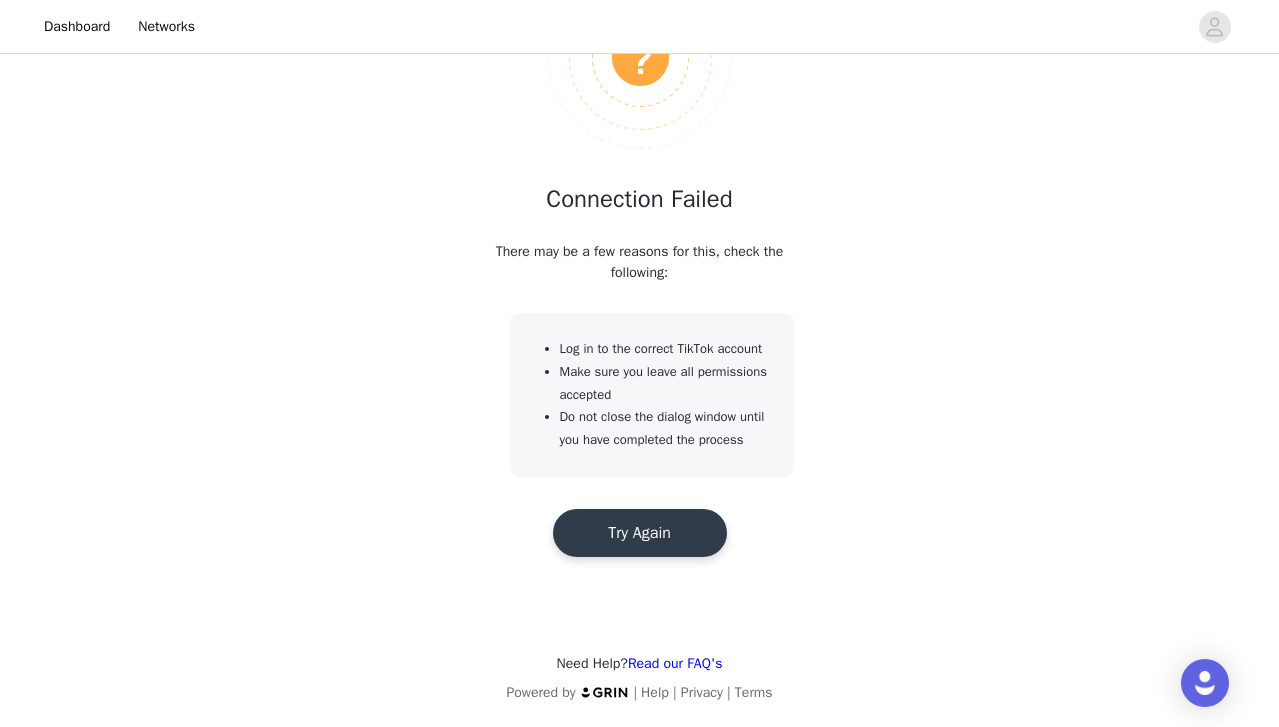 click on "Try Again" at bounding box center [640, 533] 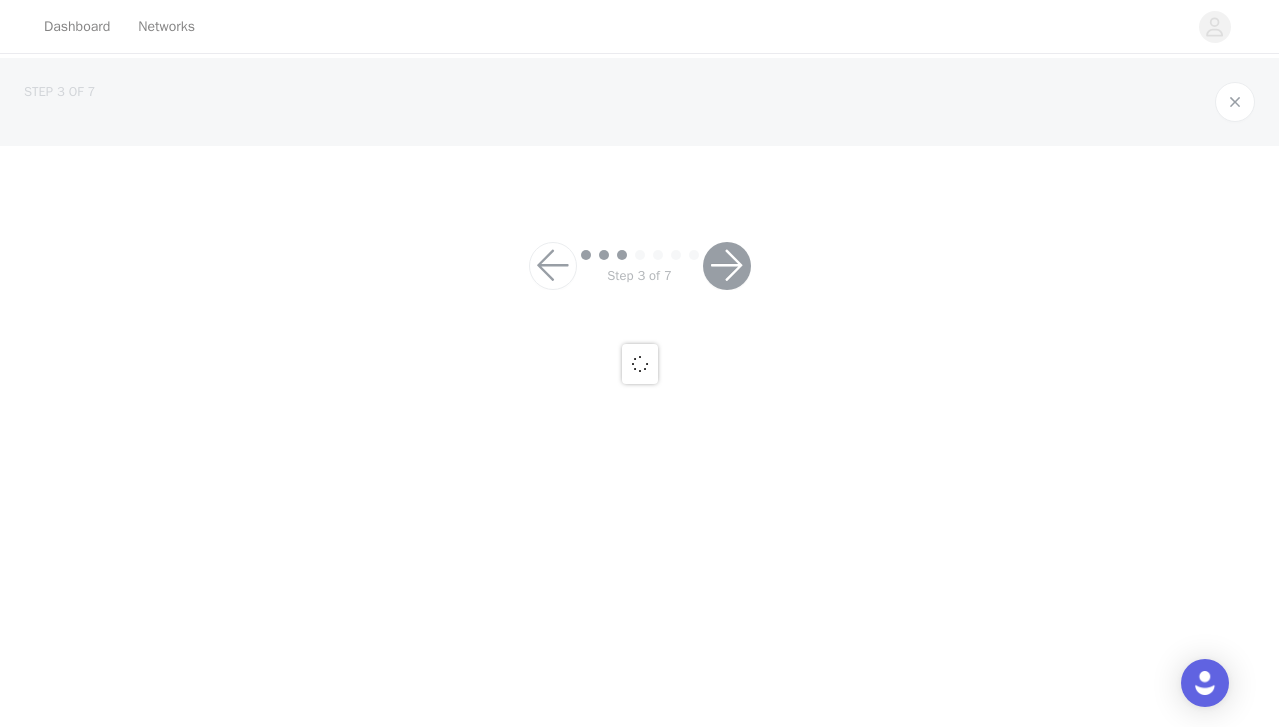 scroll, scrollTop: 0, scrollLeft: 0, axis: both 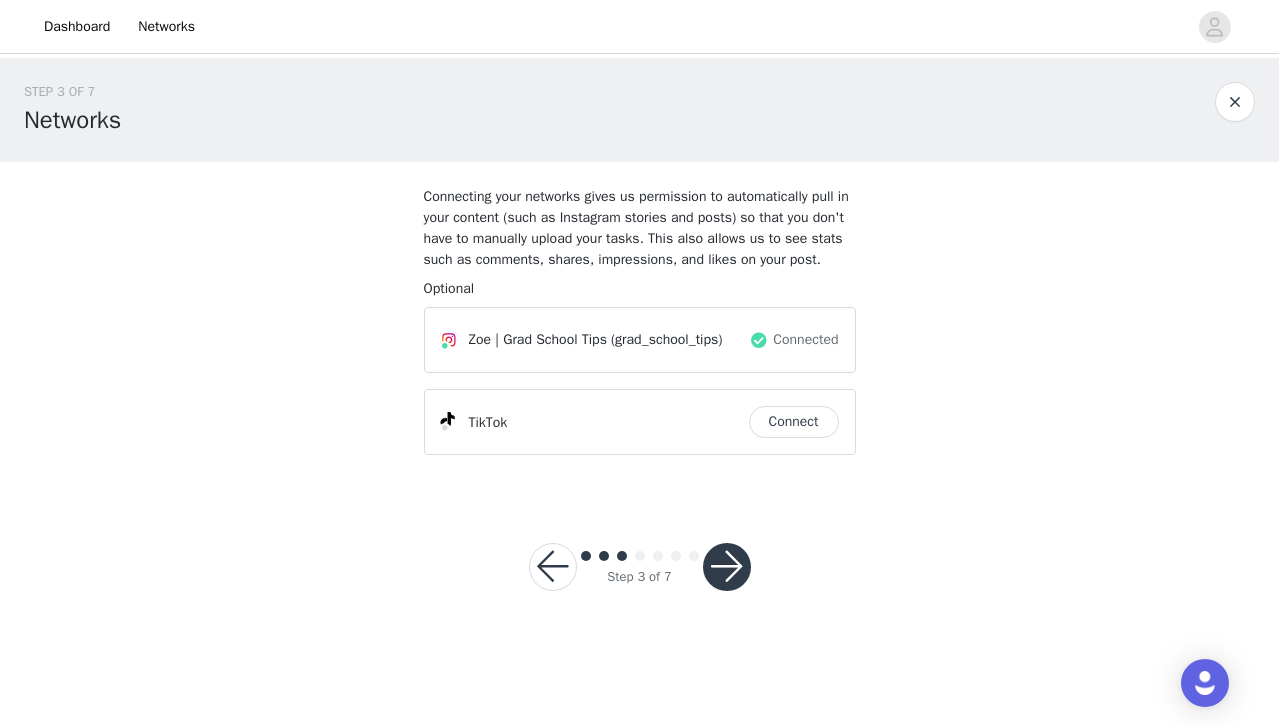 click at bounding box center [727, 567] 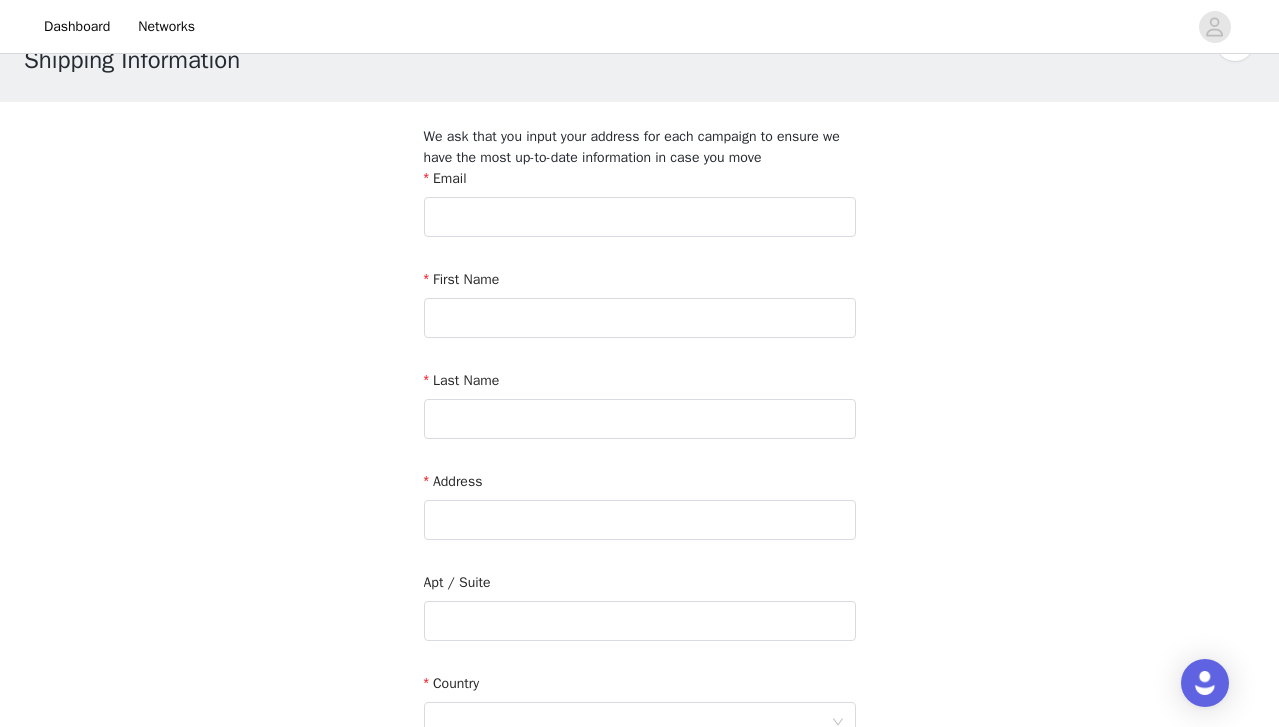 scroll, scrollTop: 61, scrollLeft: 0, axis: vertical 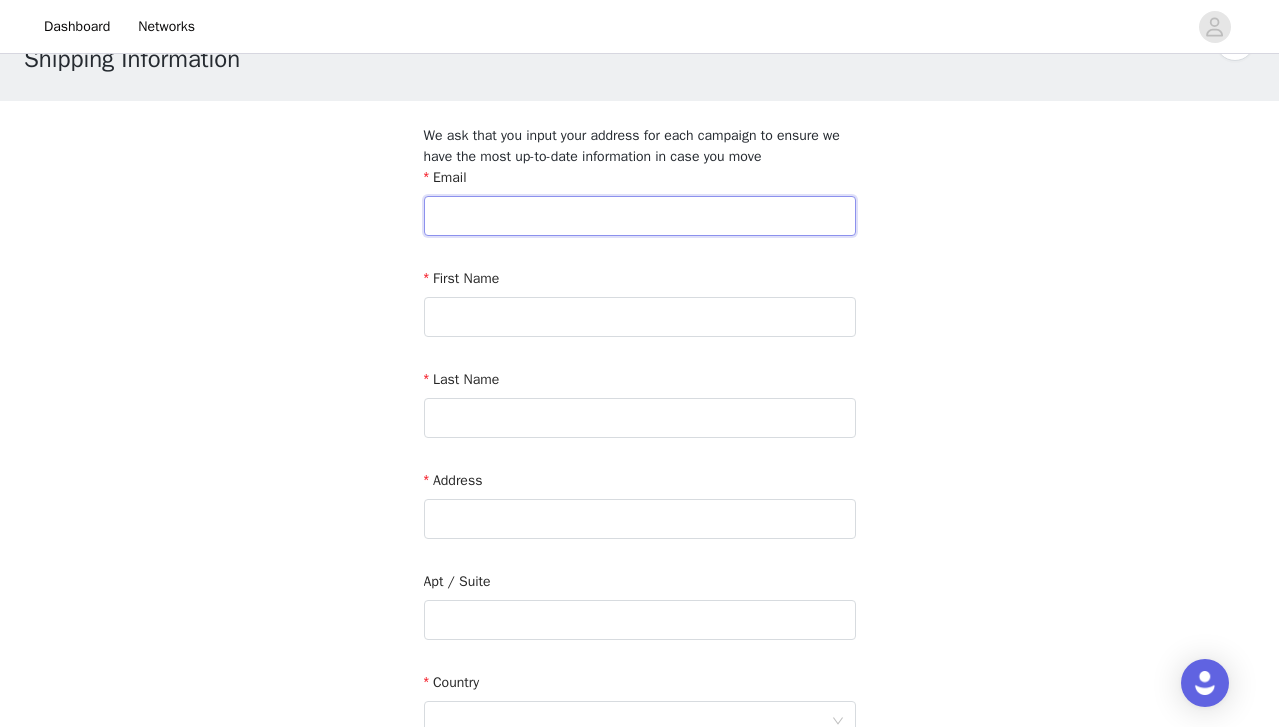 click at bounding box center (640, 216) 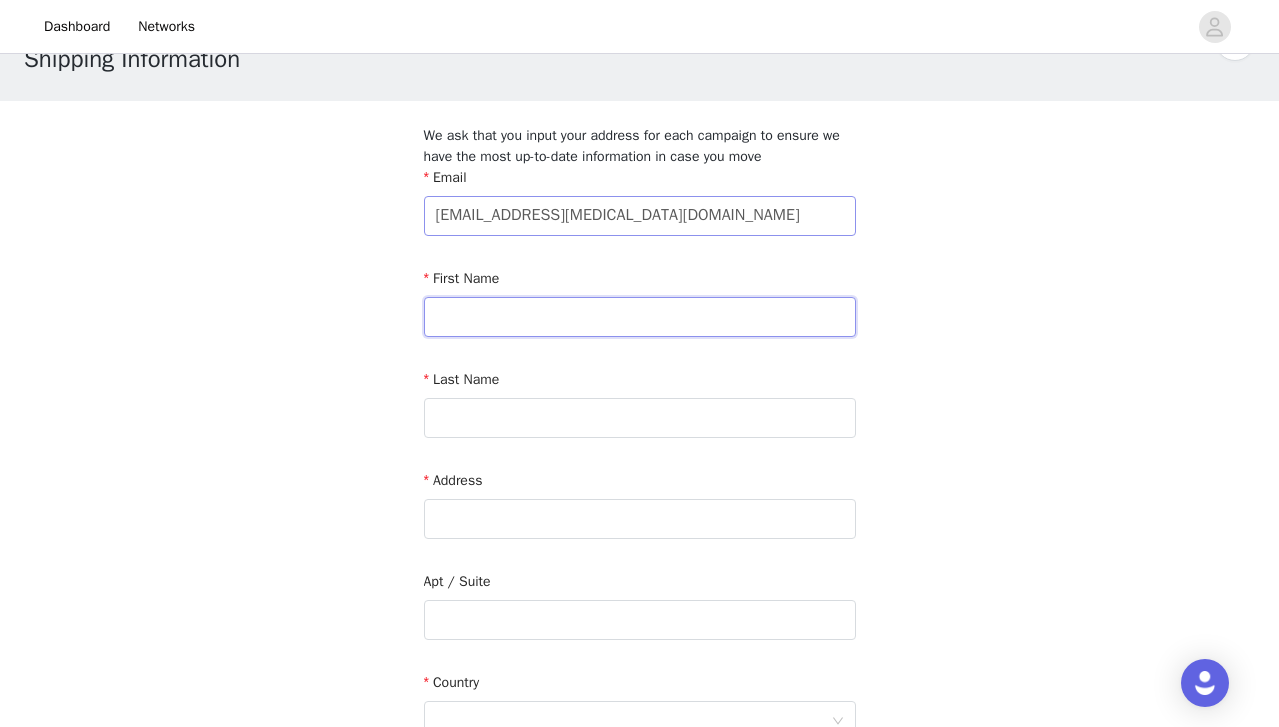 type on "[PERSON_NAME]" 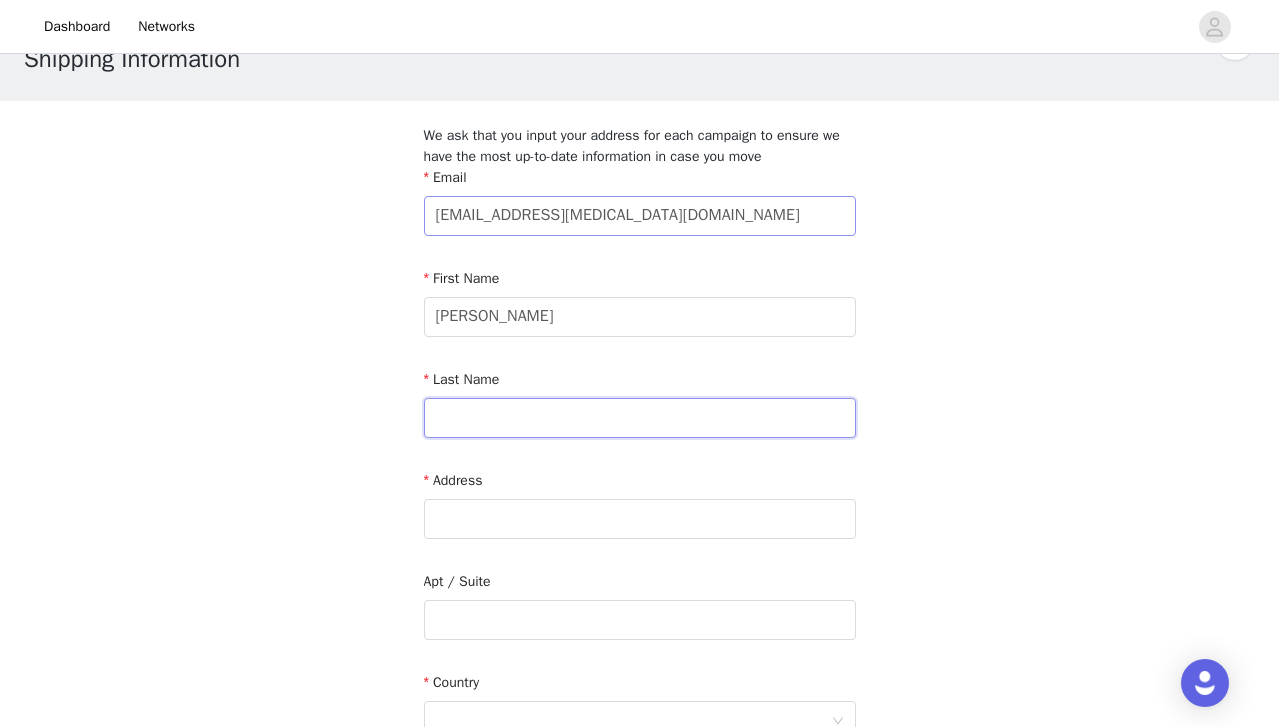 type on "[PERSON_NAME]" 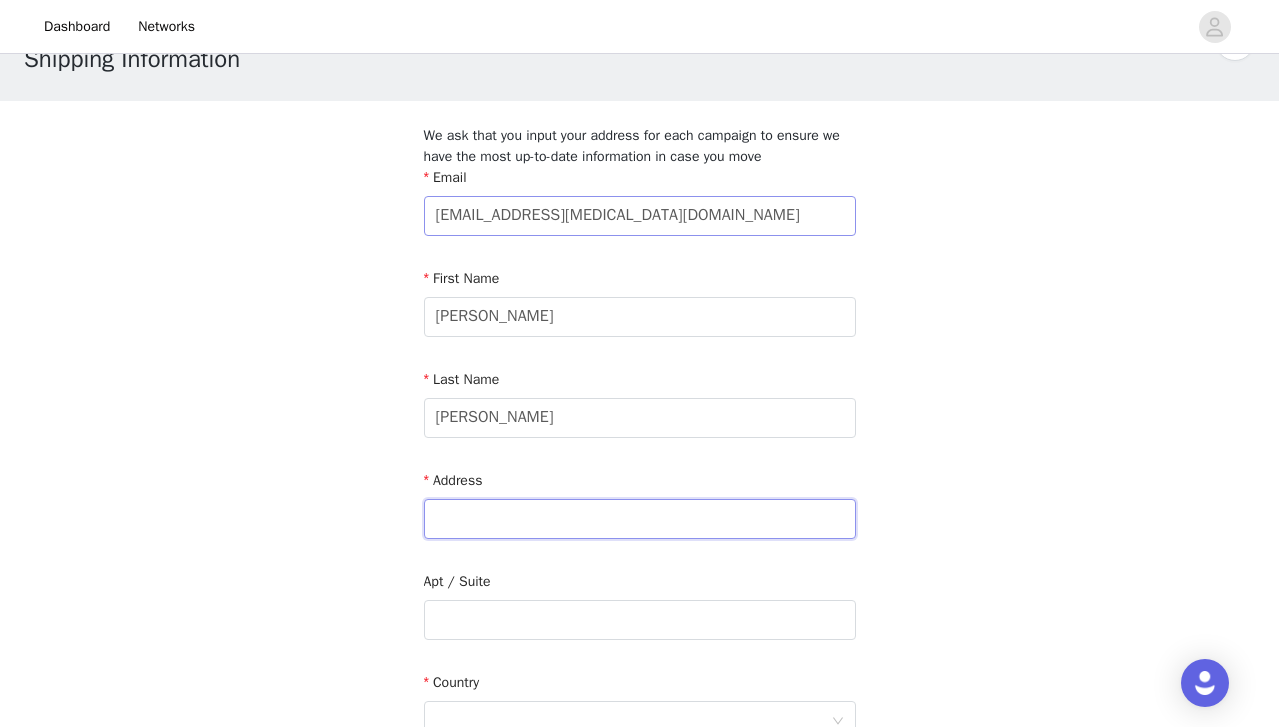 type on "[STREET_ADDRESS]" 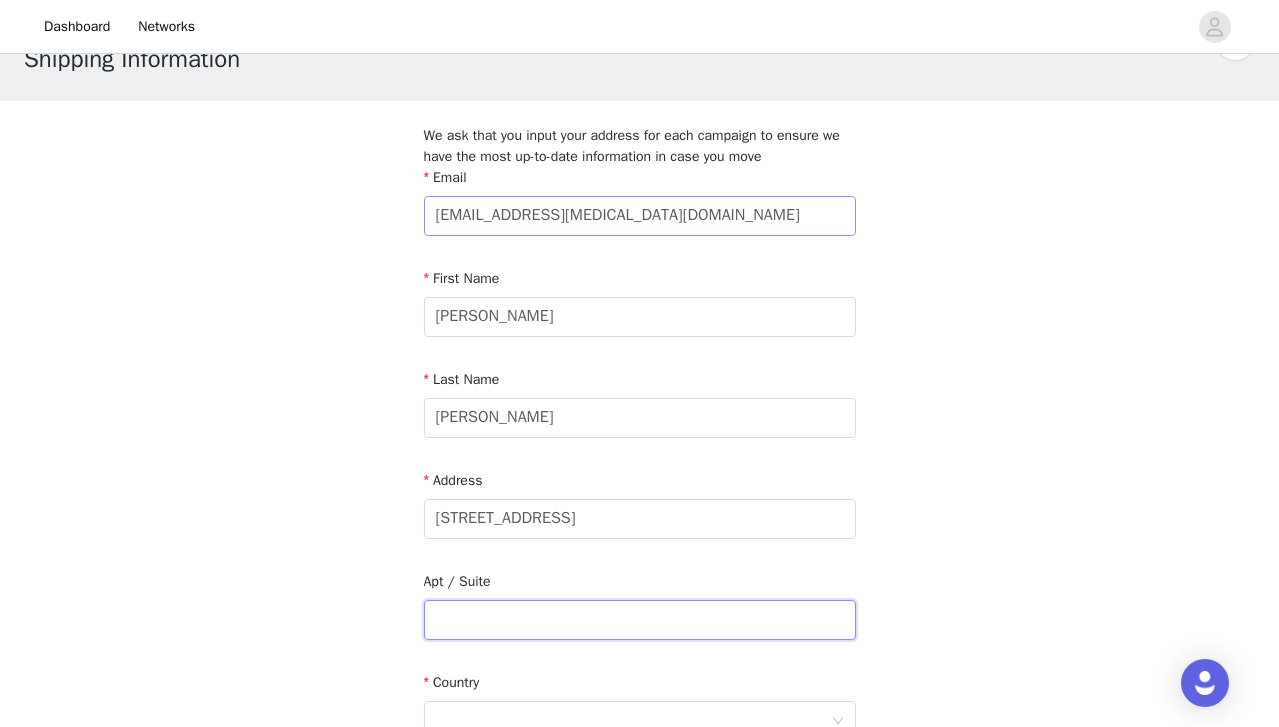 type on "Unit 1104" 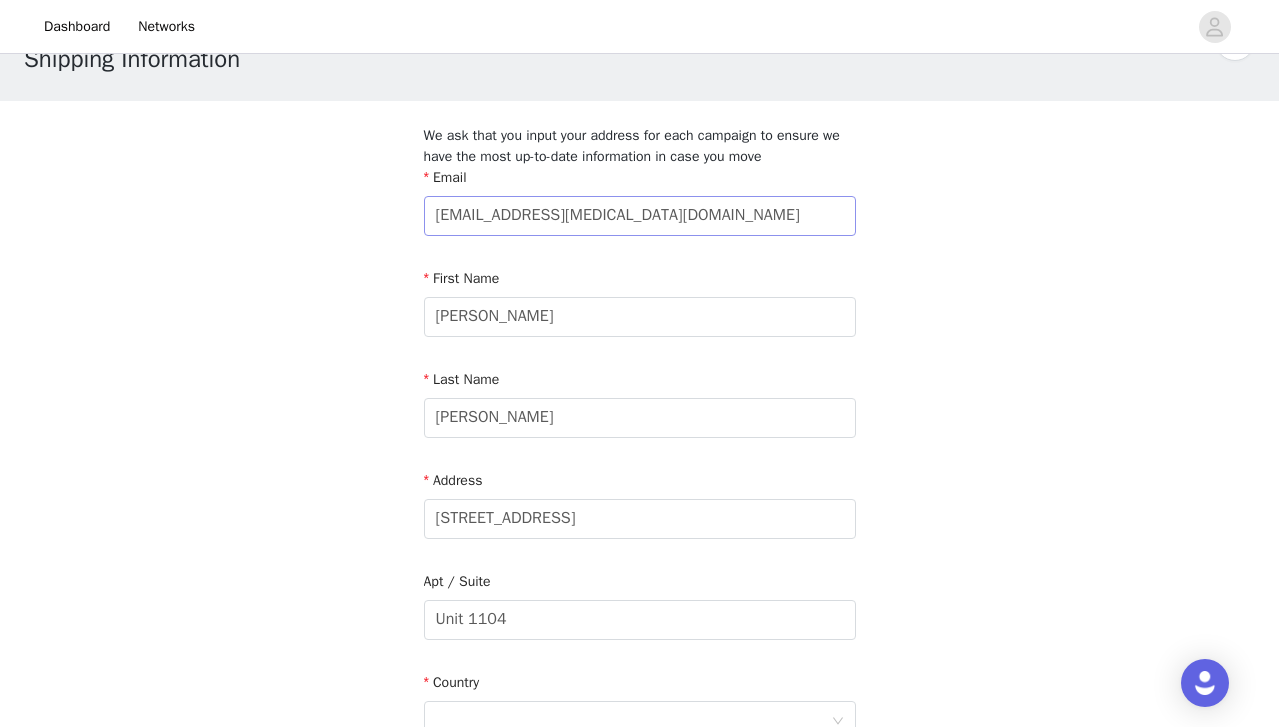 type on "[GEOGRAPHIC_DATA]" 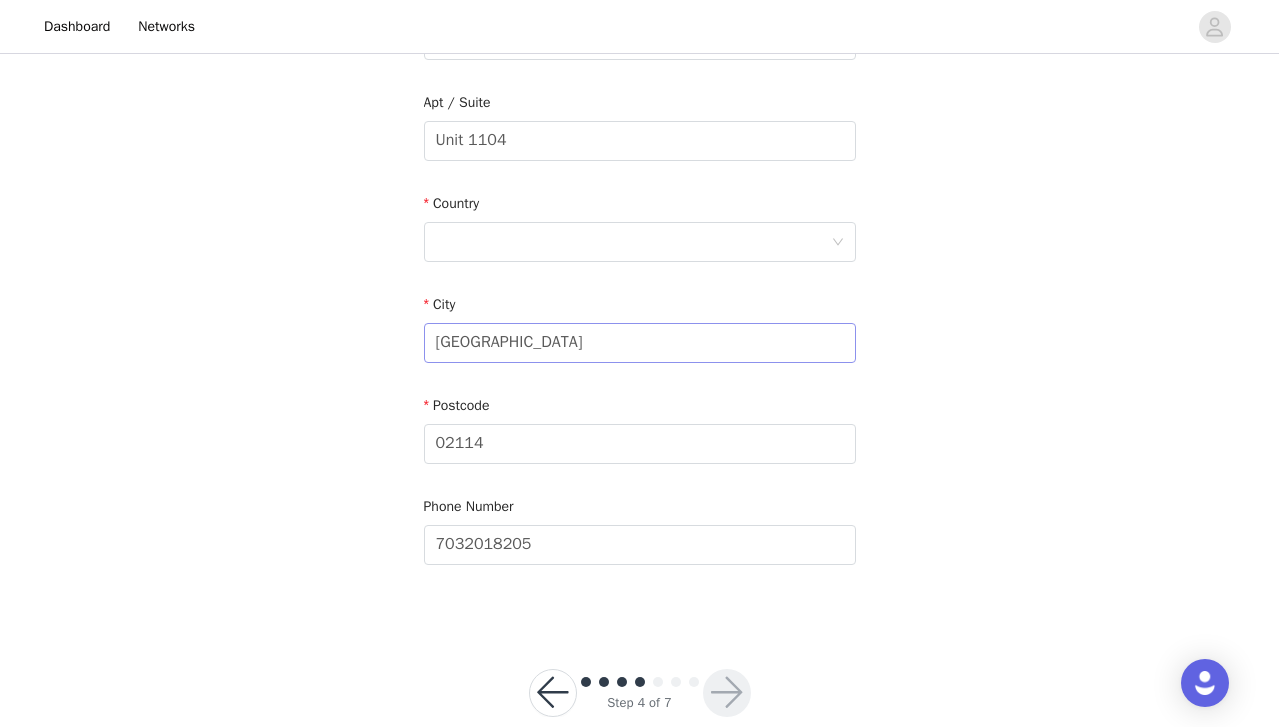 scroll, scrollTop: 552, scrollLeft: 0, axis: vertical 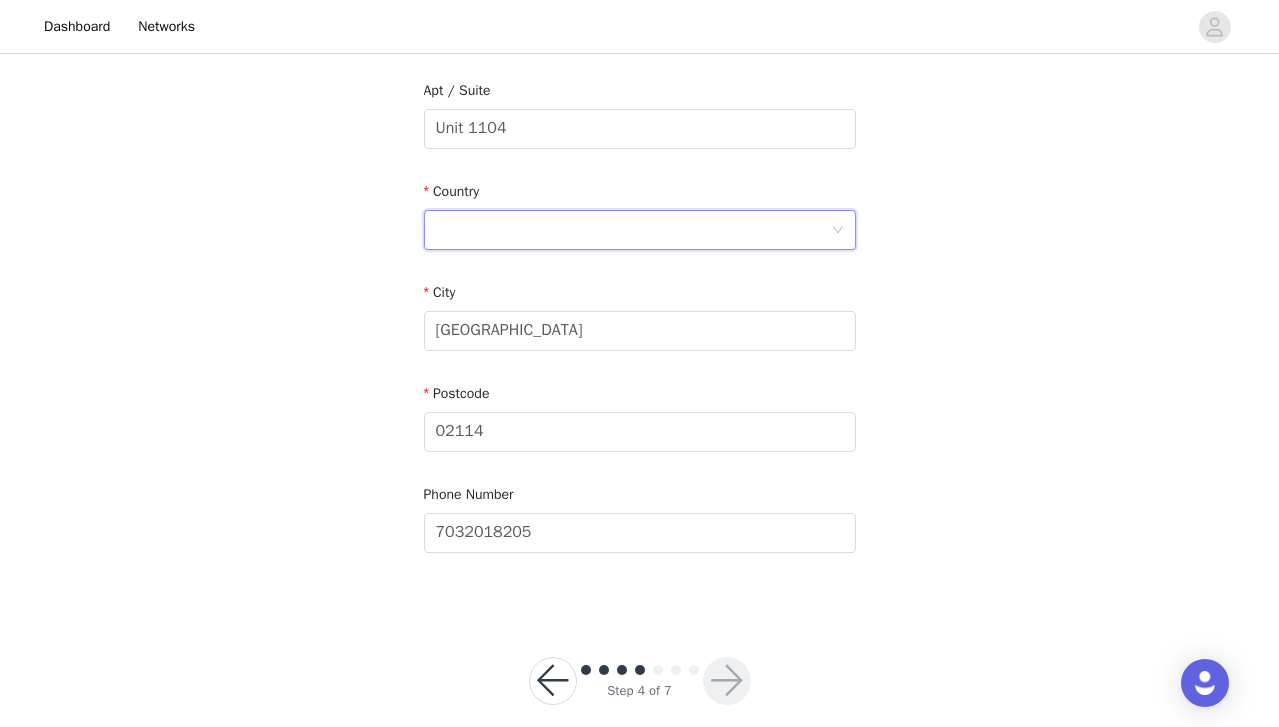 click at bounding box center (633, 230) 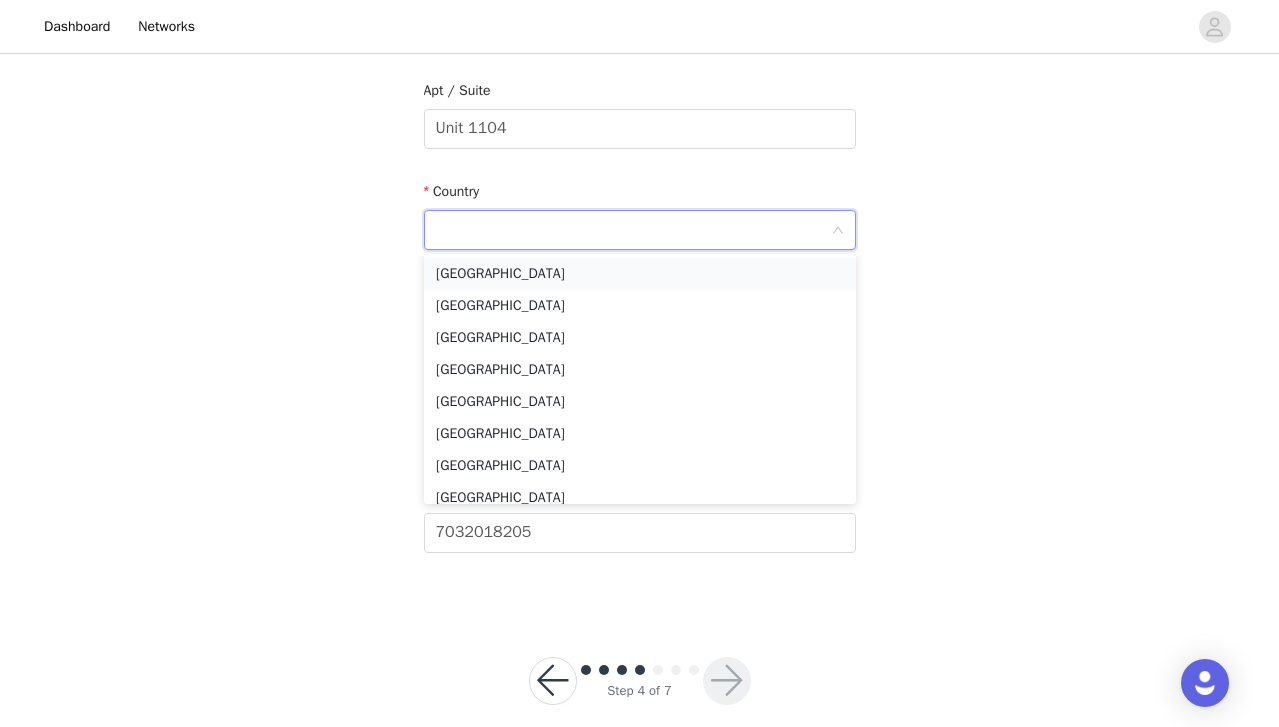 click on "[GEOGRAPHIC_DATA]" at bounding box center (640, 274) 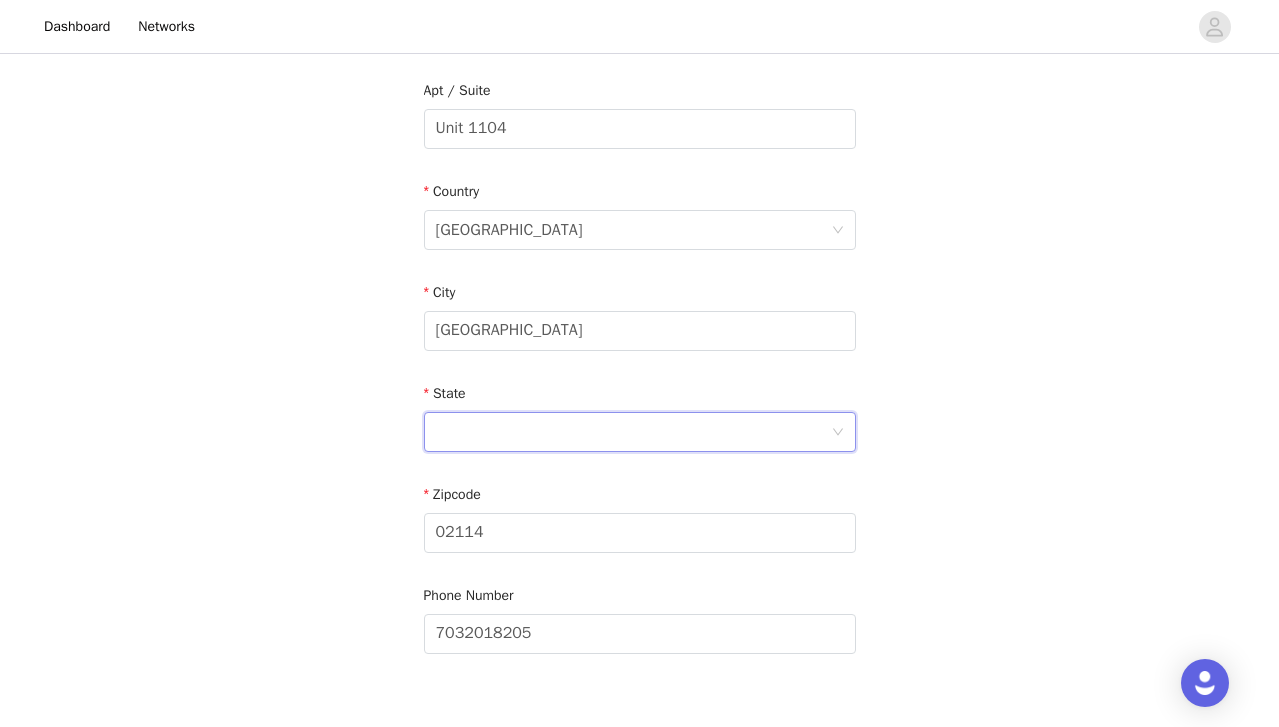 click at bounding box center (633, 432) 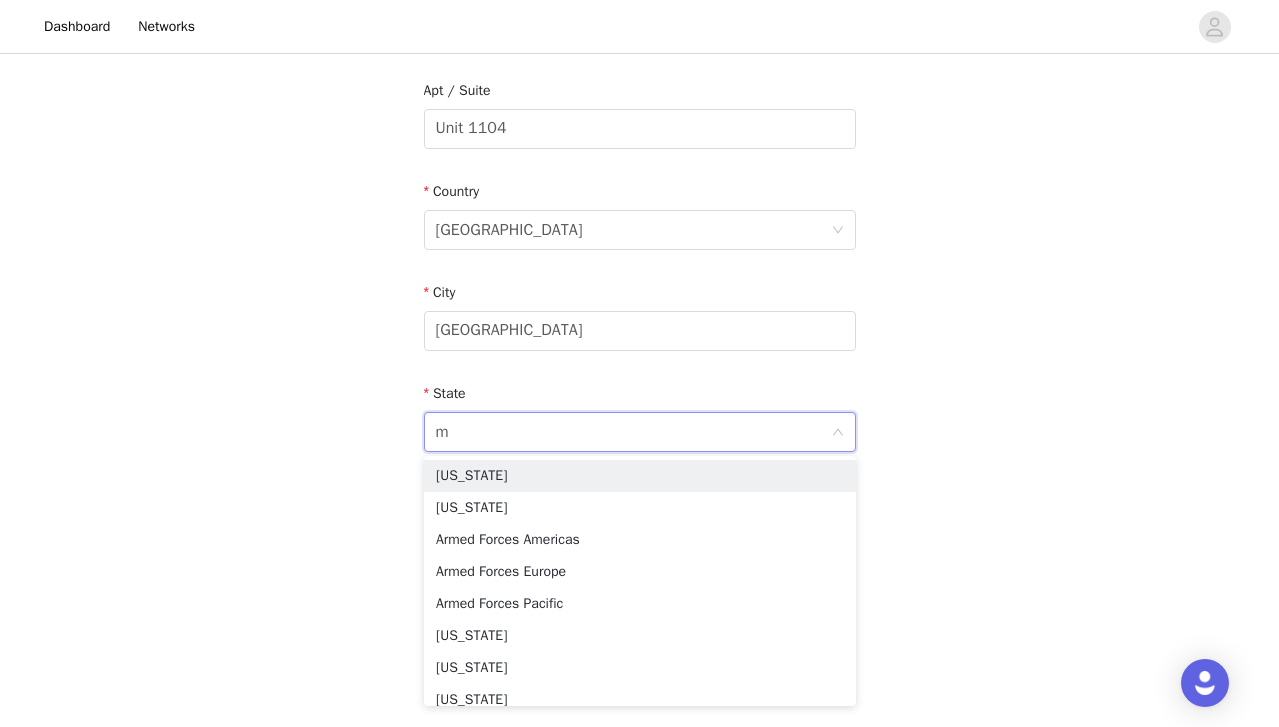 type on "ma" 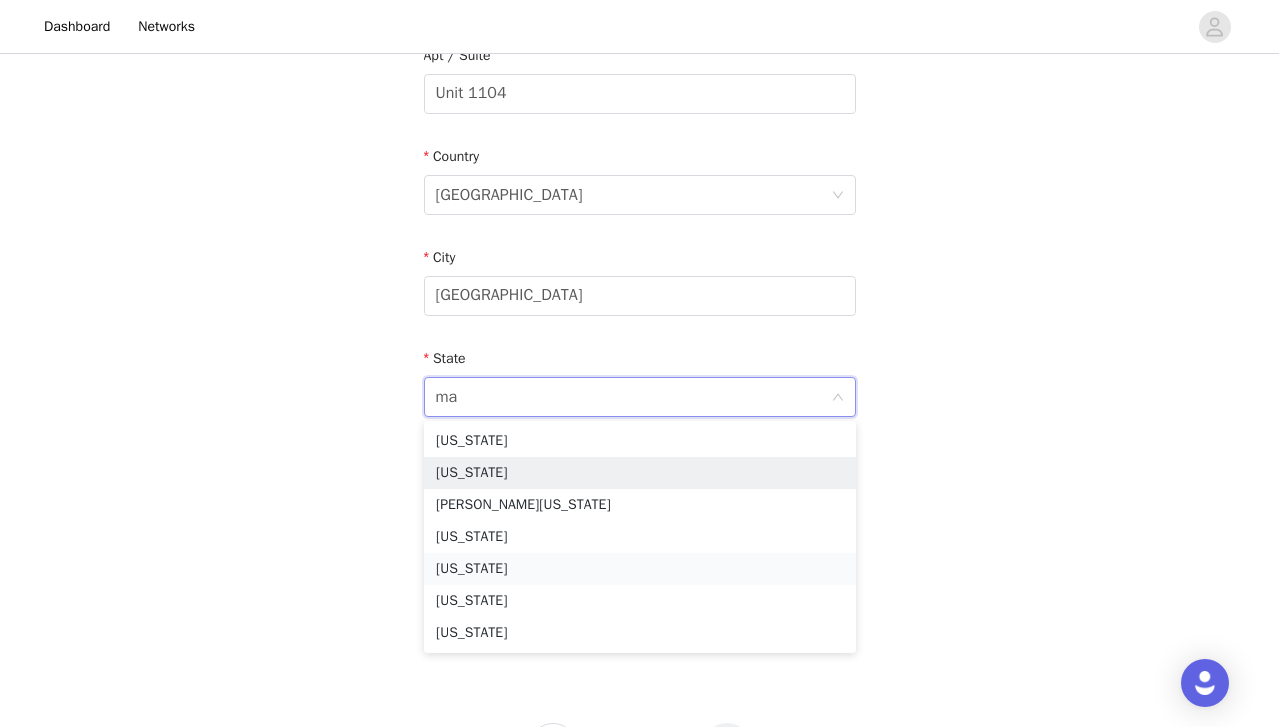 scroll, scrollTop: 588, scrollLeft: 0, axis: vertical 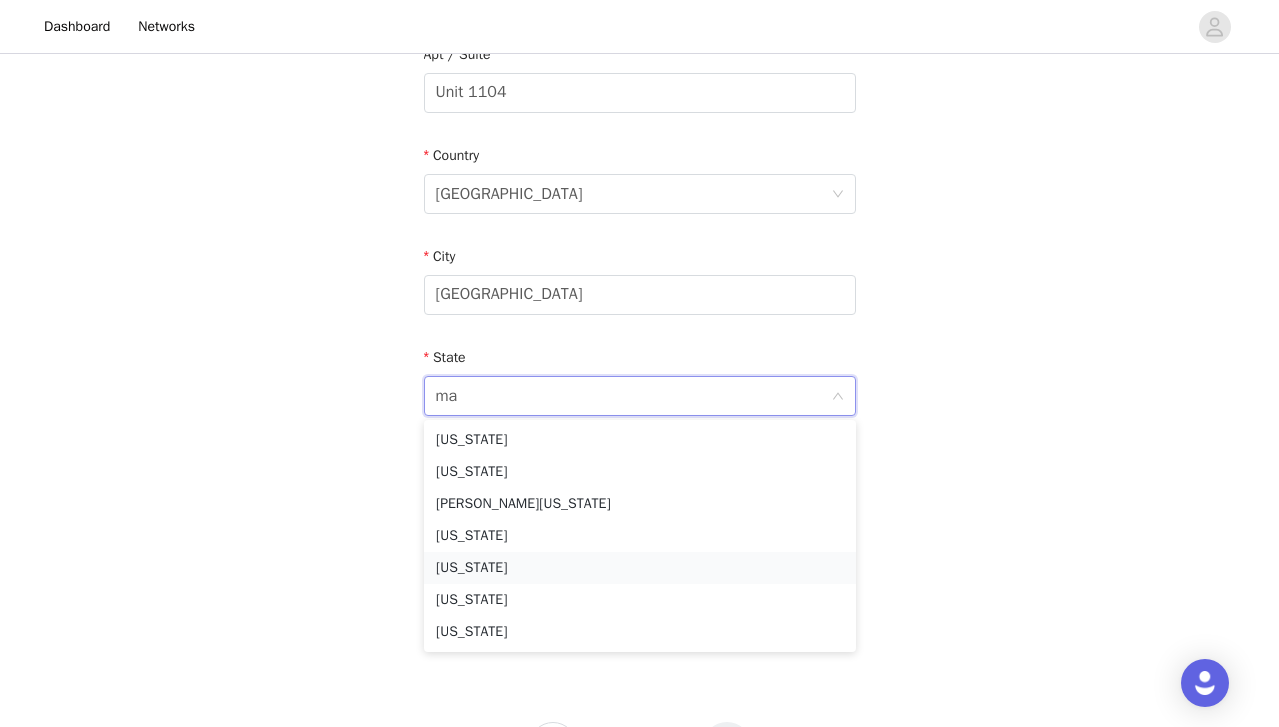 click on "[US_STATE]" at bounding box center [640, 568] 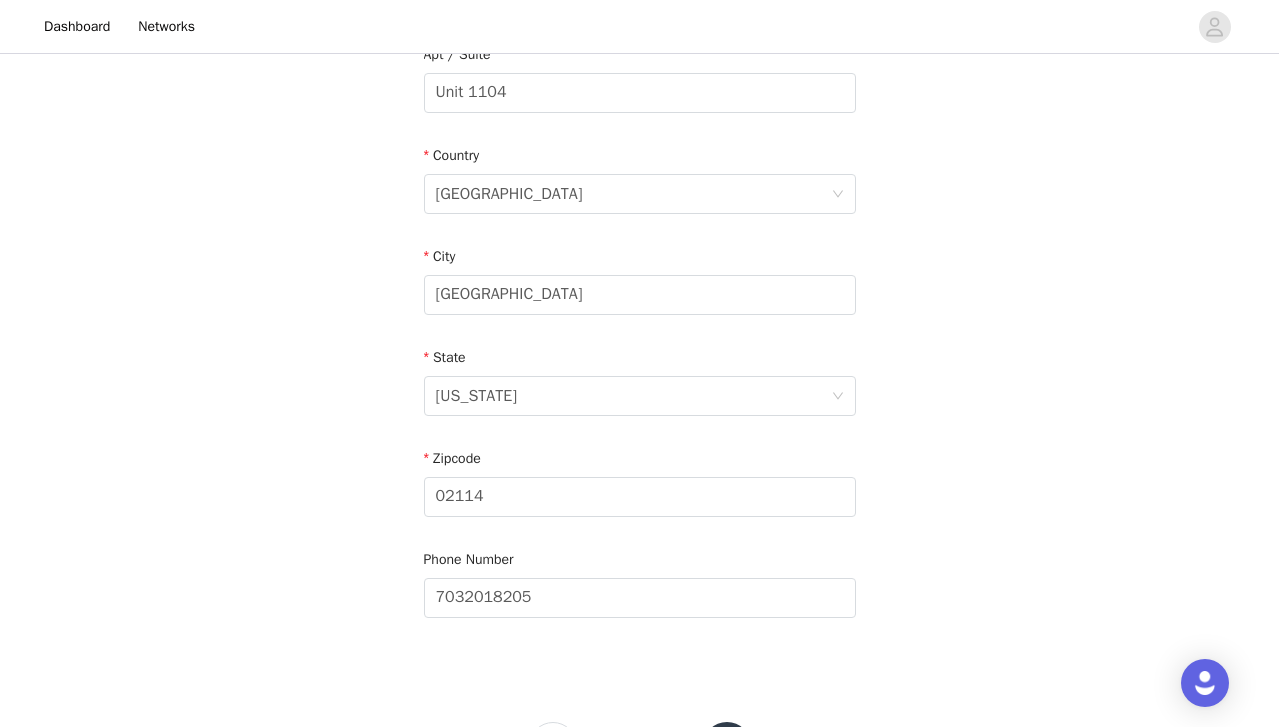 scroll, scrollTop: 678, scrollLeft: 0, axis: vertical 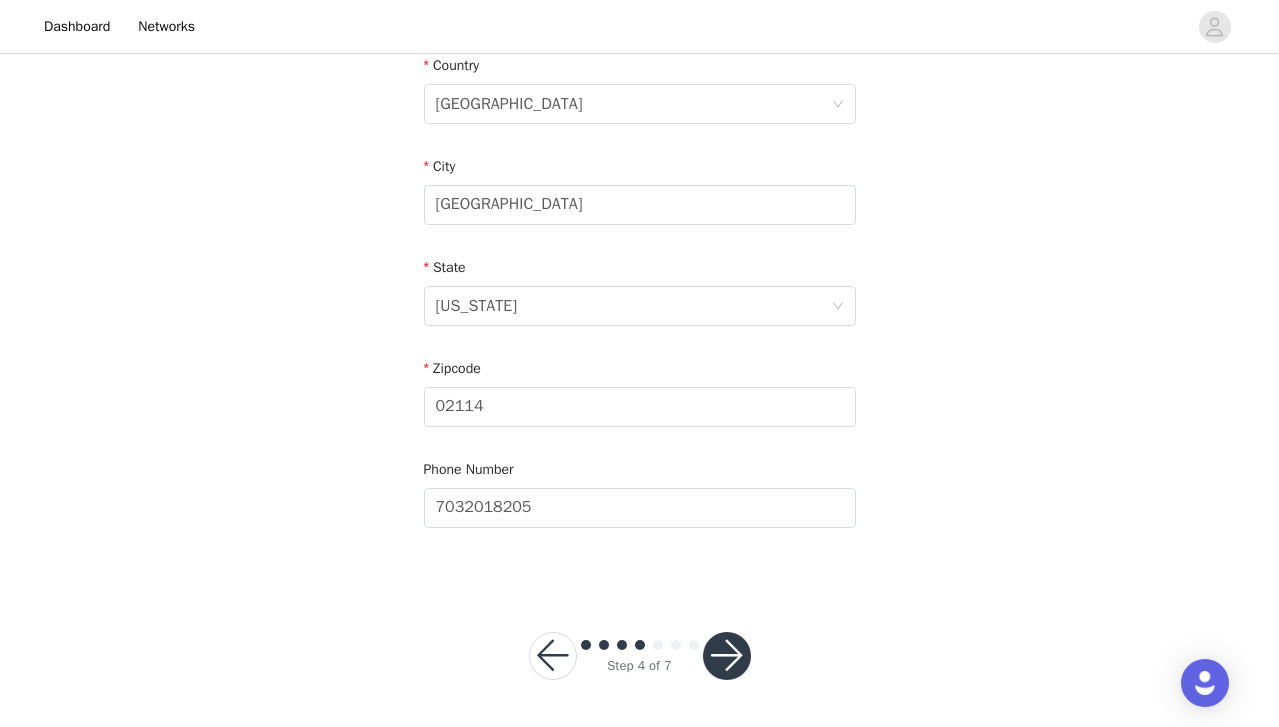 click at bounding box center [727, 656] 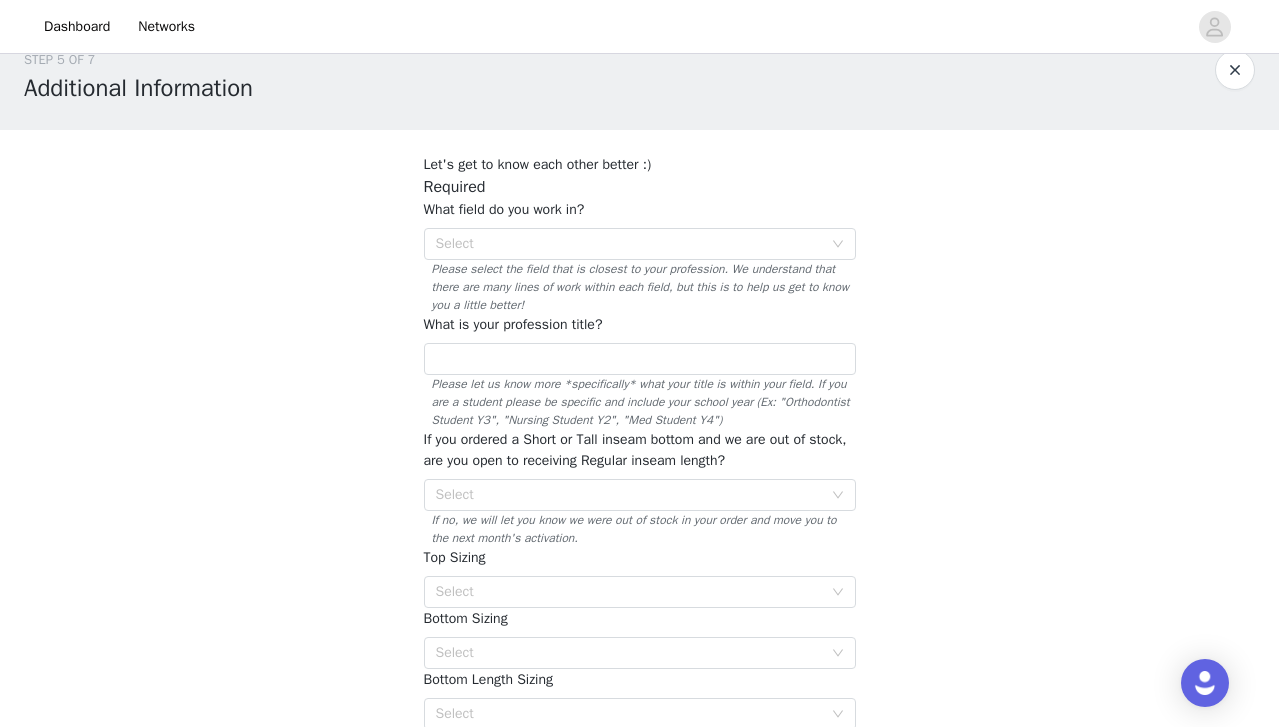 scroll, scrollTop: 35, scrollLeft: 0, axis: vertical 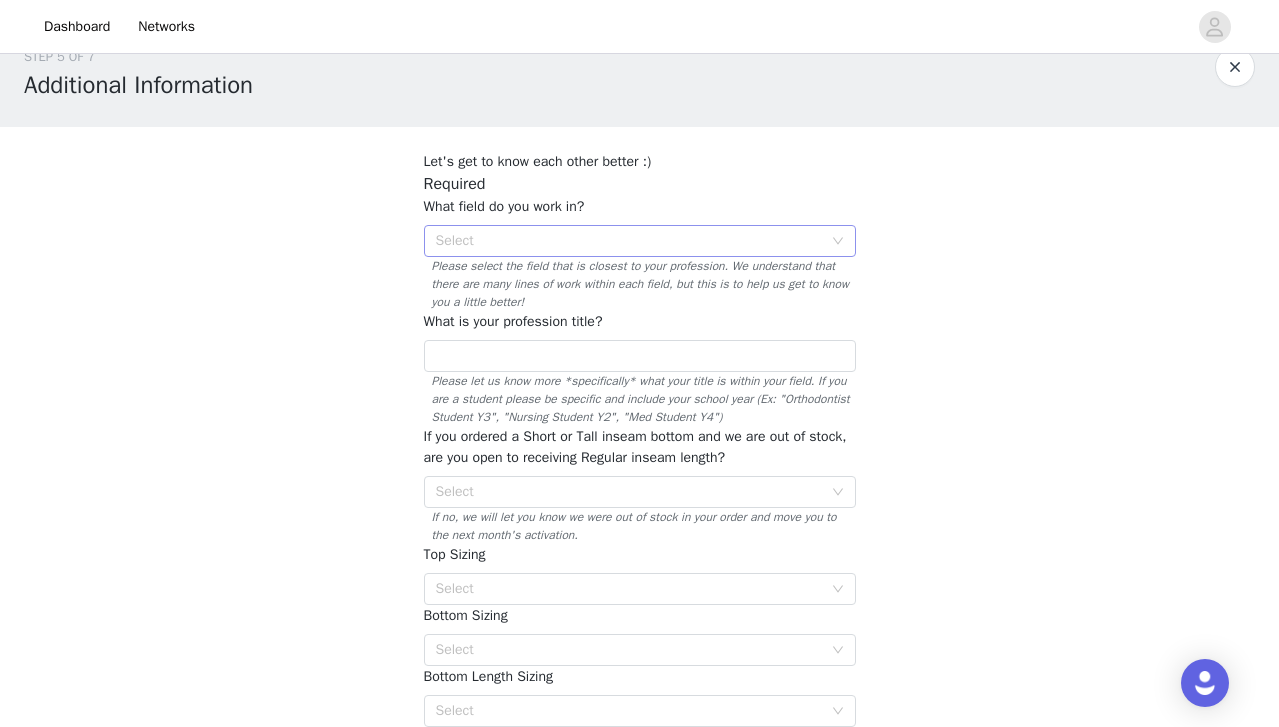 click on "Select" at bounding box center [629, 241] 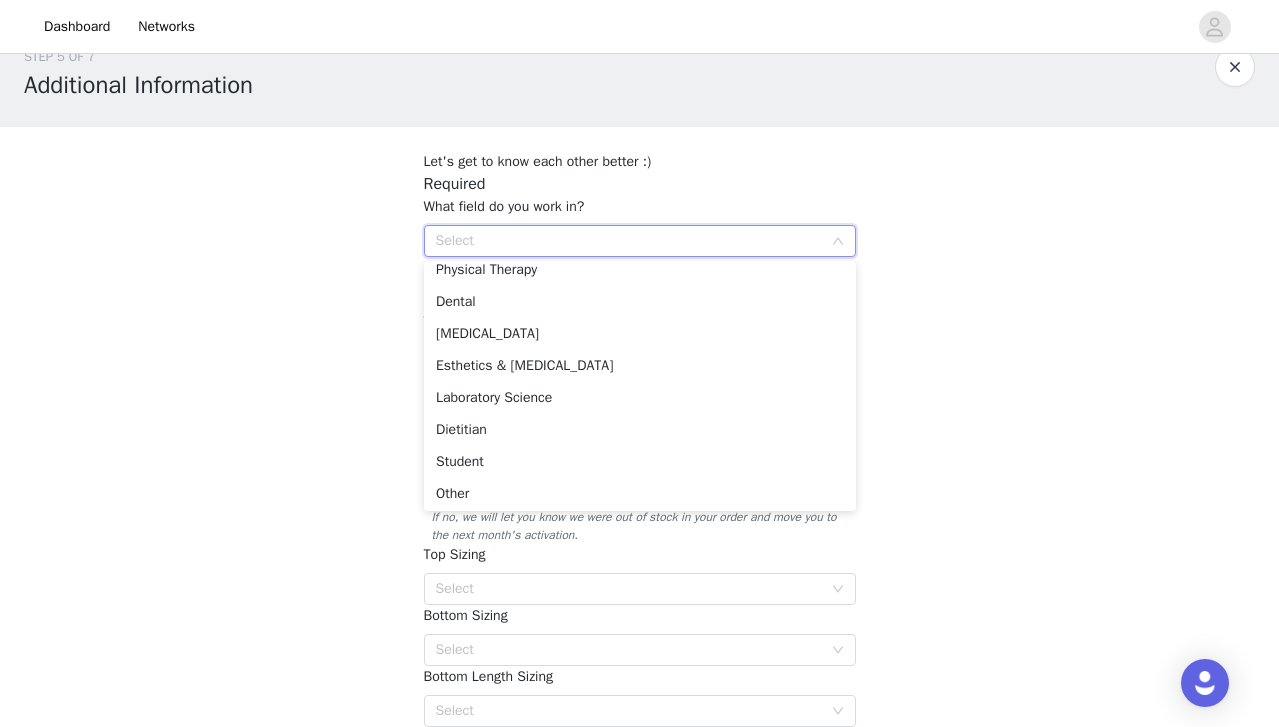 scroll, scrollTop: 142, scrollLeft: 0, axis: vertical 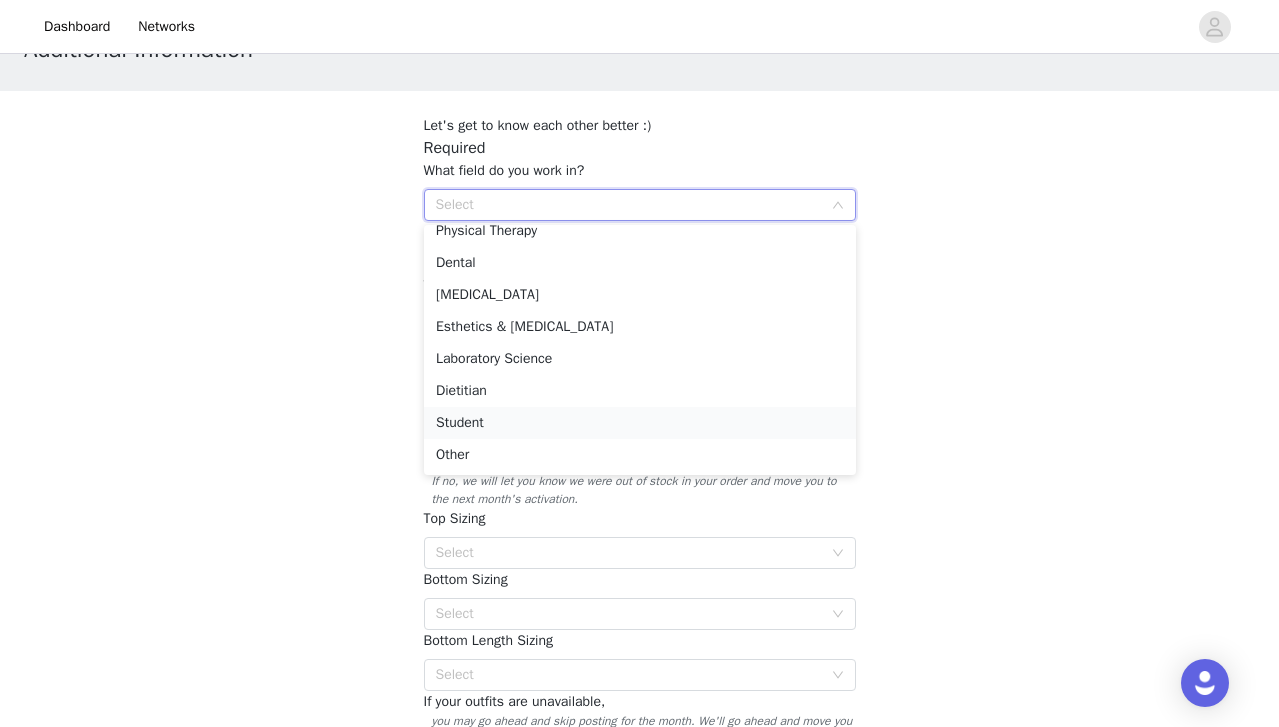 click on "Student" at bounding box center (640, 423) 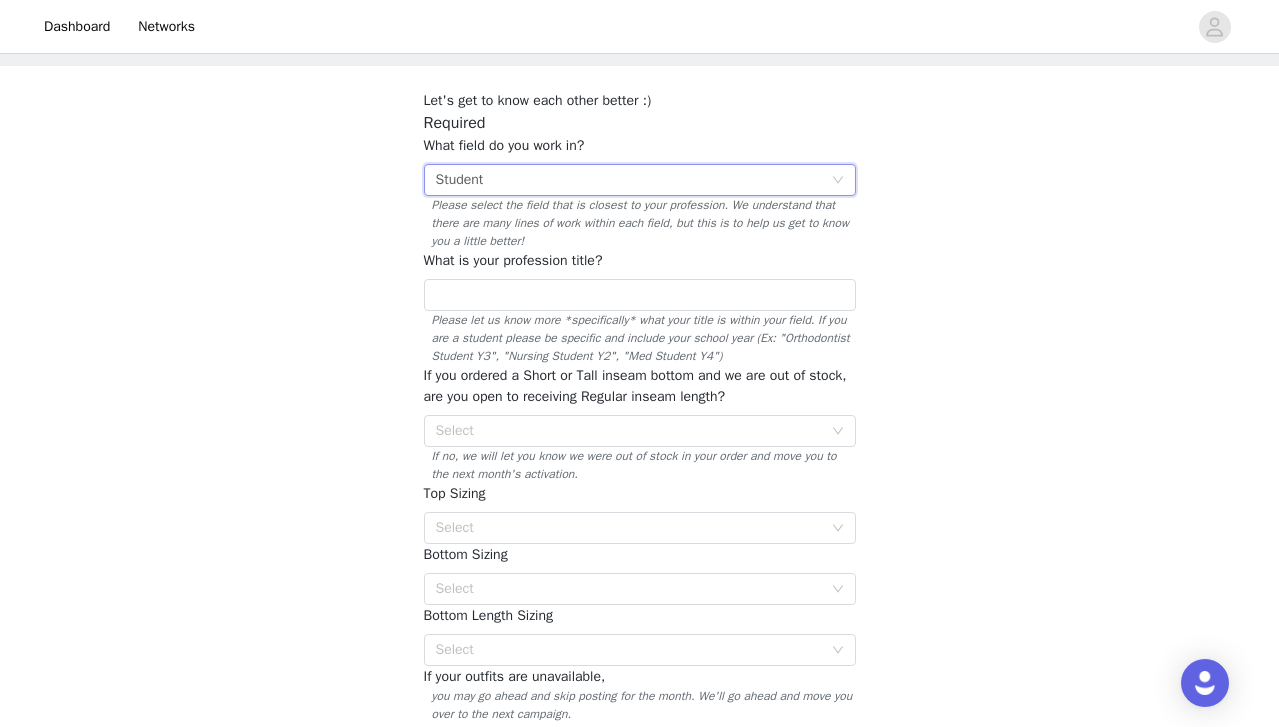 scroll, scrollTop: 99, scrollLeft: 0, axis: vertical 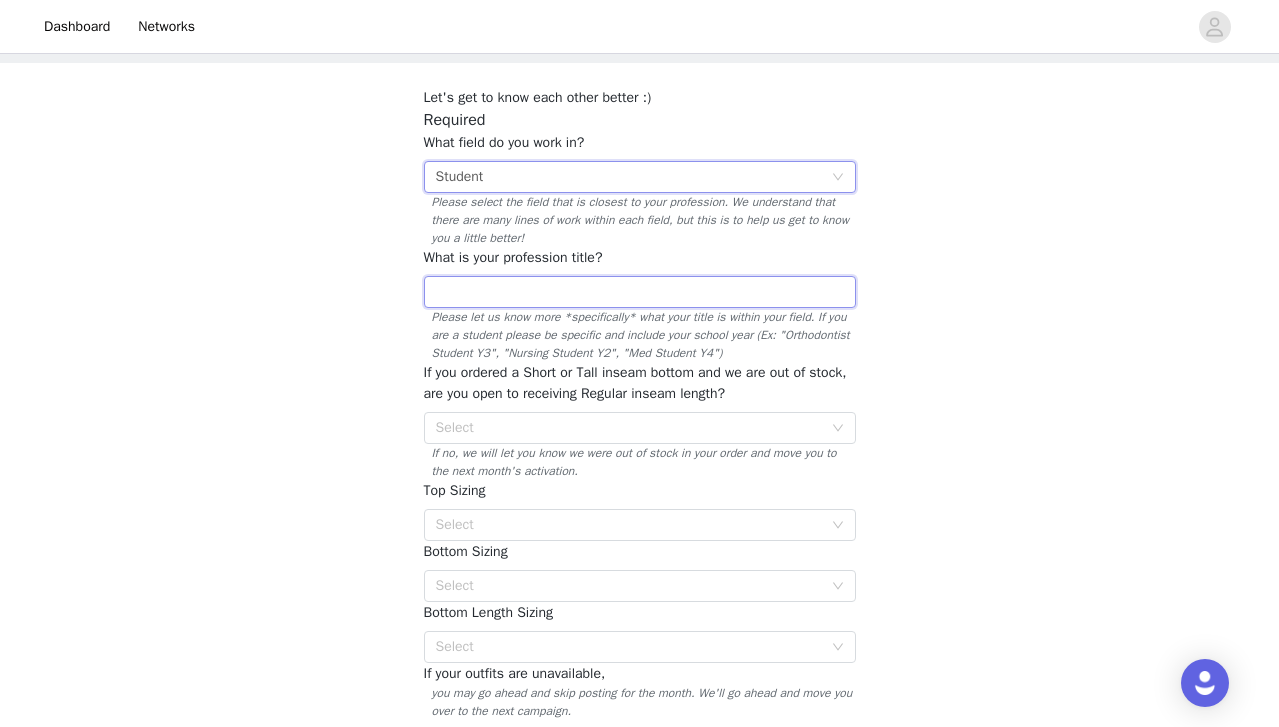 click at bounding box center [640, 292] 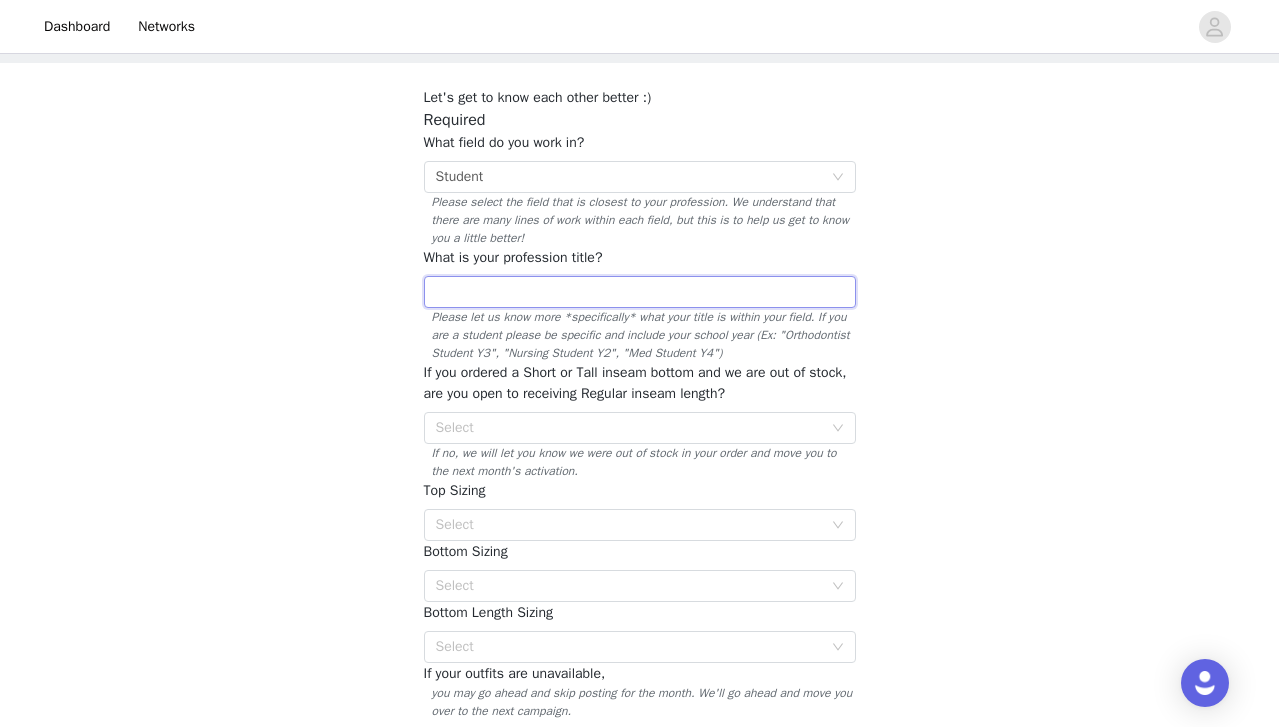 scroll, scrollTop: 121, scrollLeft: 0, axis: vertical 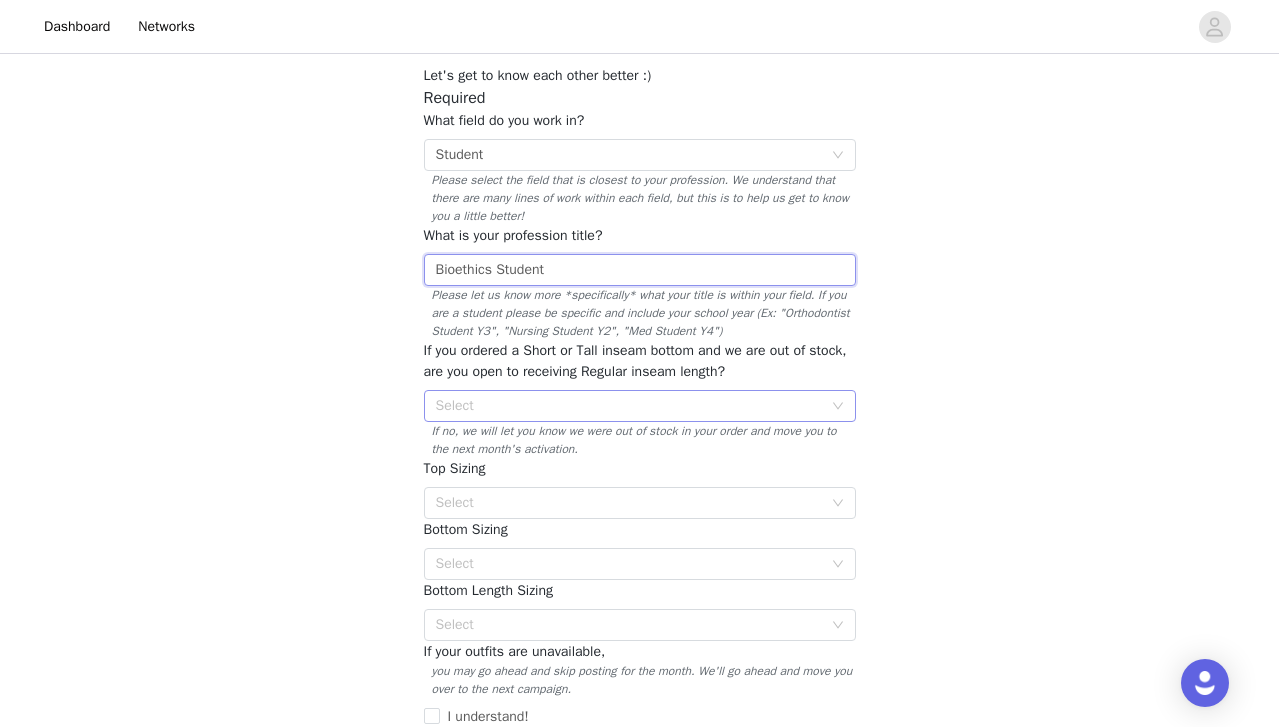 type on "Bioethics Student" 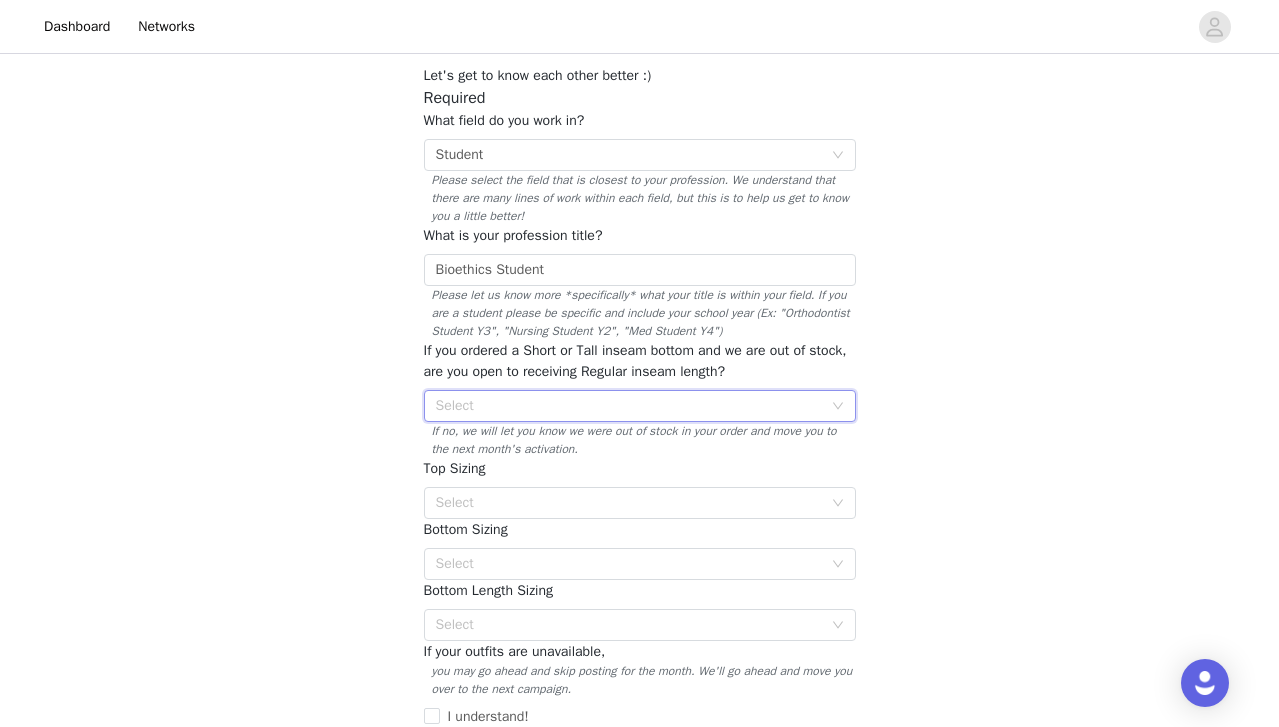 click on "Select" at bounding box center (633, 406) 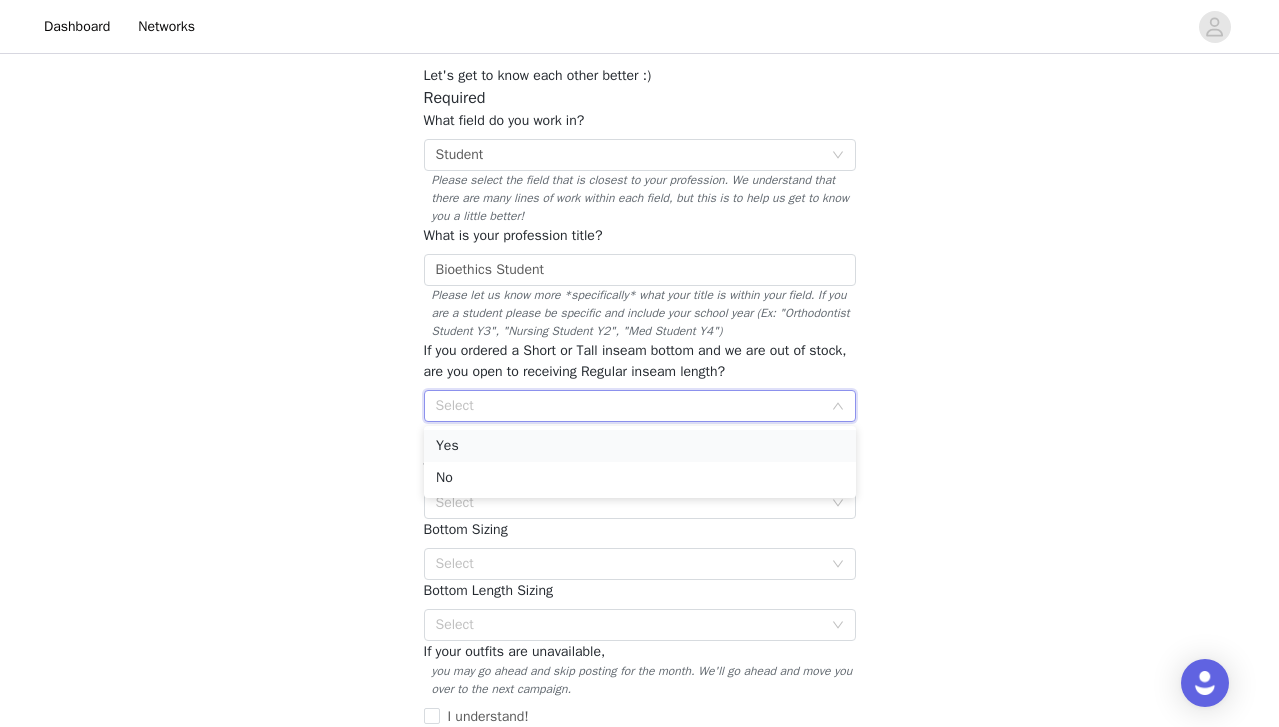 click on "Yes" at bounding box center (640, 446) 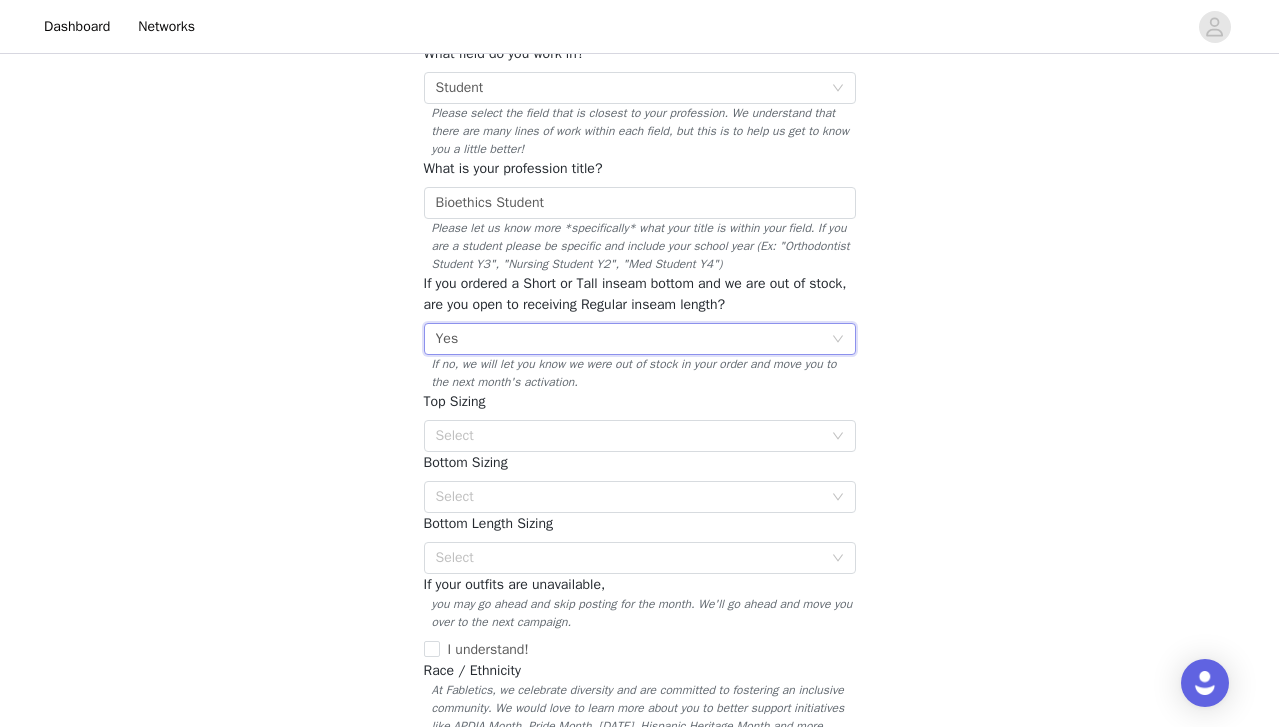 scroll, scrollTop: 215, scrollLeft: 0, axis: vertical 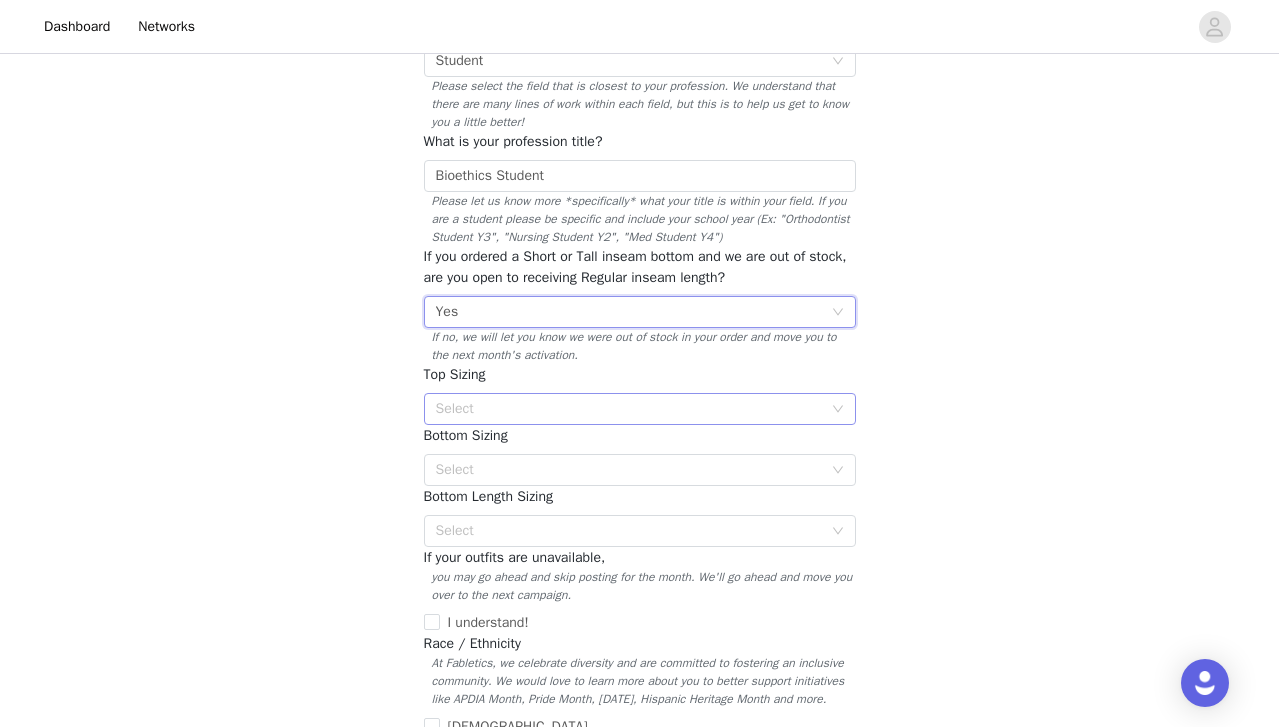 click on "Select" at bounding box center [633, 409] 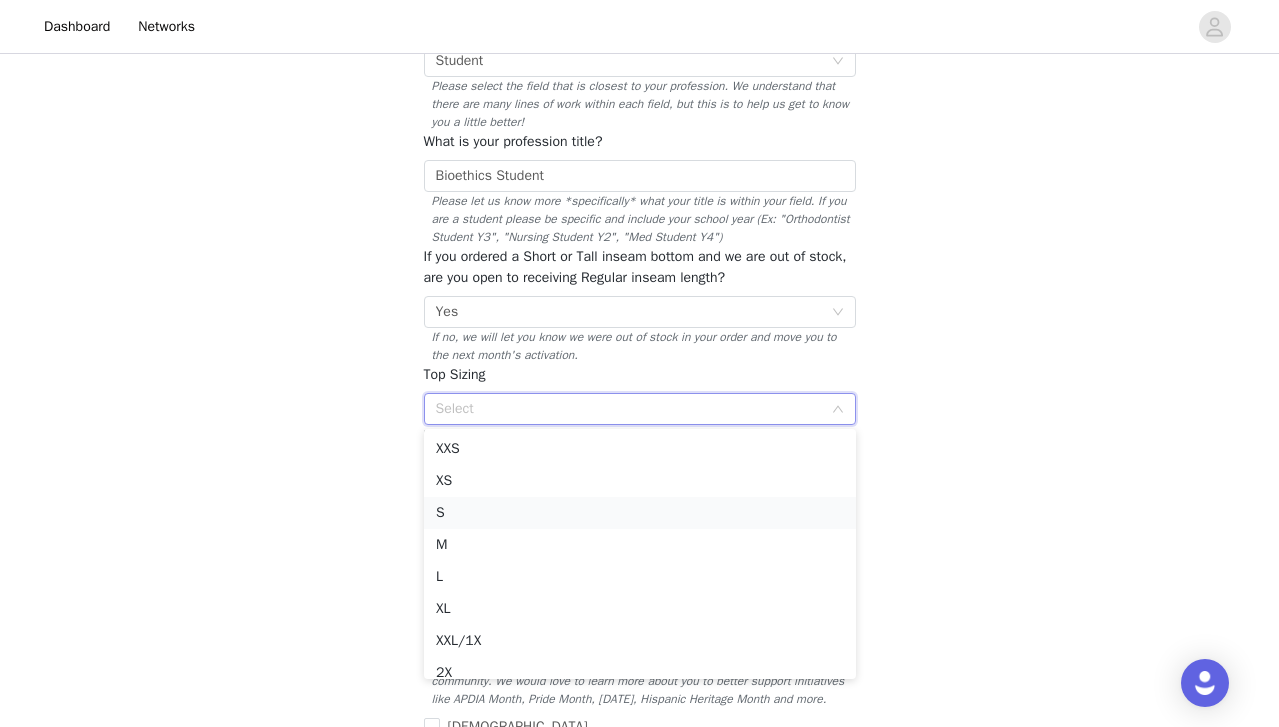 click on "S" at bounding box center (640, 513) 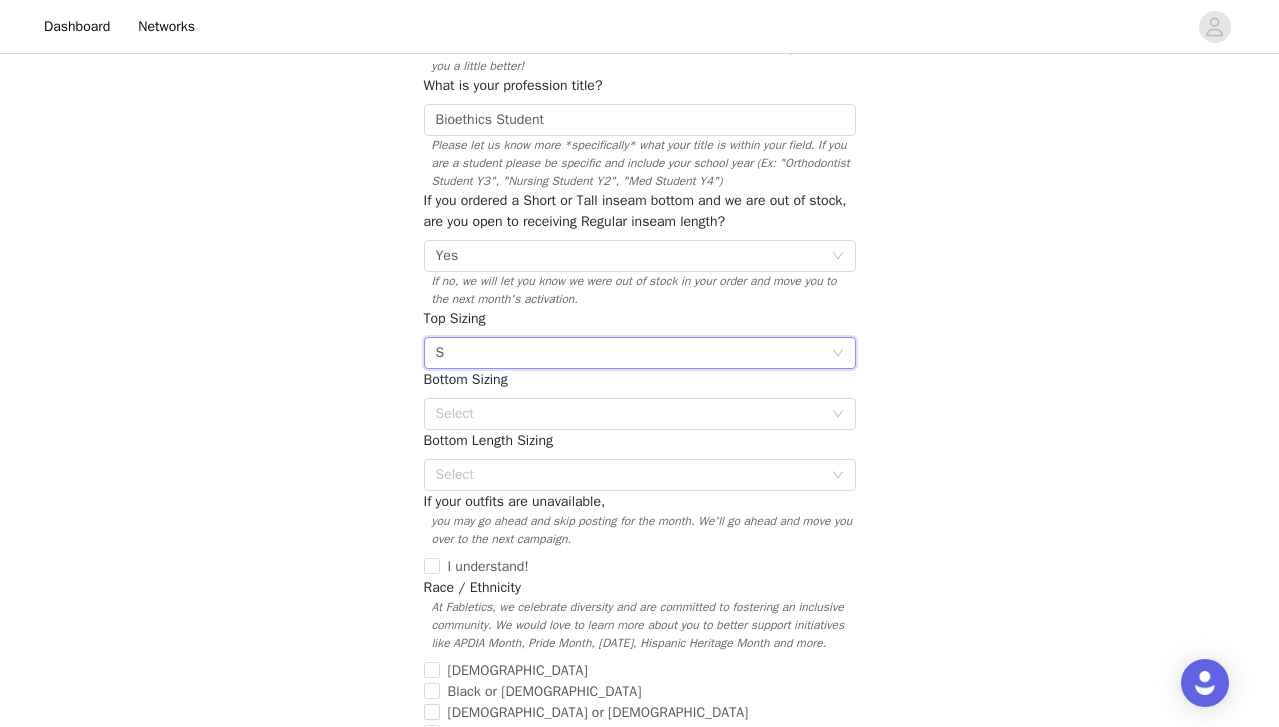 scroll, scrollTop: 287, scrollLeft: 0, axis: vertical 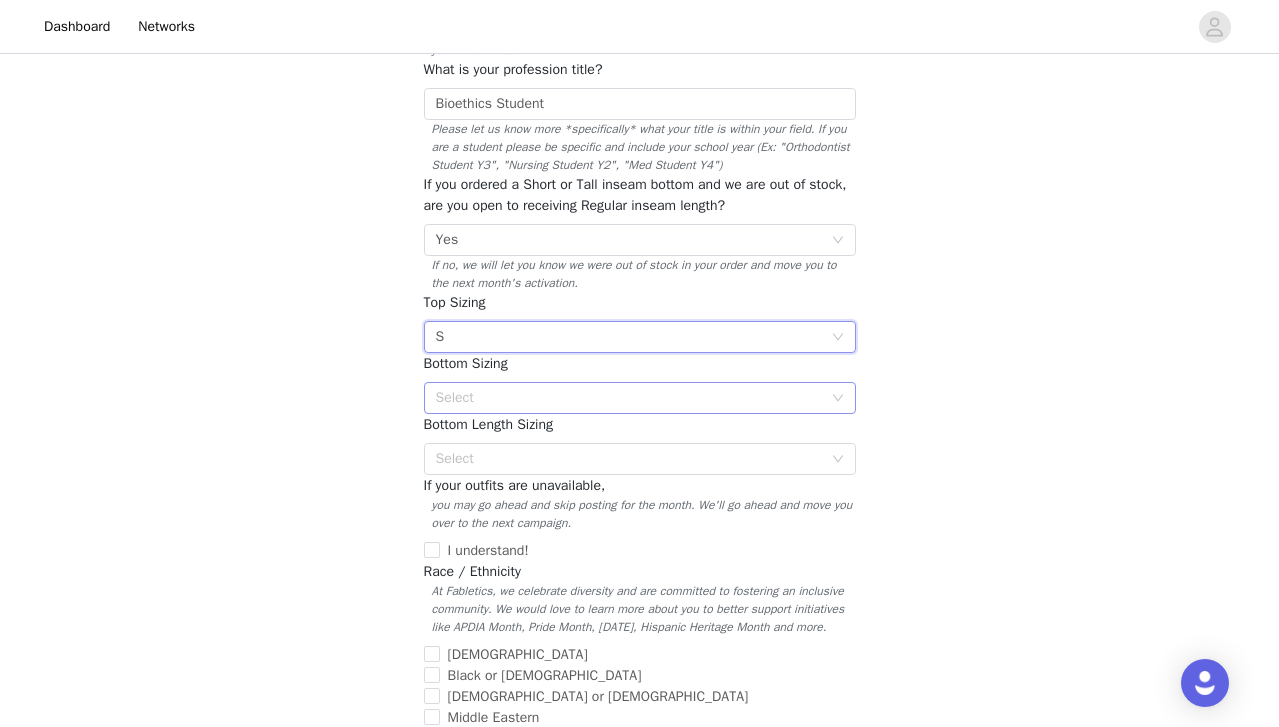 click on "Select" at bounding box center [629, 398] 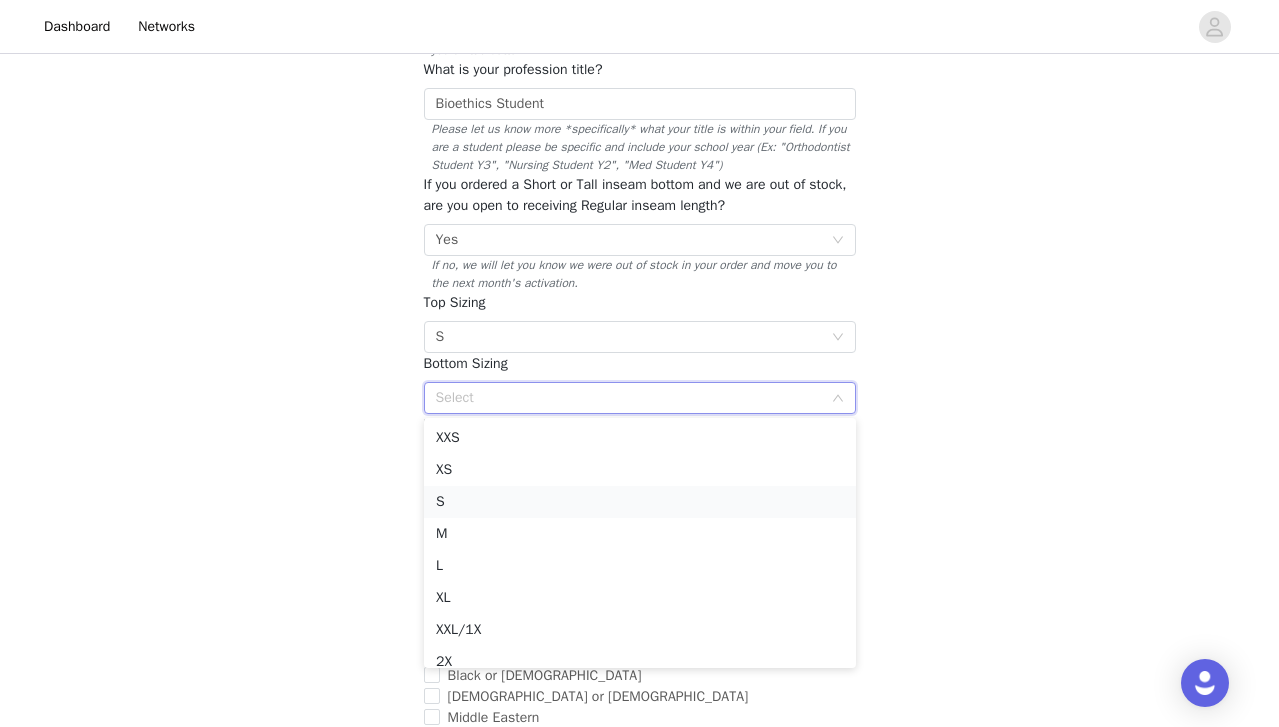 click on "S" at bounding box center [640, 502] 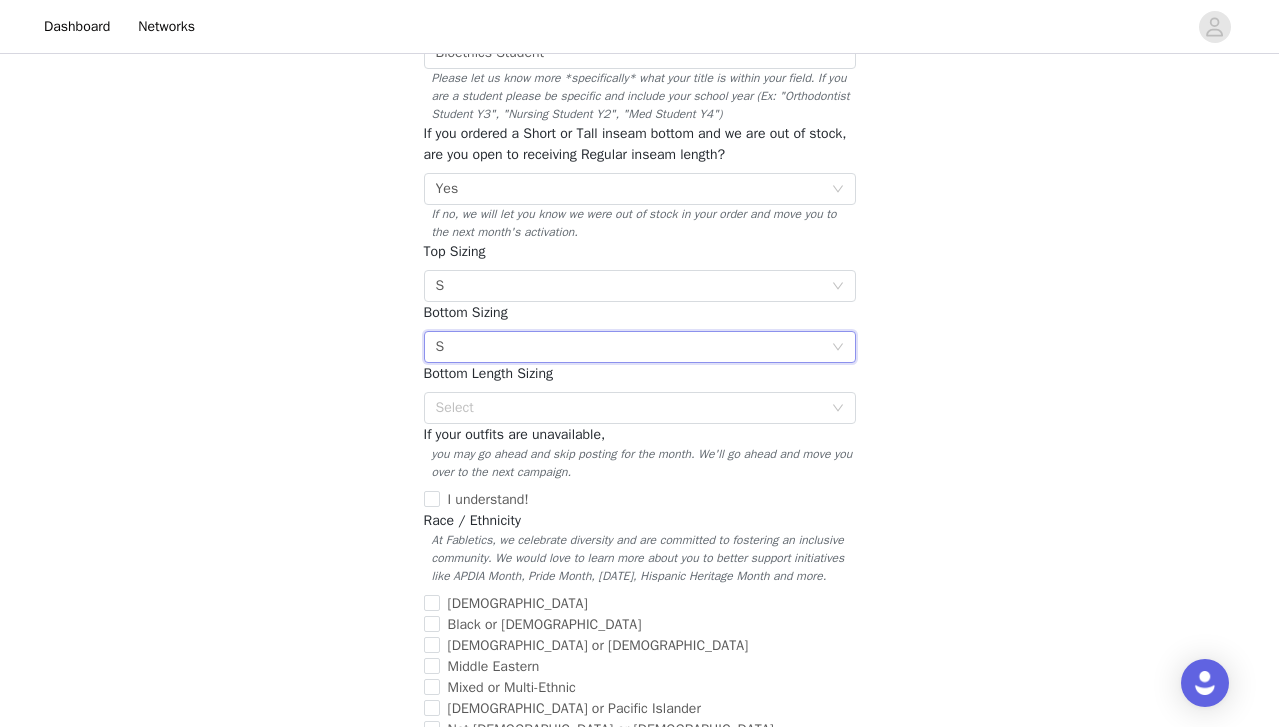scroll, scrollTop: 351, scrollLeft: 0, axis: vertical 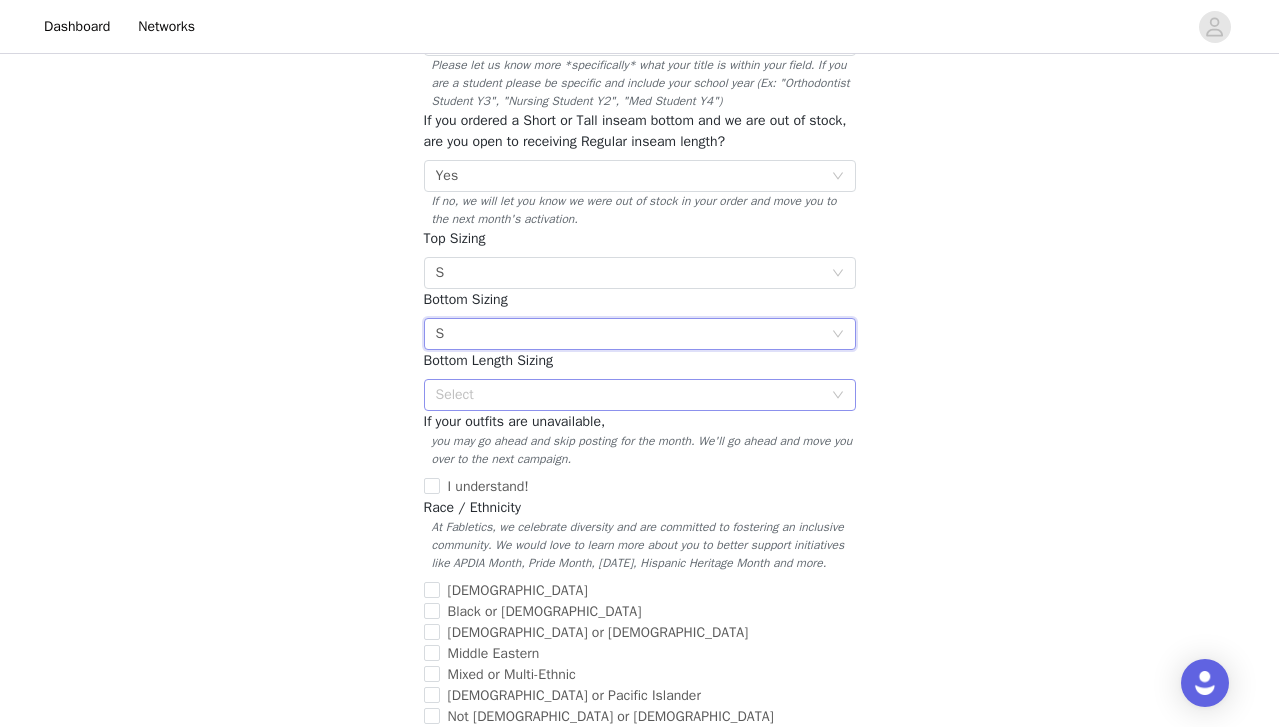 click on "Select" at bounding box center [629, 395] 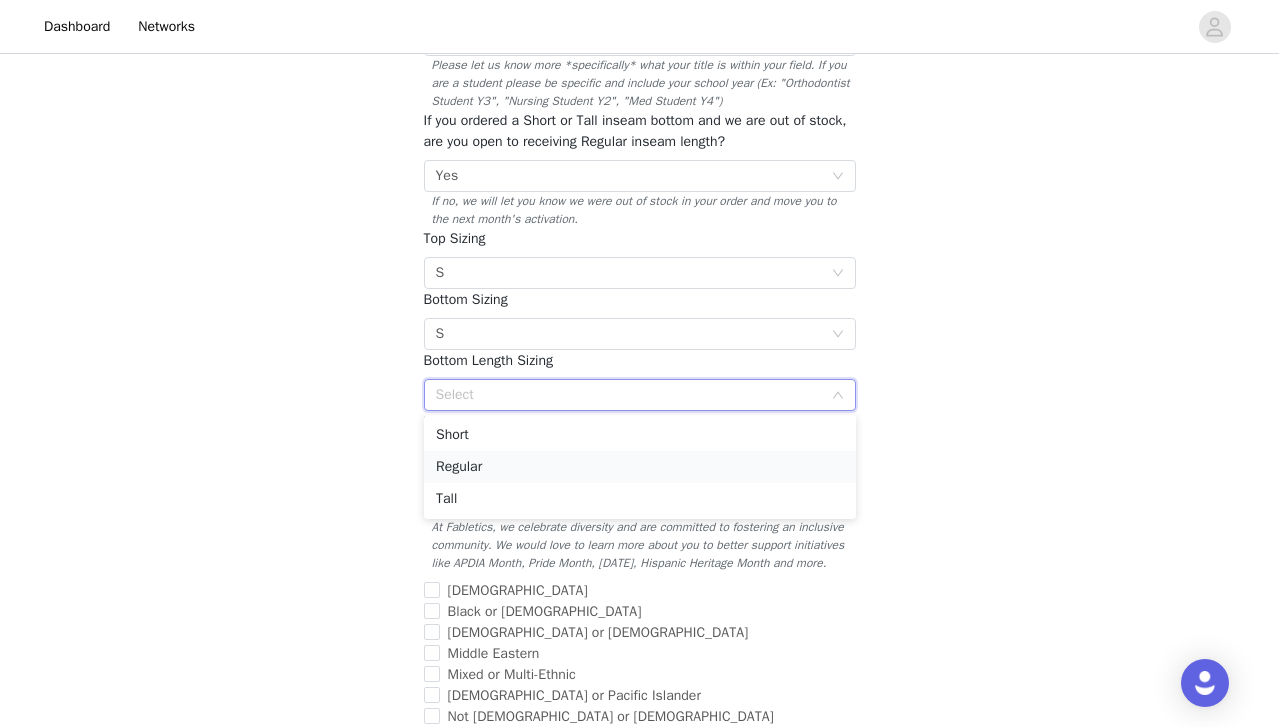 click on "Regular" at bounding box center (640, 467) 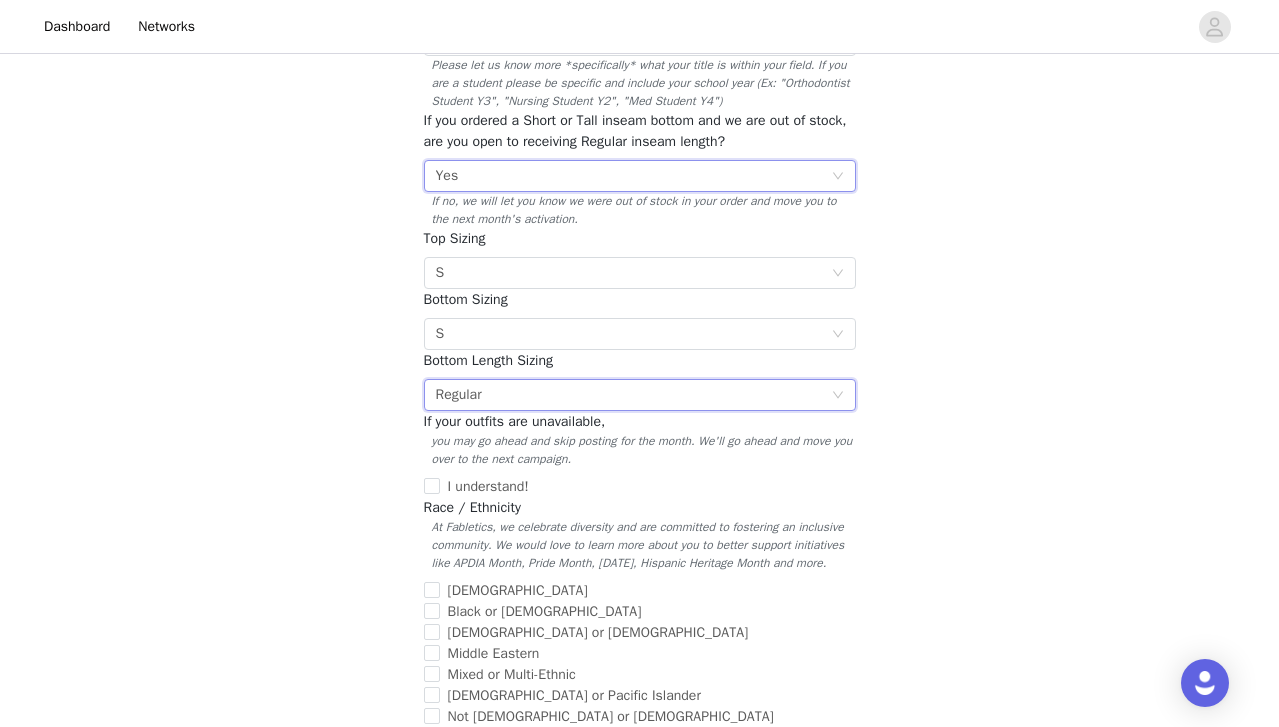 click on "Select Yes" at bounding box center (633, 176) 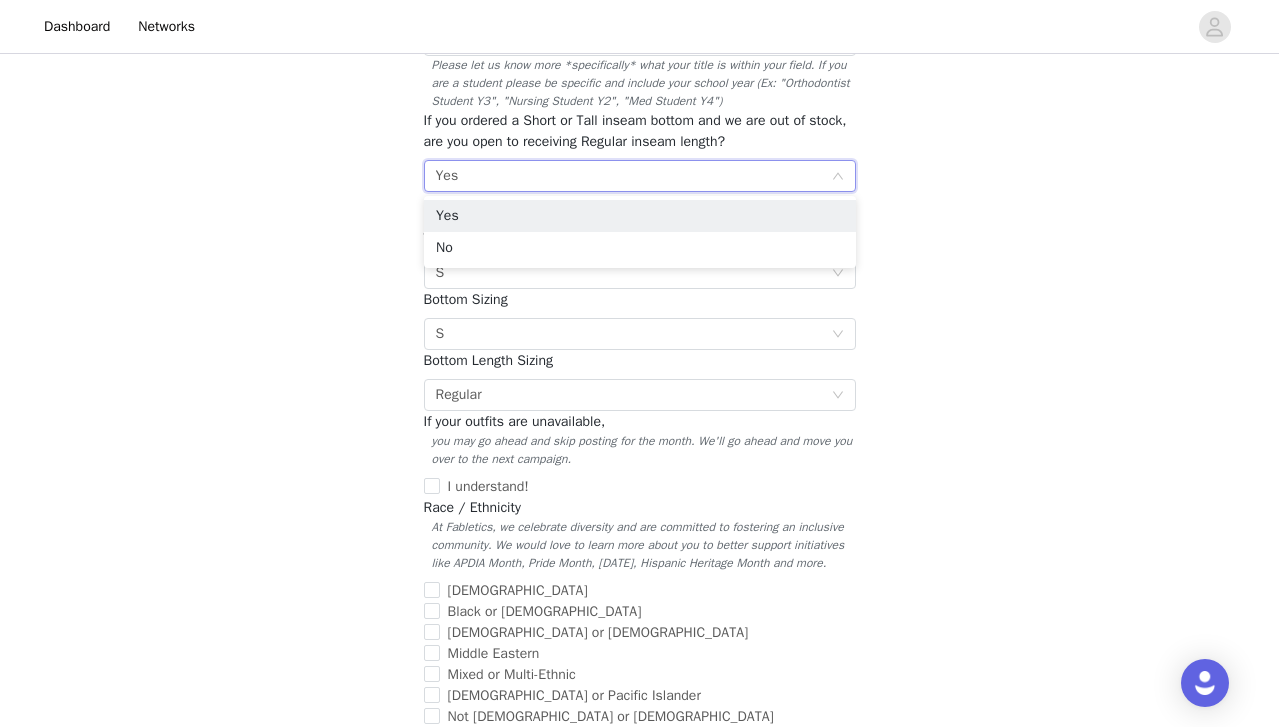 click on "Select Yes" at bounding box center (633, 176) 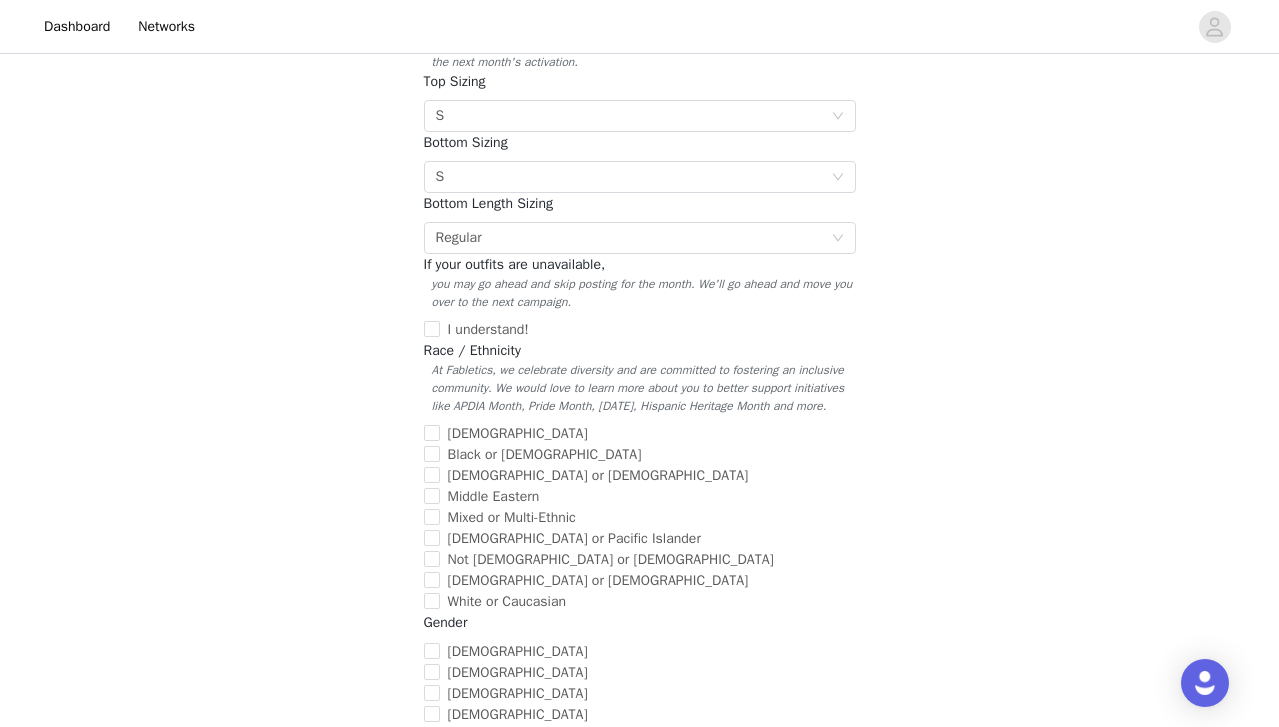 scroll, scrollTop: 512, scrollLeft: 0, axis: vertical 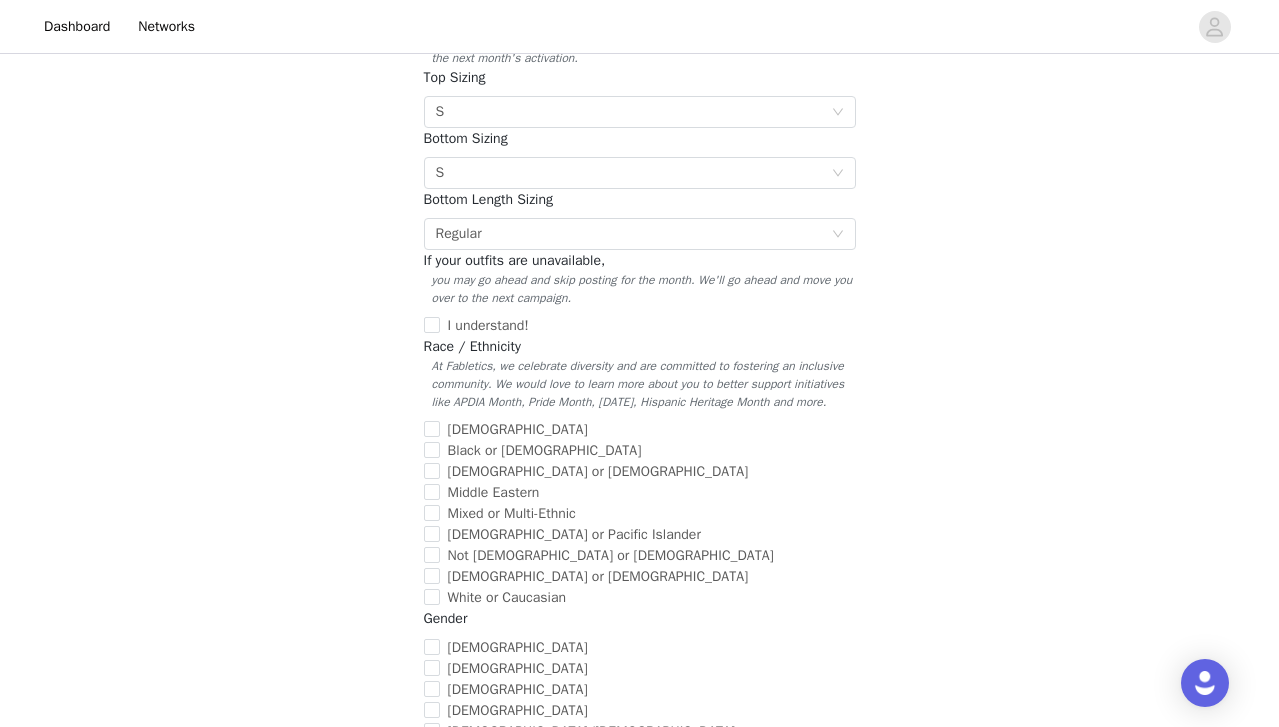 click on "Let's get to know each other better :)   Required   What field do you work in?     Select Student   Please select the field that is closest to your profession. We understand that there are many lines of work within each field, but this is to help us get to know you a little better! What is your profession title?     Bioethics Student   Please let us know more *specifically* what your title is within your field. If you are a student please be specific and include your school year (Ex: "Orthodontist Student Y3", "Nursing Student Y2", "Med Student Y4") If you ordered a Short or Tall inseam bottom and we are out of stock, are you open to receiving Regular inseam length?     Select Yes   If no, we will let you know we were out of stock in your order and move you to the next month's activation. Top Sizing     Select S   Bottom Sizing     Select S   Bottom Length Sizing     Select Regular   If your outfits are unavailable,     I understand!   Race / Ethnicity     [DEMOGRAPHIC_DATA] or [DEMOGRAPHIC_DATA] Middle Eastern" at bounding box center [640, 238] 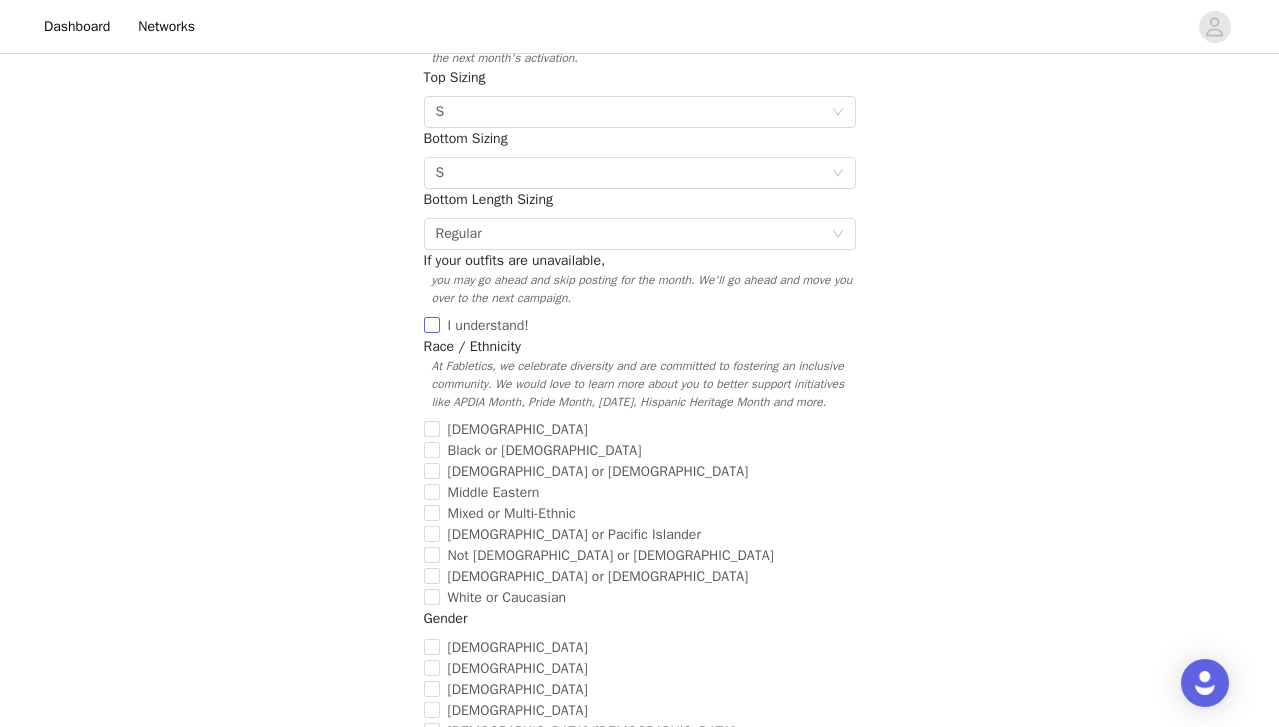 click on "I understand!" at bounding box center [432, 325] 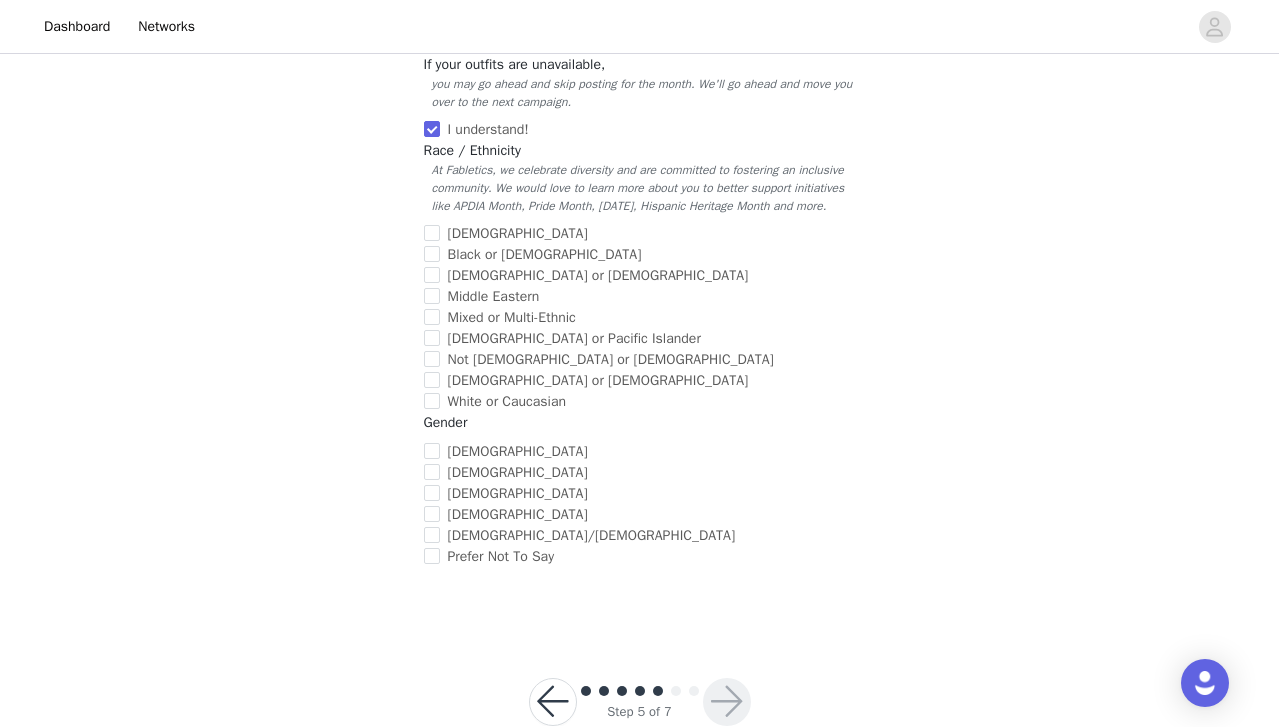 scroll, scrollTop: 711, scrollLeft: 0, axis: vertical 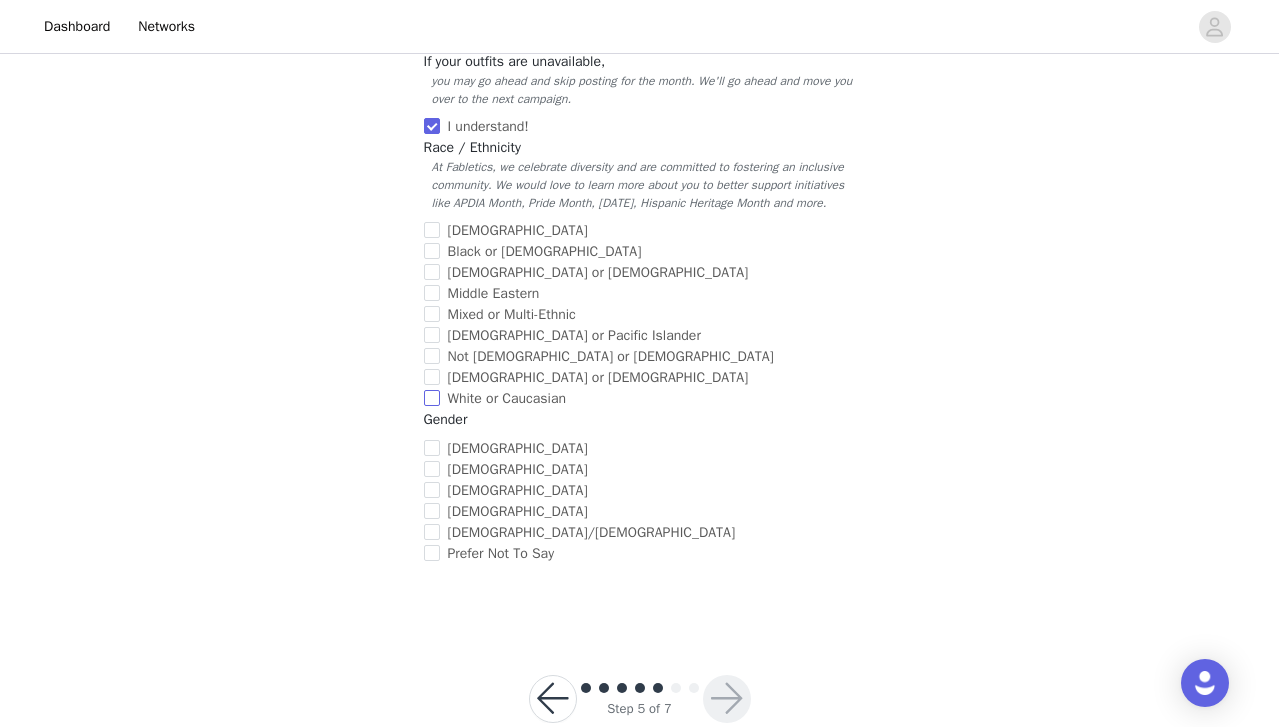 click on "White or Caucasian" at bounding box center (432, 398) 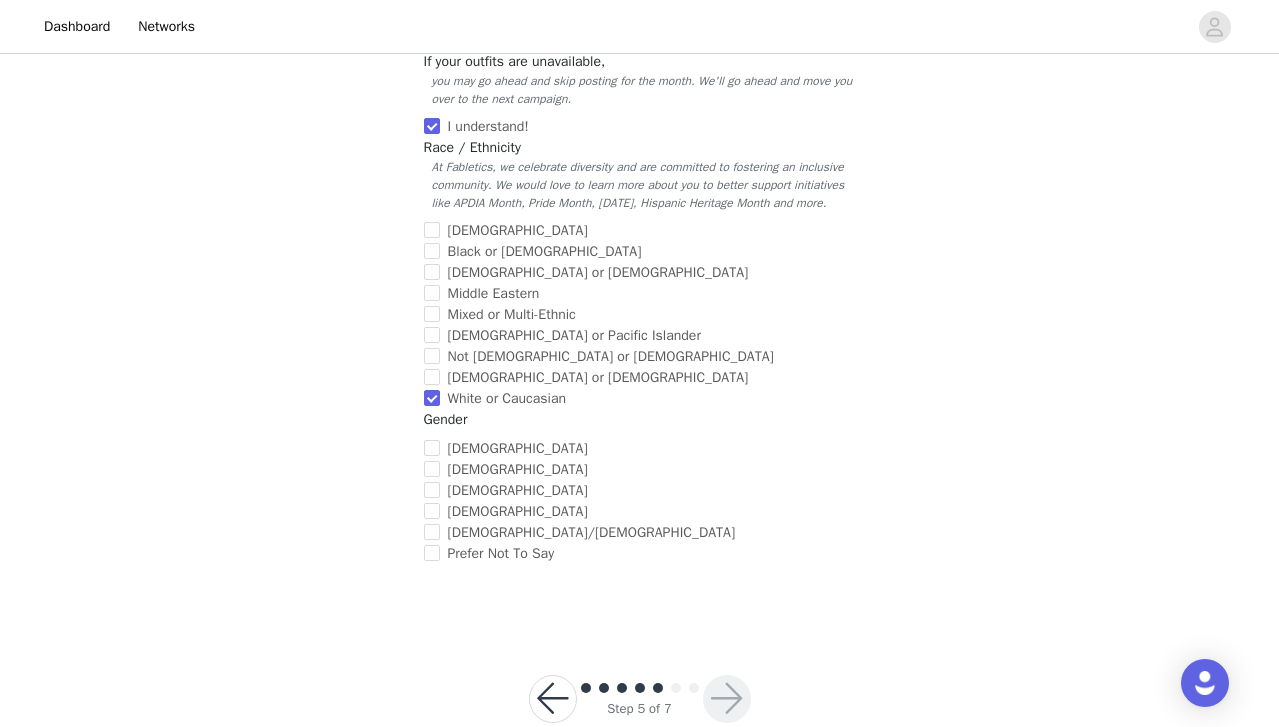 scroll, scrollTop: 756, scrollLeft: 0, axis: vertical 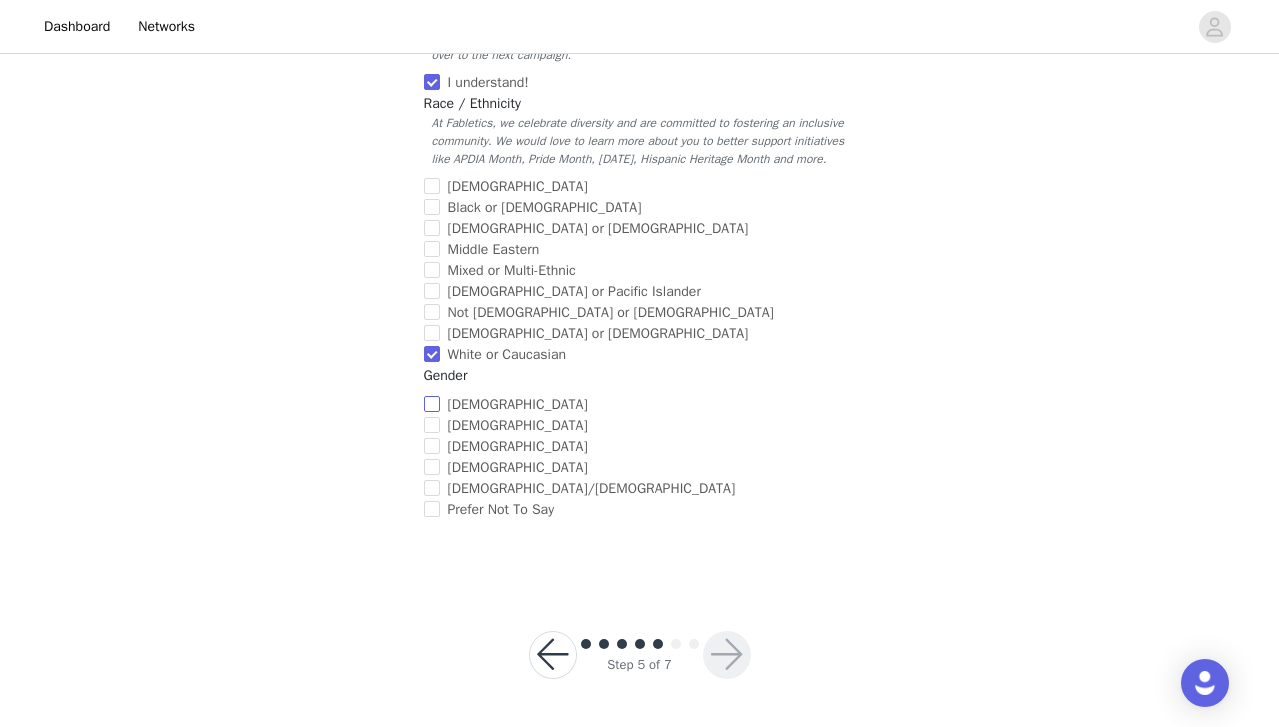 click on "[DEMOGRAPHIC_DATA]" at bounding box center [432, 404] 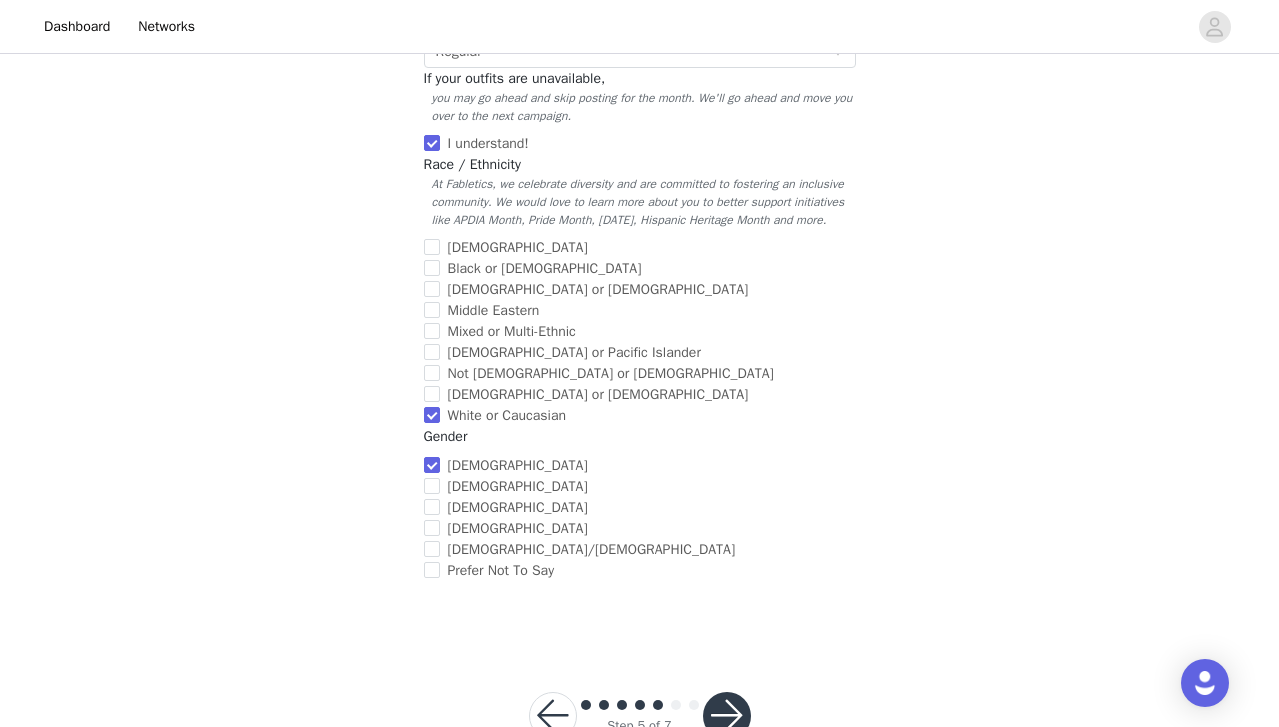 scroll, scrollTop: 772, scrollLeft: 0, axis: vertical 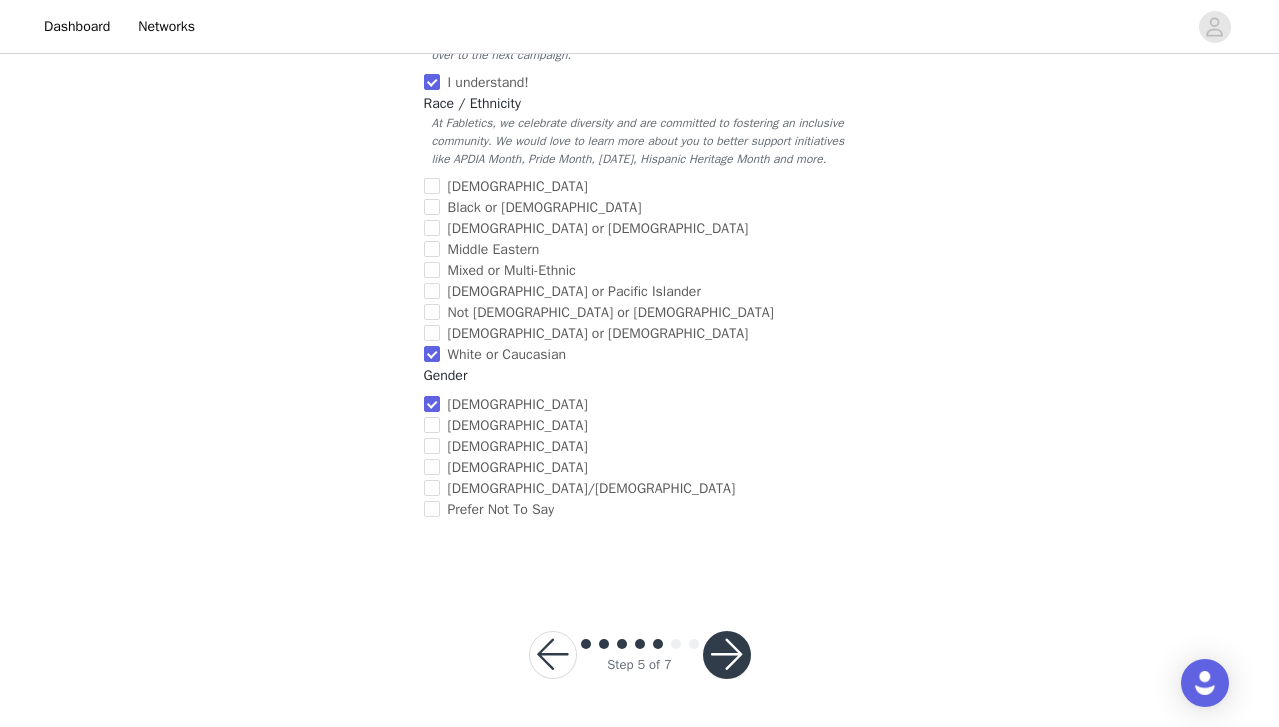 click at bounding box center [553, 655] 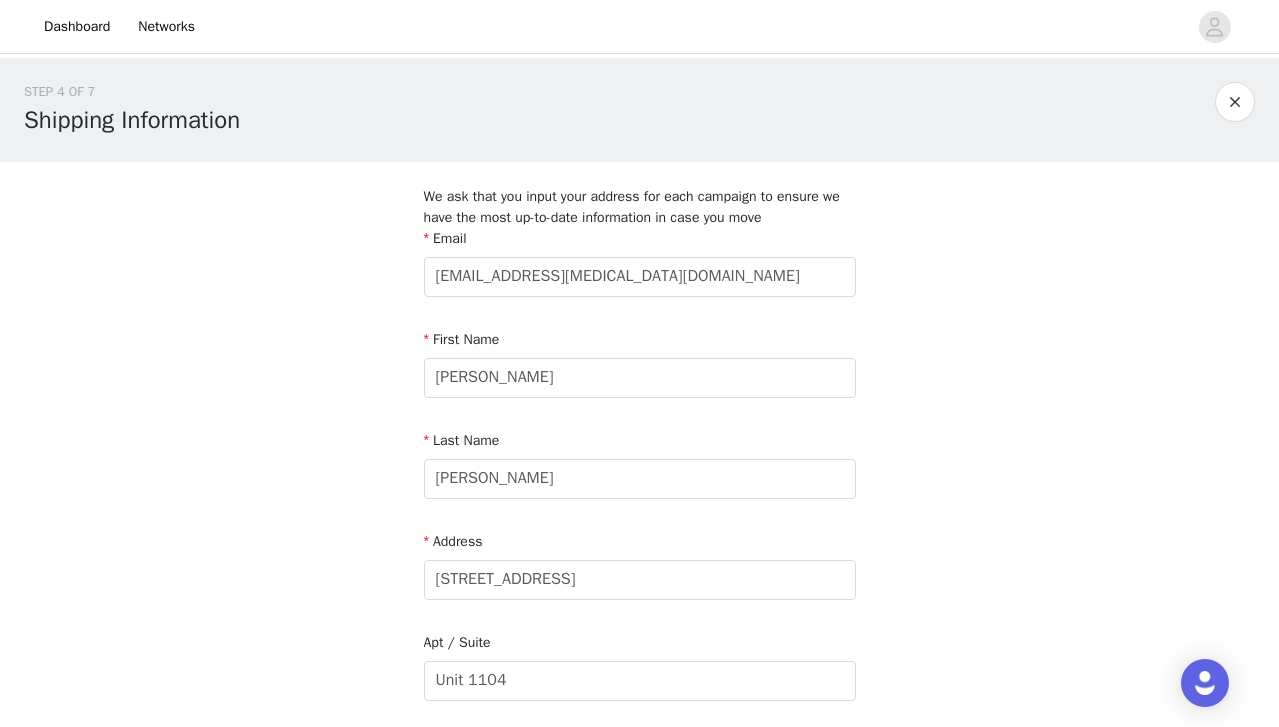 scroll, scrollTop: 678, scrollLeft: 0, axis: vertical 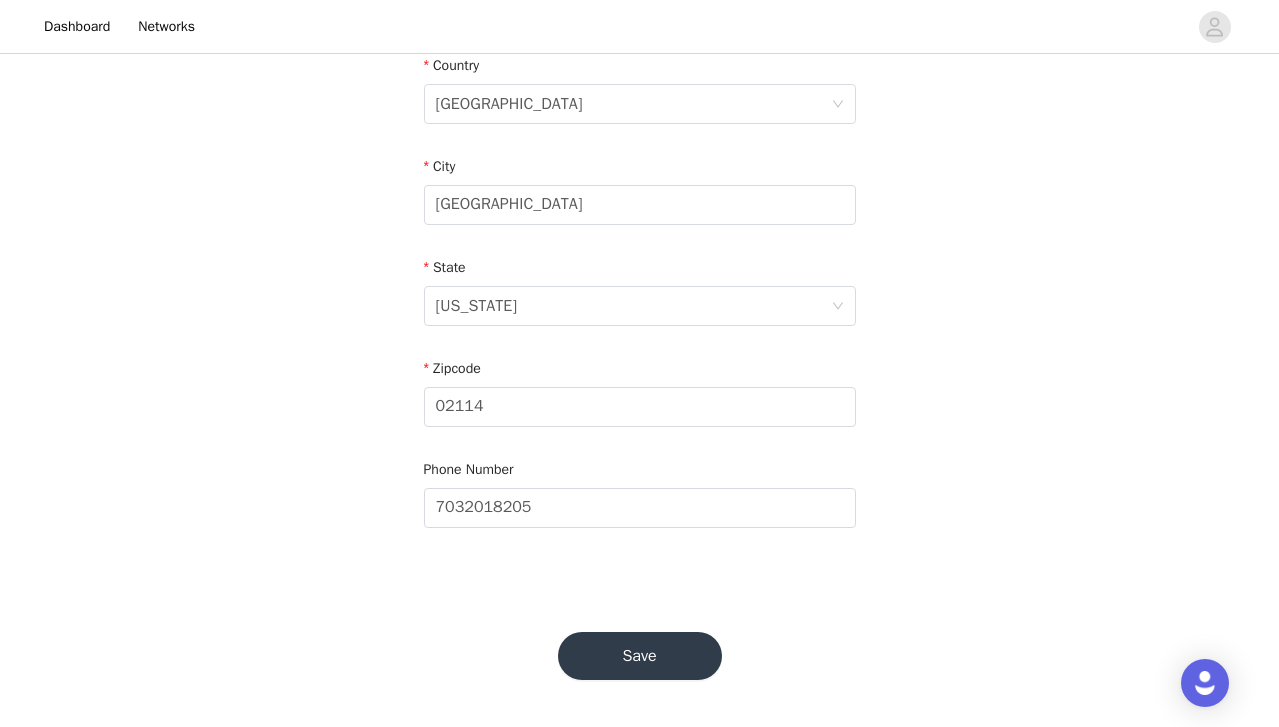 click on "Save" at bounding box center [640, 656] 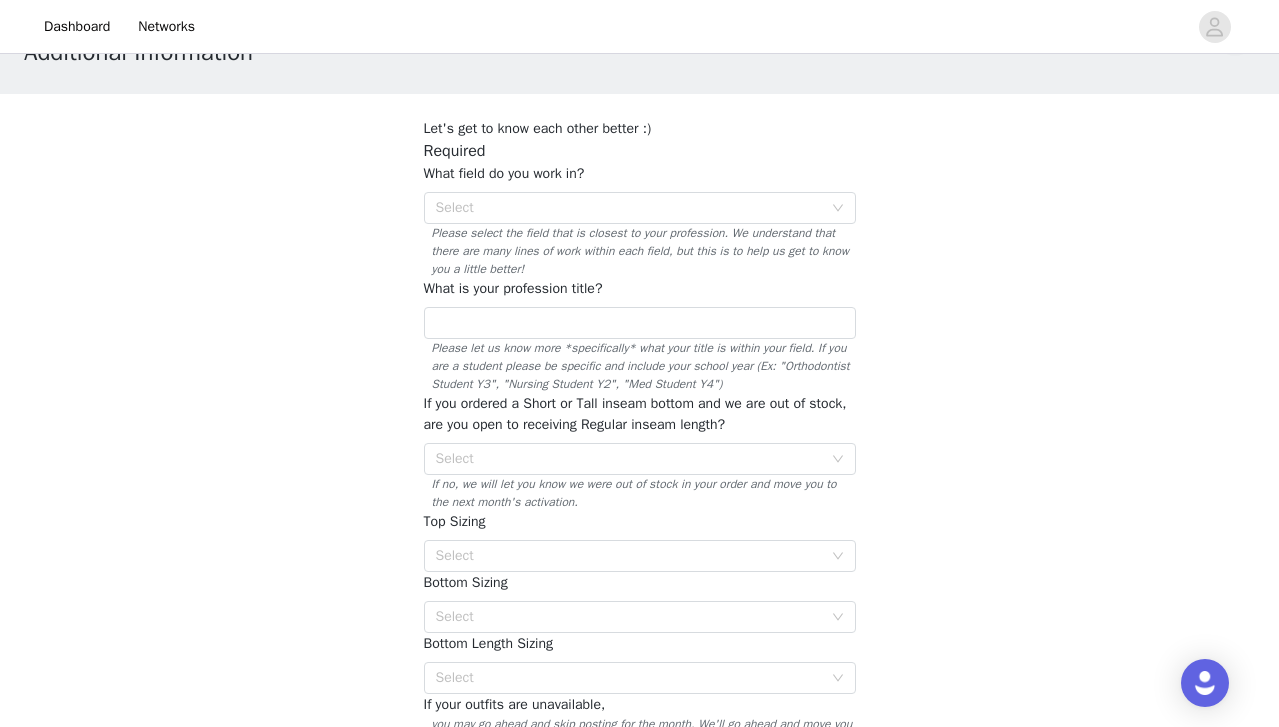 scroll, scrollTop: 67, scrollLeft: 0, axis: vertical 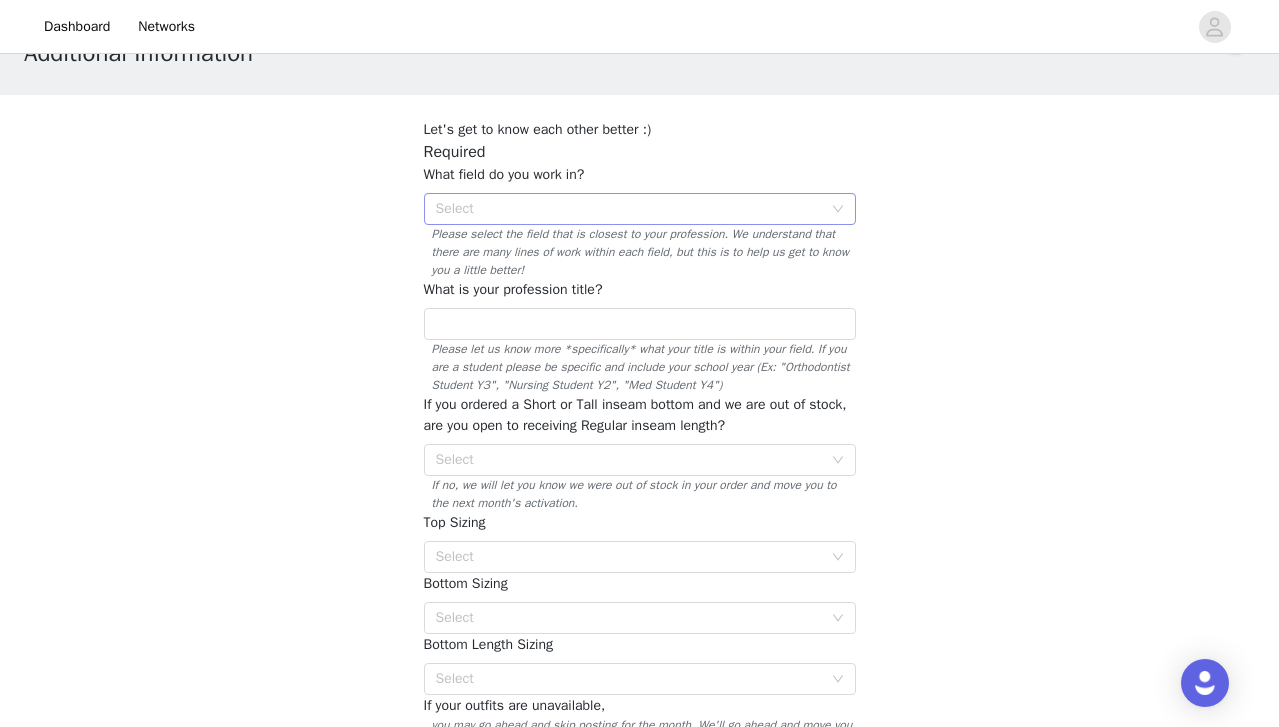 click on "Select" at bounding box center [633, 209] 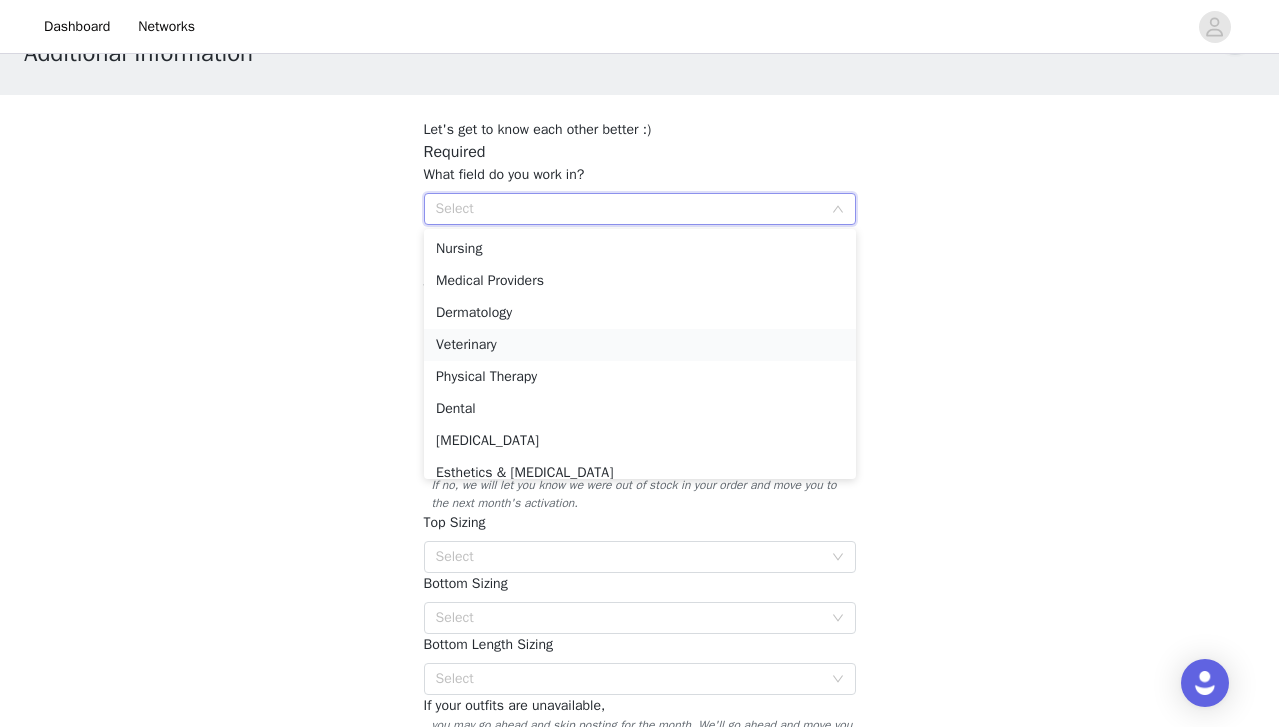 scroll, scrollTop: 142, scrollLeft: 0, axis: vertical 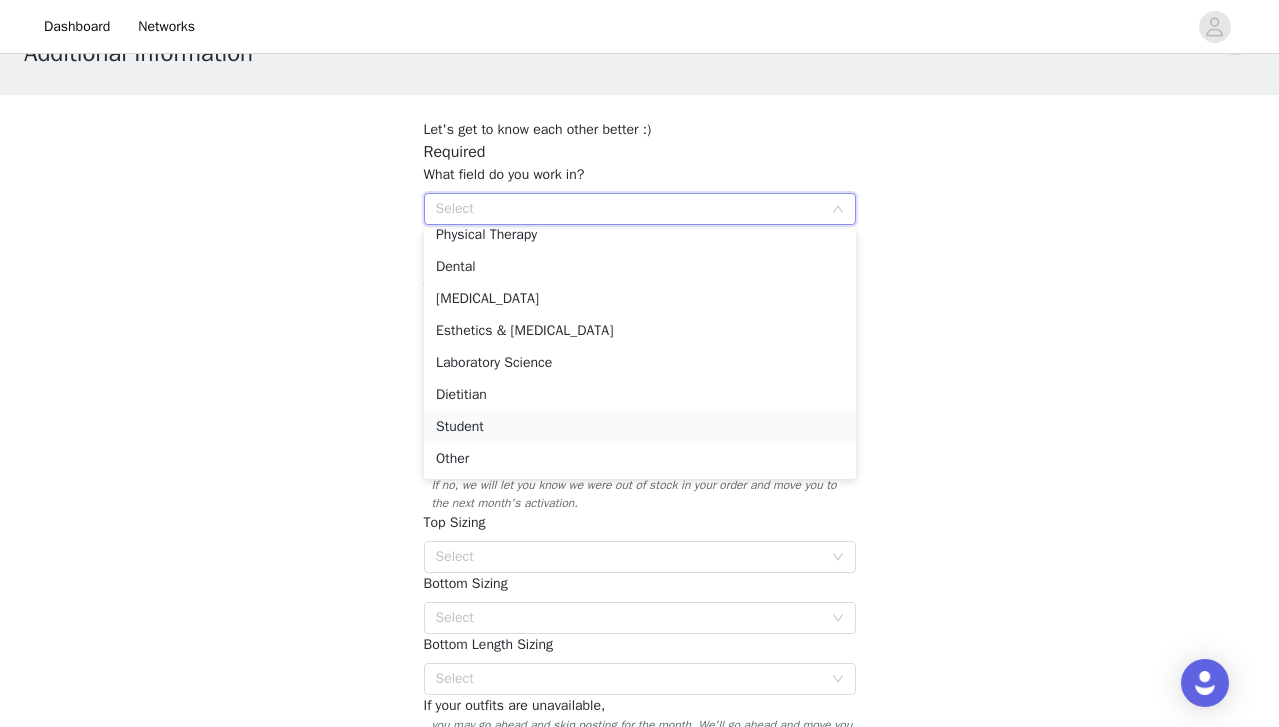click on "Student" at bounding box center [640, 427] 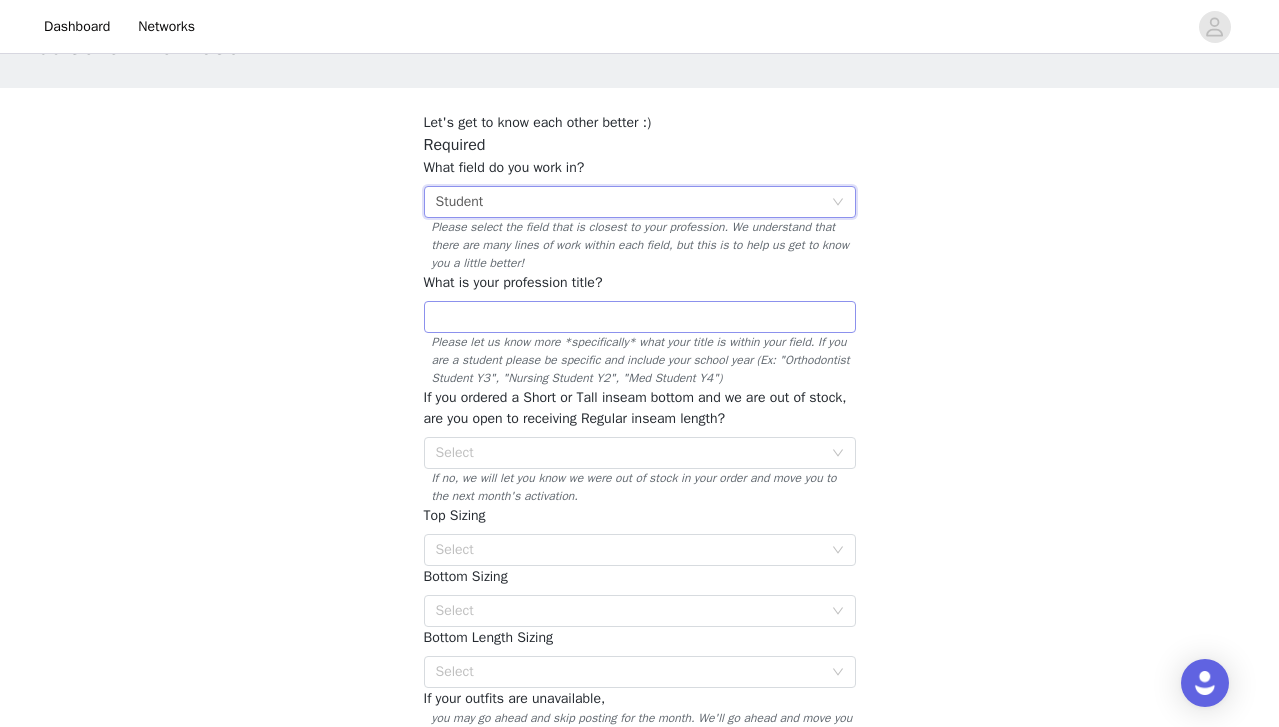 scroll, scrollTop: 80, scrollLeft: 0, axis: vertical 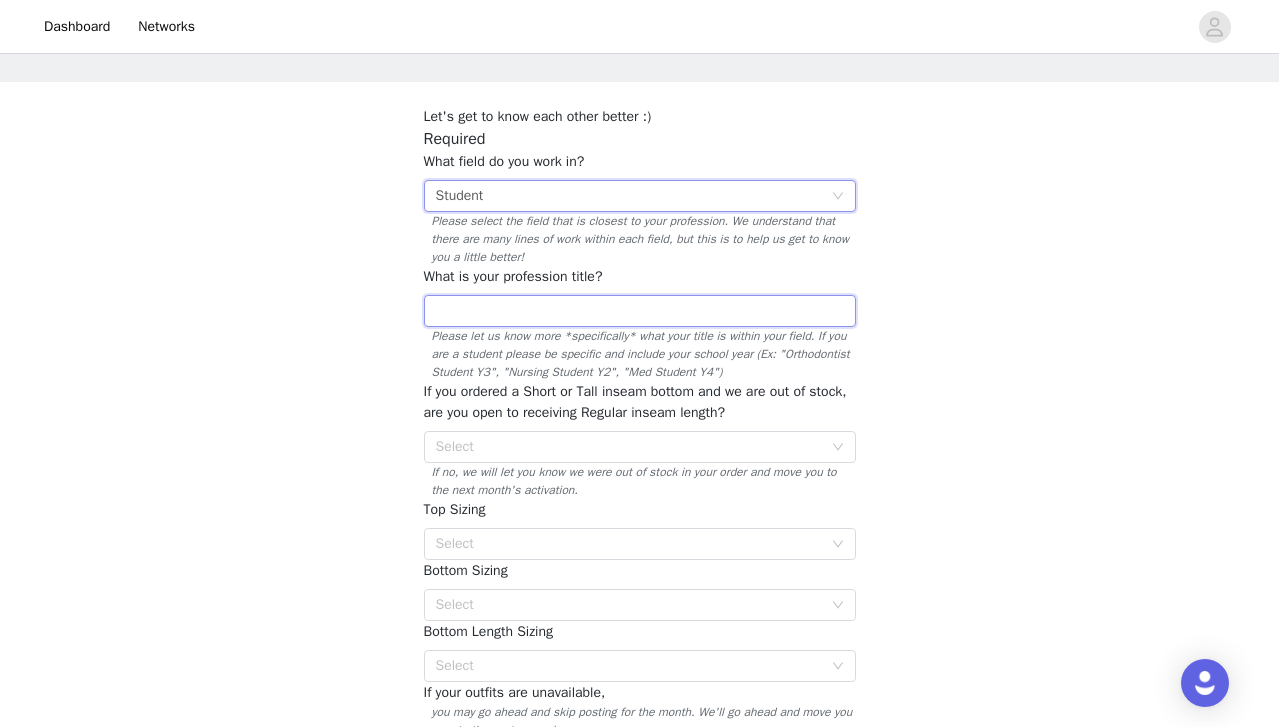 click at bounding box center [640, 311] 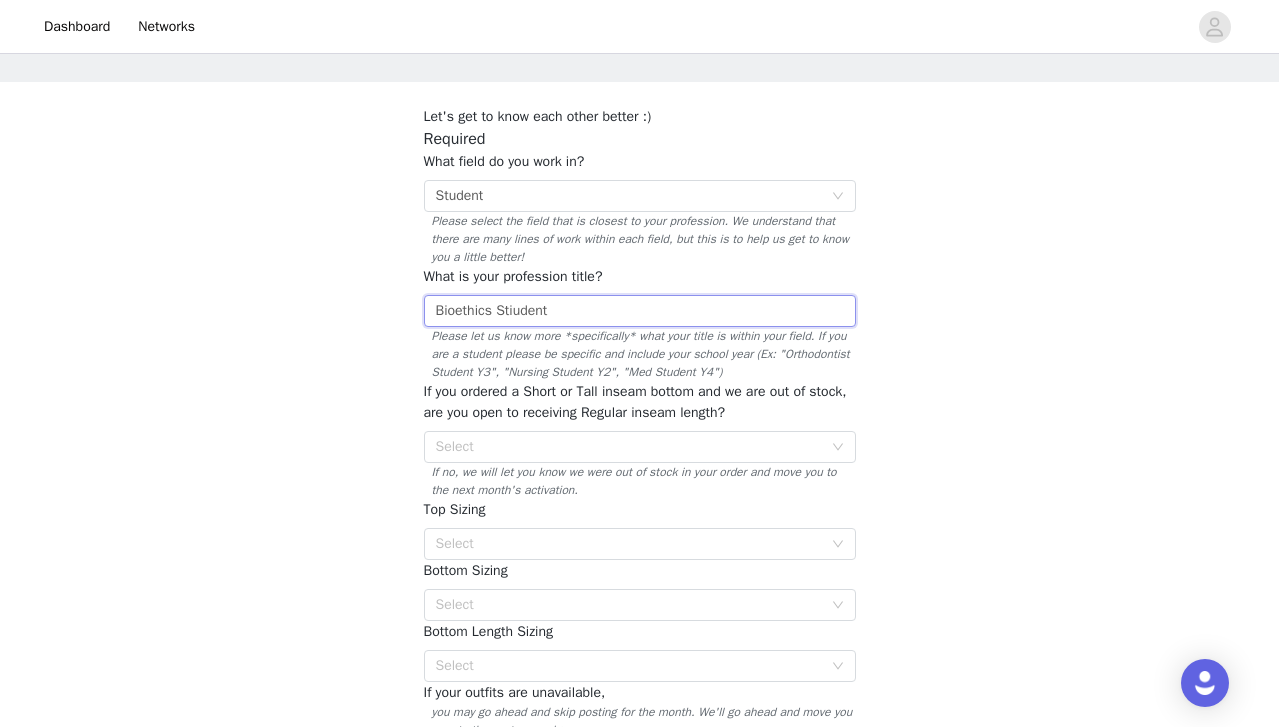 click on "Bioethics Stiudent" at bounding box center [640, 311] 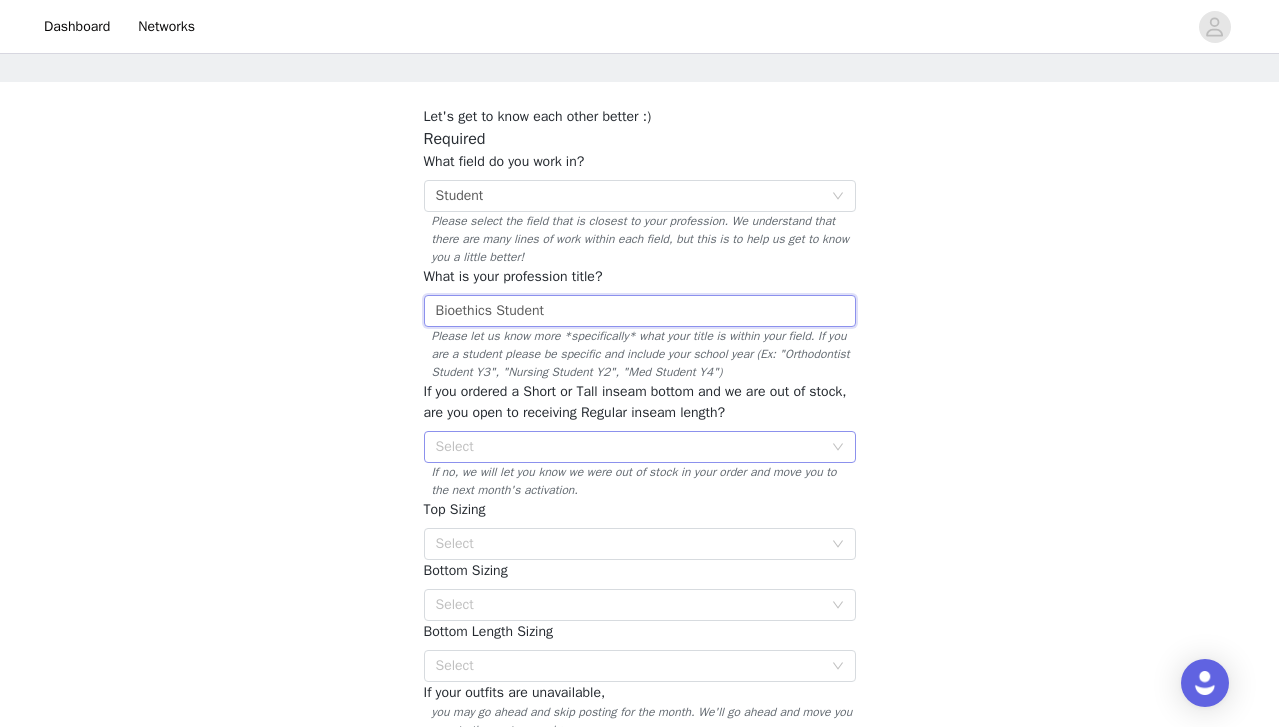 click on "Select" at bounding box center [629, 447] 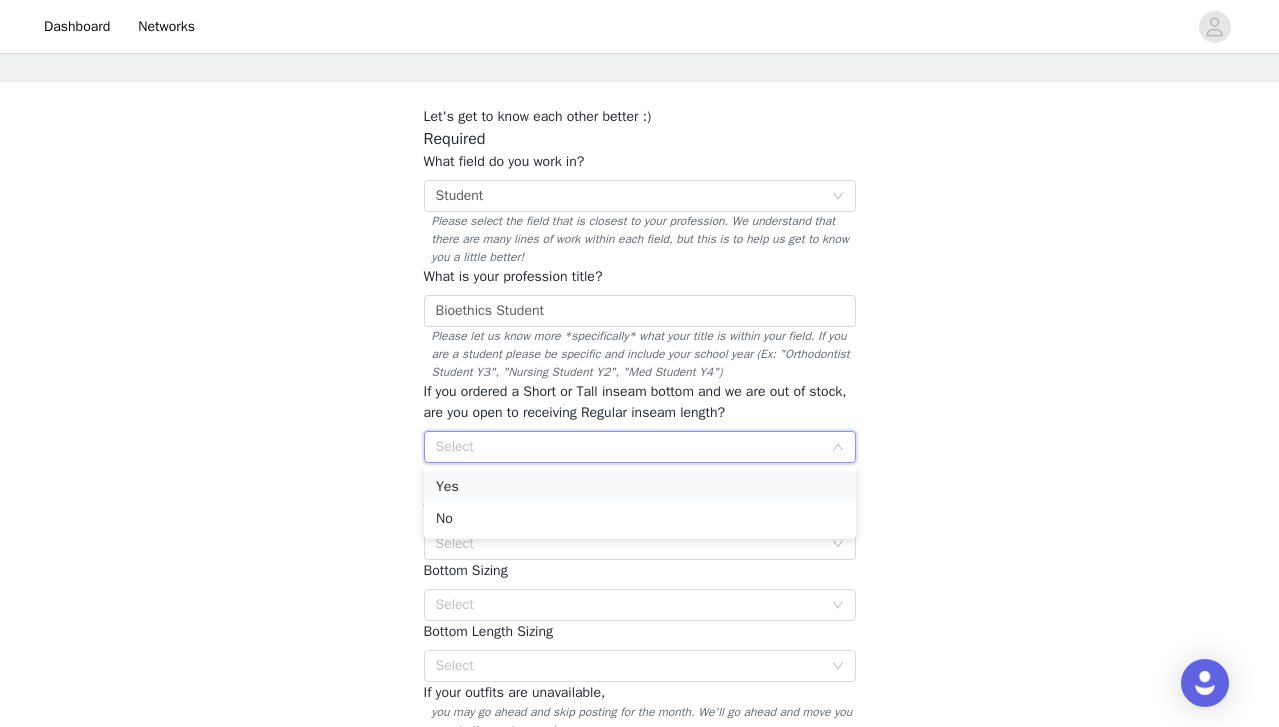 click on "Yes" at bounding box center (640, 487) 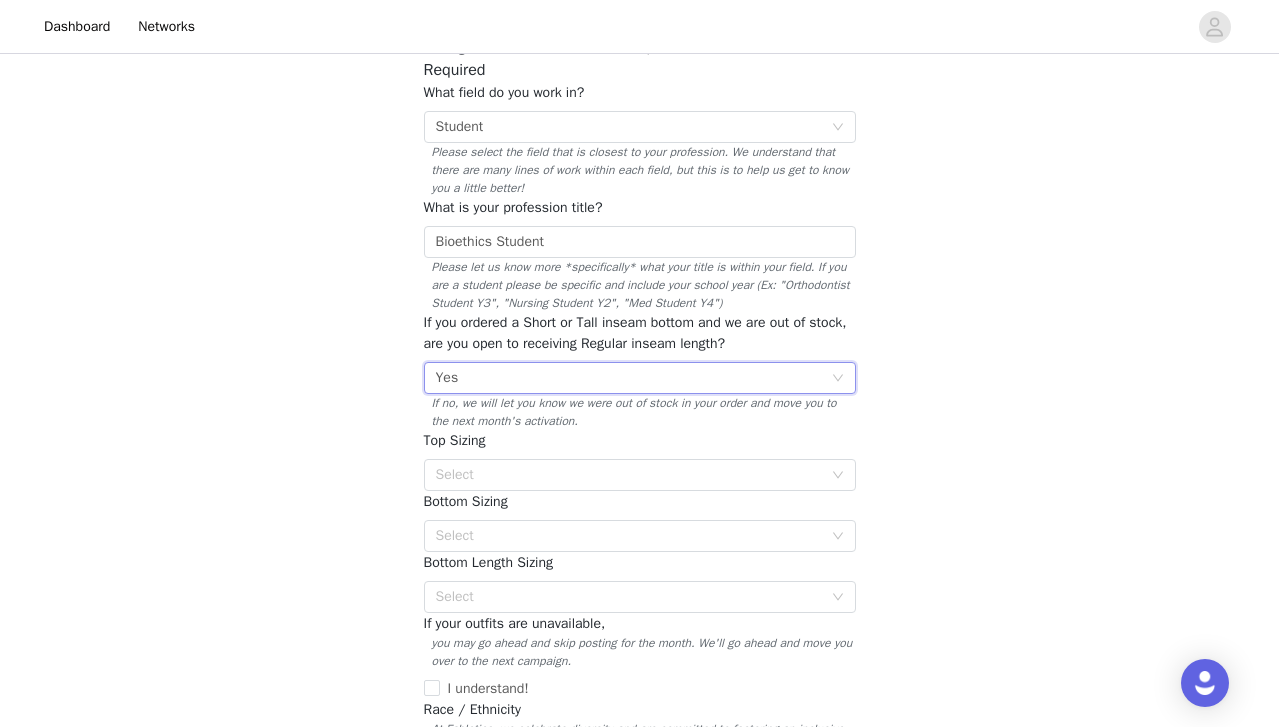scroll, scrollTop: 150, scrollLeft: 0, axis: vertical 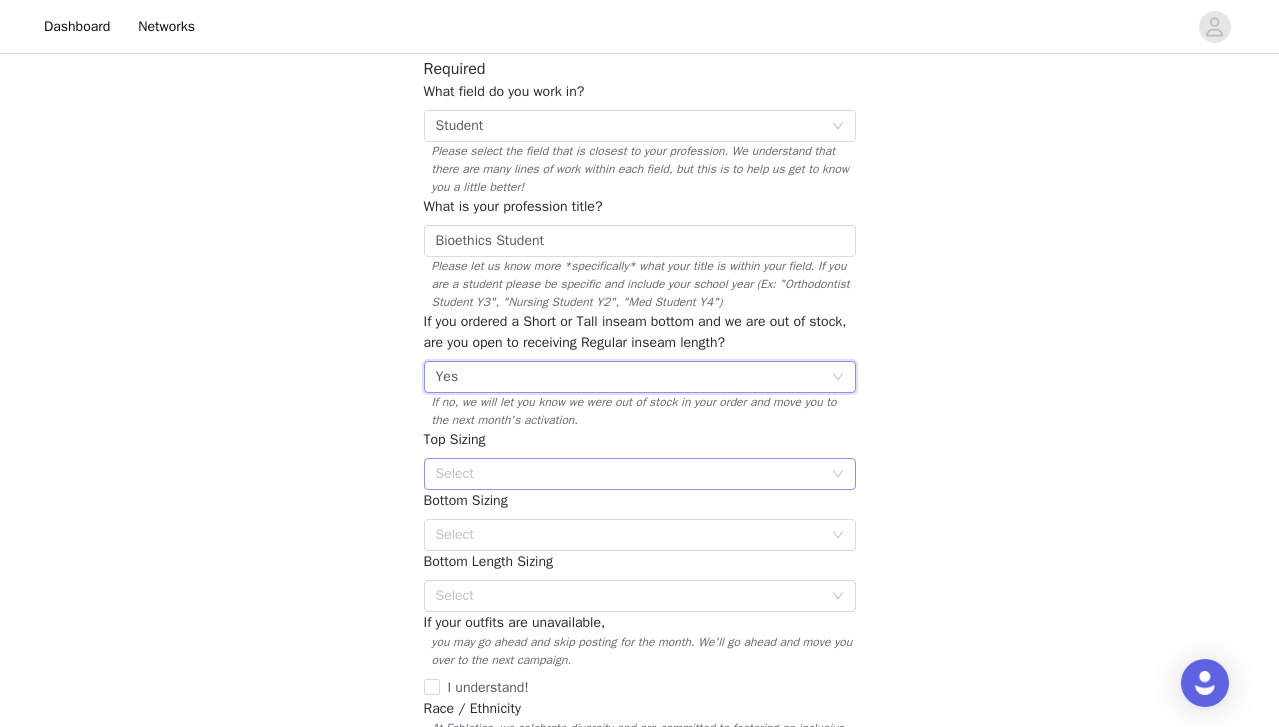 click on "Select" at bounding box center [629, 474] 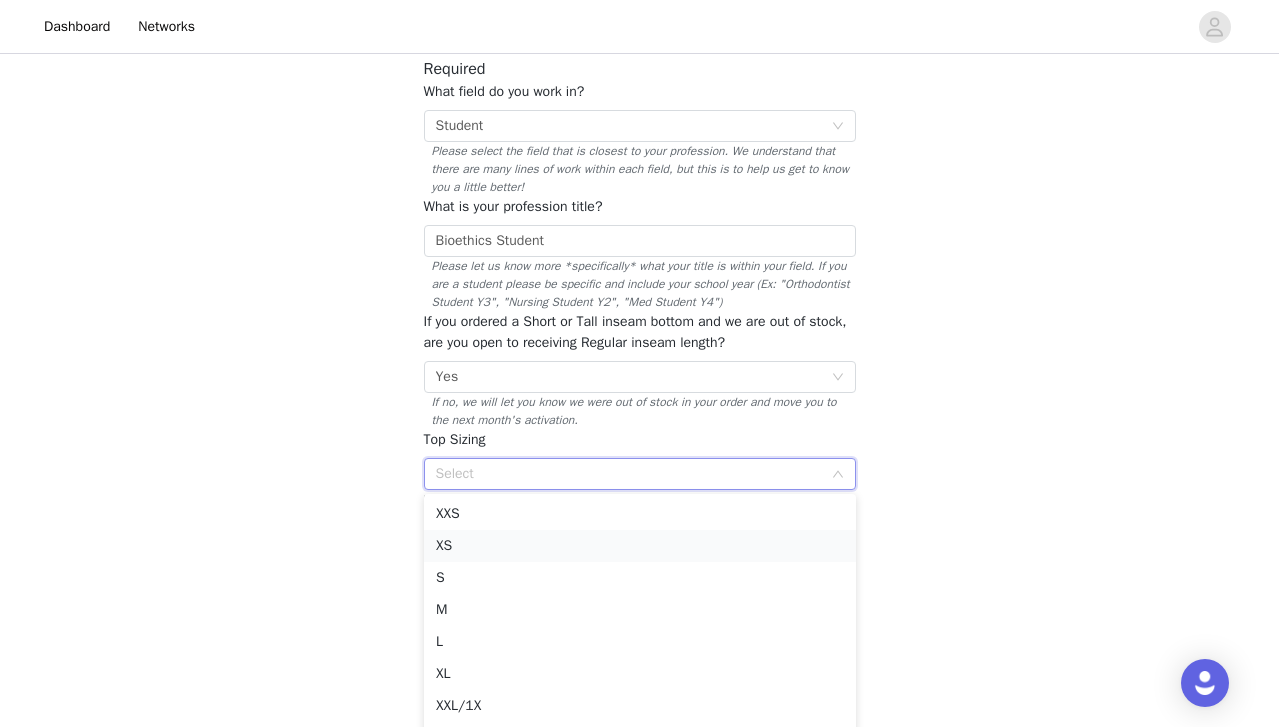 click on "XS" at bounding box center (640, 546) 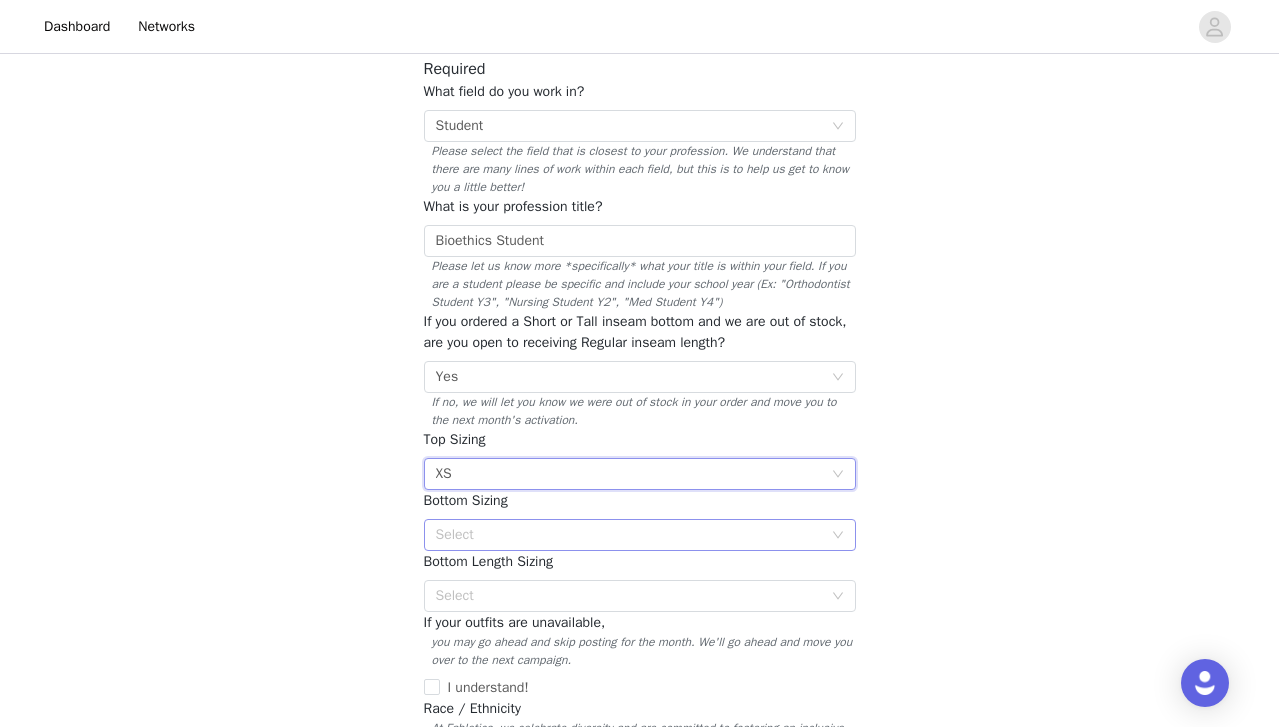 click on "Select" at bounding box center [629, 535] 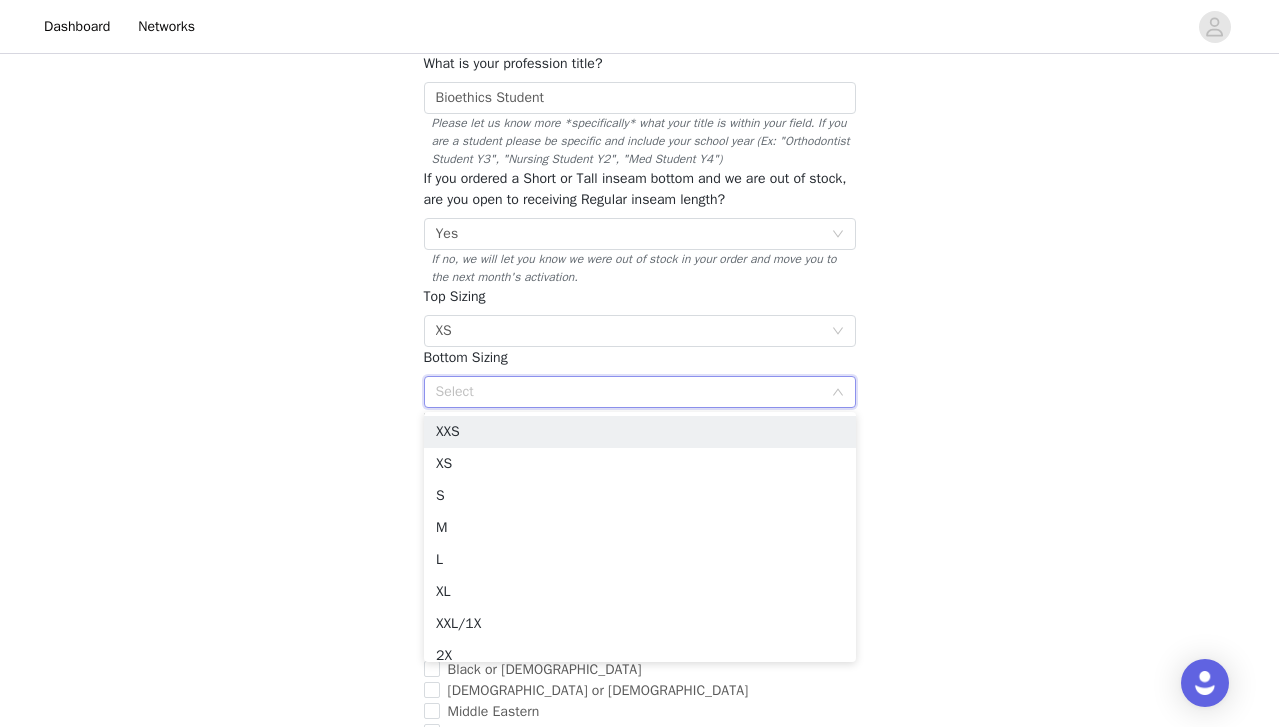 scroll, scrollTop: 295, scrollLeft: 0, axis: vertical 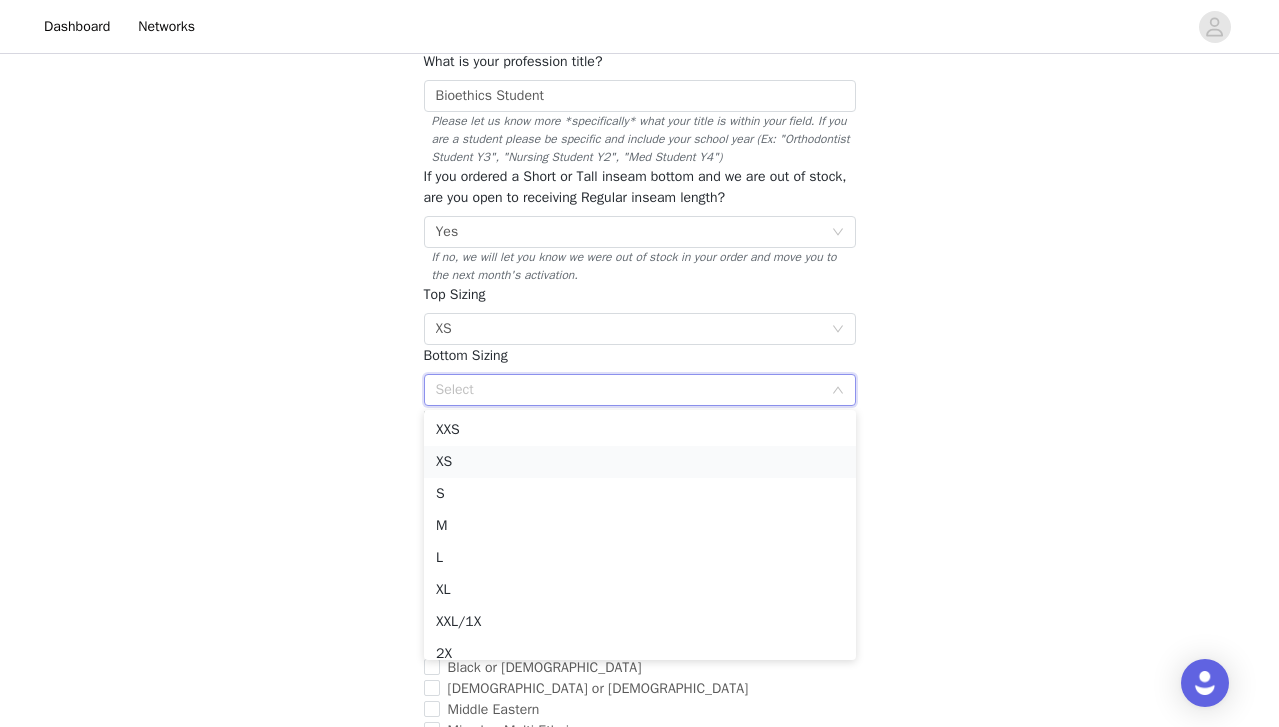 click on "XS" at bounding box center [640, 462] 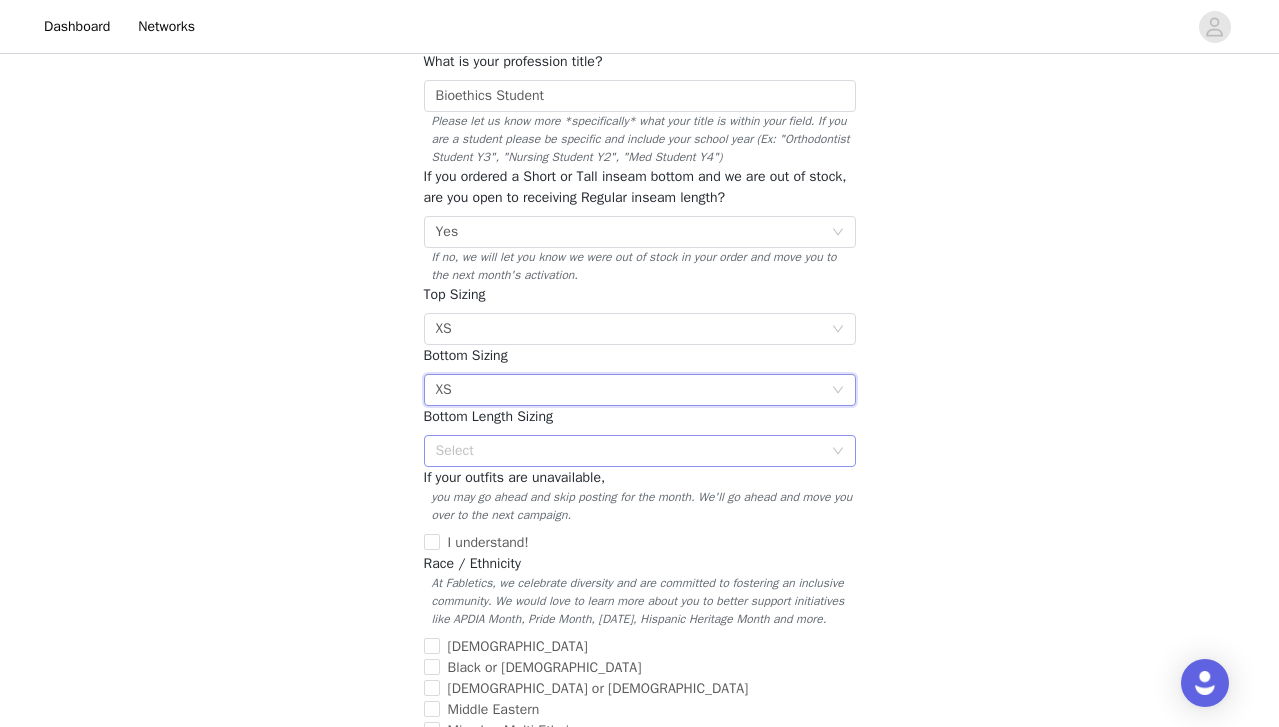 click on "Select" at bounding box center (629, 451) 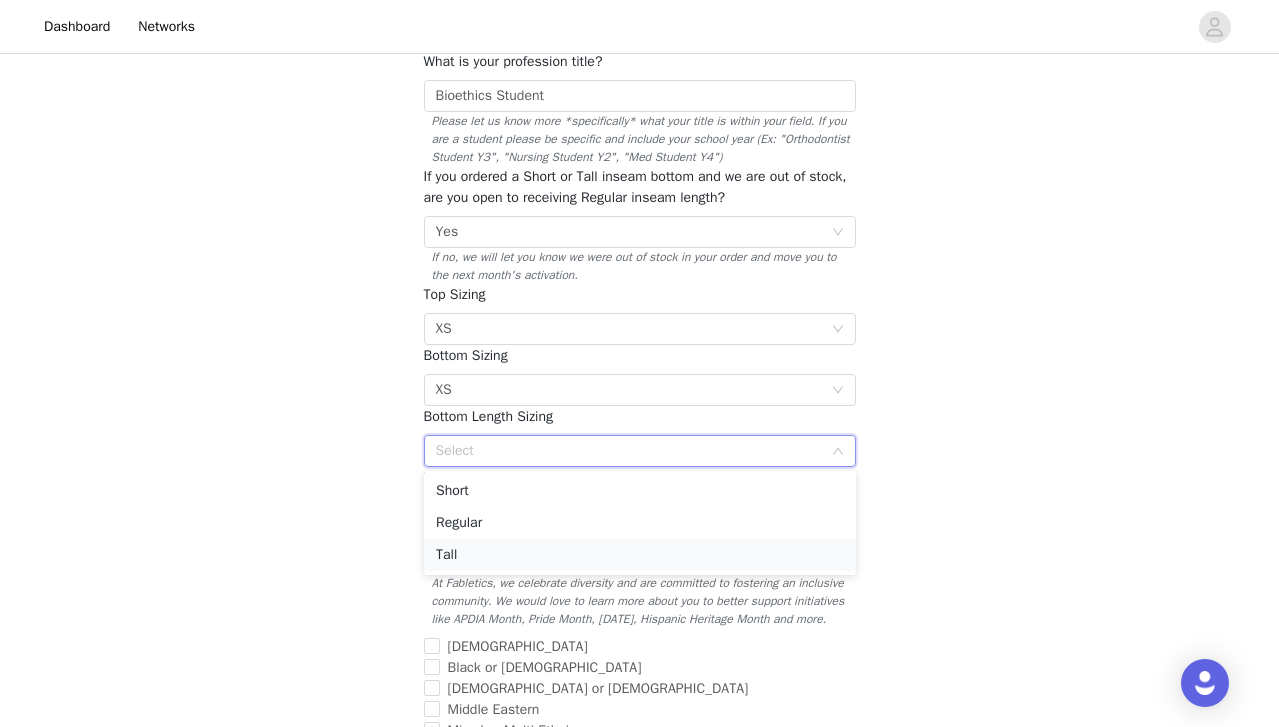 click on "Tall" at bounding box center [640, 555] 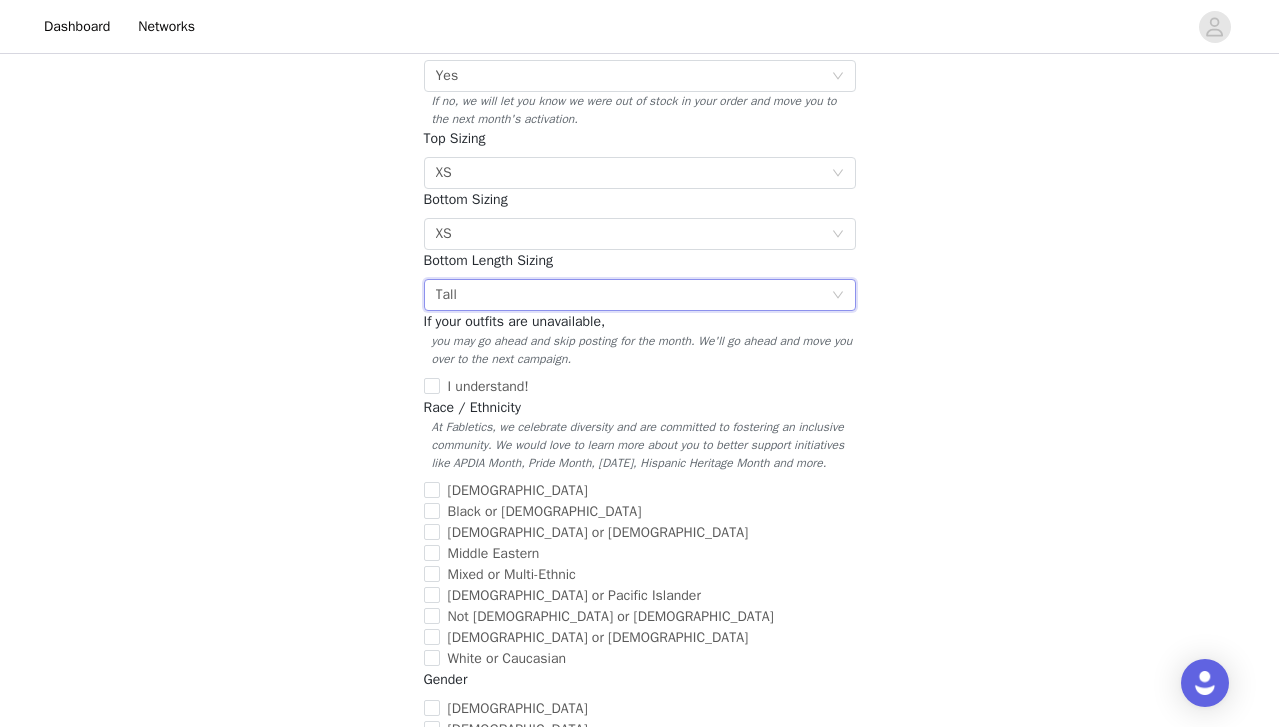 scroll, scrollTop: 493, scrollLeft: 0, axis: vertical 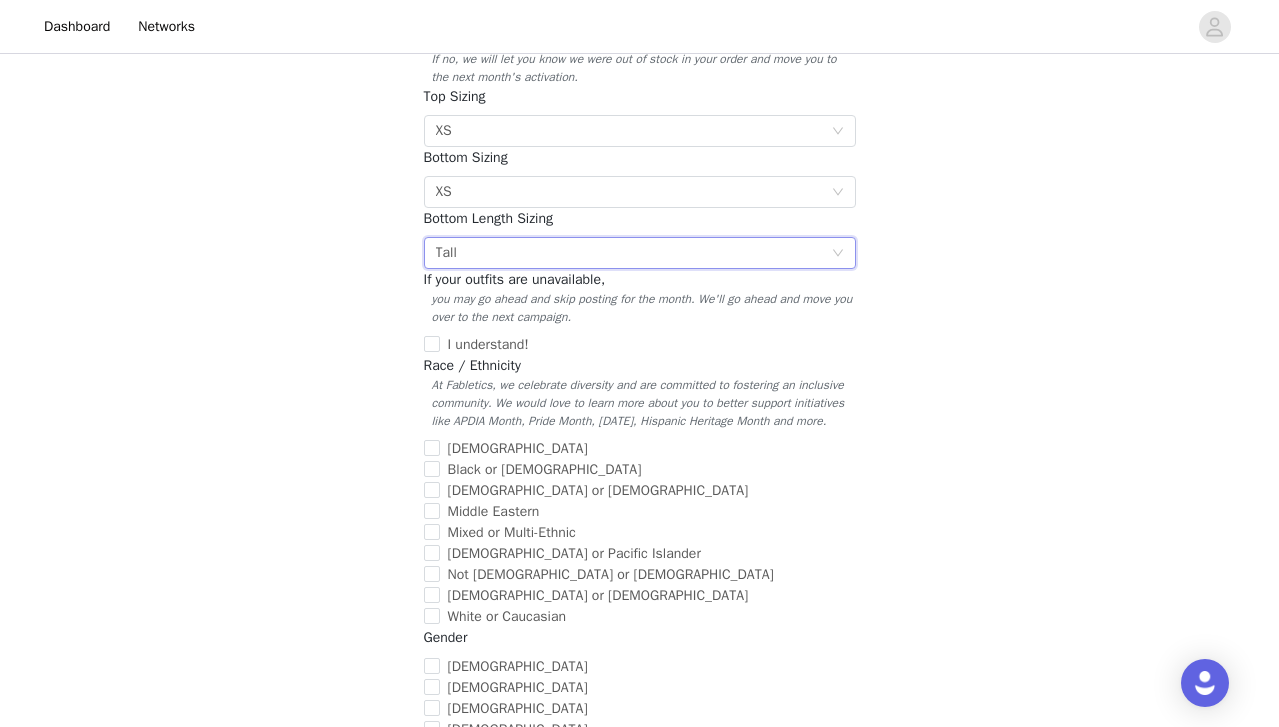 click on "Let's get to know each other better :)   Required   What field do you work in?     Select Student   Please select the field that is closest to your profession. We understand that there are many lines of work within each field, but this is to help us get to know you a little better! What is your profession title?     Bioethics Student   Please let us know more *specifically* what your title is within your field. If you are a student please be specific and include your school year (Ex: "Orthodontist Student Y3", "Nursing Student Y2", "Med Student Y4") If you ordered a Short or Tall inseam bottom and we are out of stock, are you open to receiving Regular inseam length?     Select Yes   If no, we will let you know we were out of stock in your order and move you to the next month's activation. Top Sizing     Select XS   Bottom Sizing     Select XS   Bottom Length Sizing     Select Tall   If your outfits are unavailable,     I understand!   Race / Ethnicity     [DEMOGRAPHIC_DATA] or [DEMOGRAPHIC_DATA] Middle Eastern" at bounding box center (640, 257) 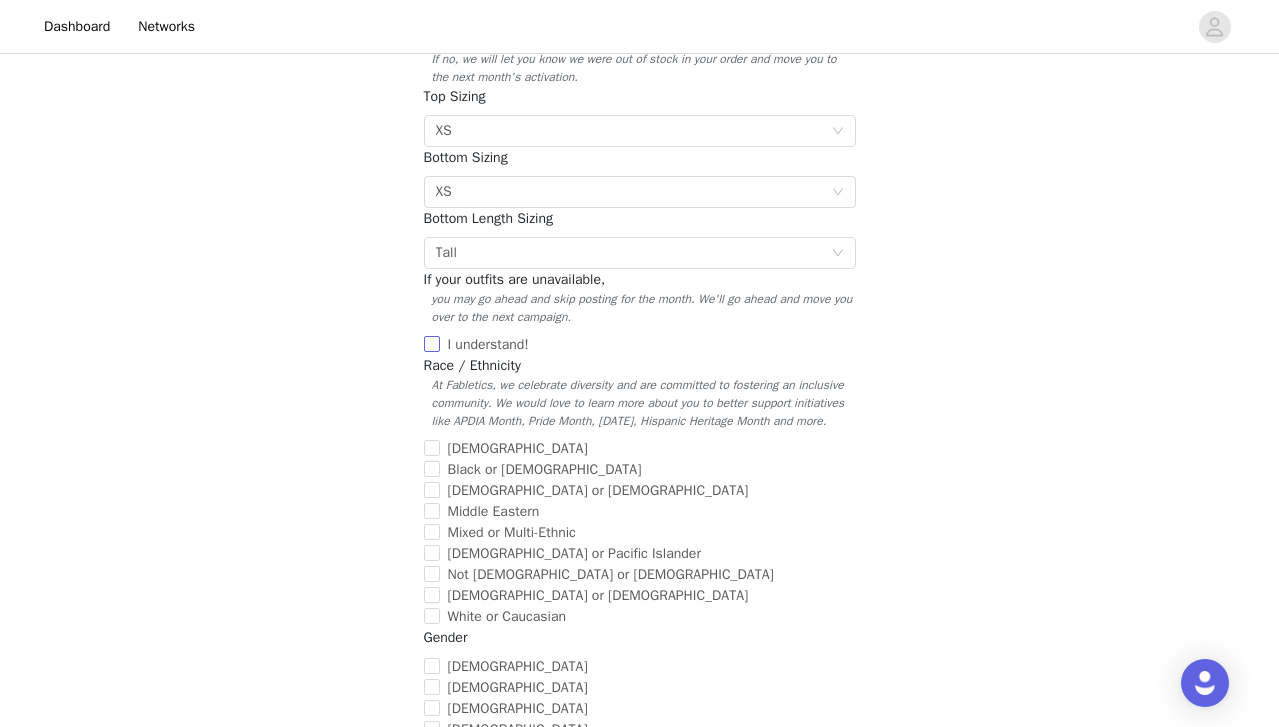 click on "I understand!" at bounding box center [432, 344] 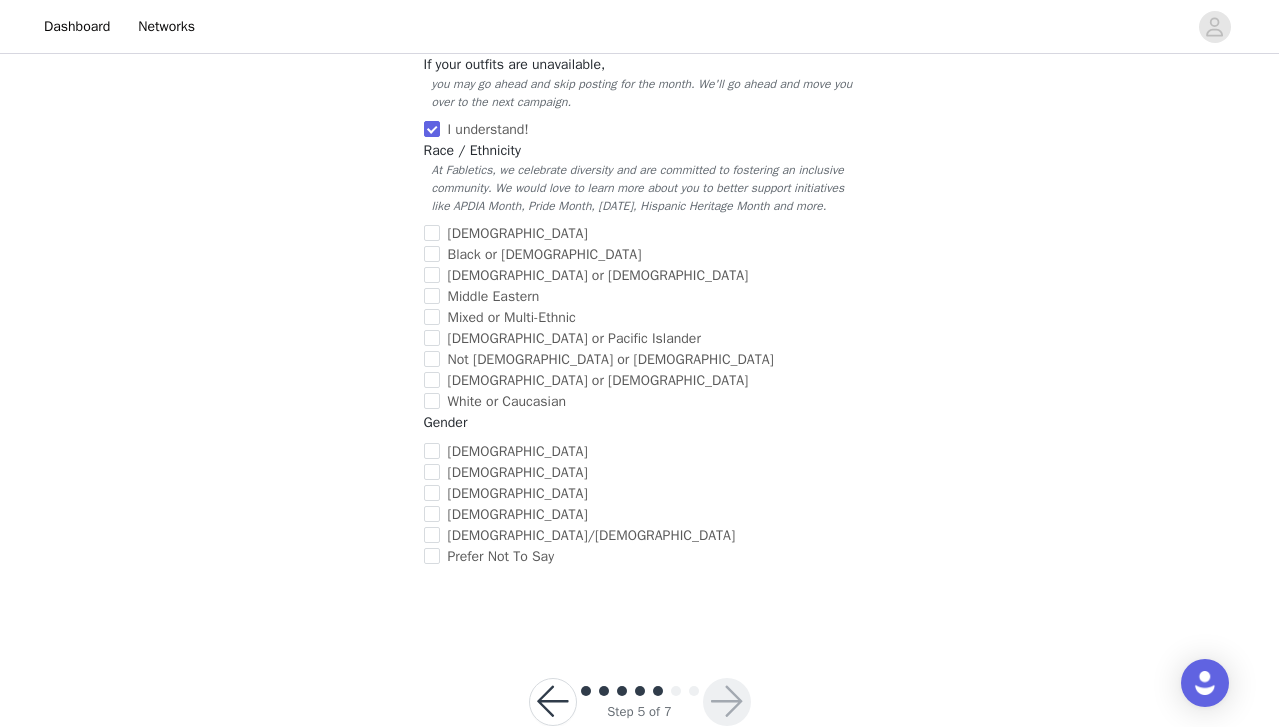 scroll, scrollTop: 723, scrollLeft: 0, axis: vertical 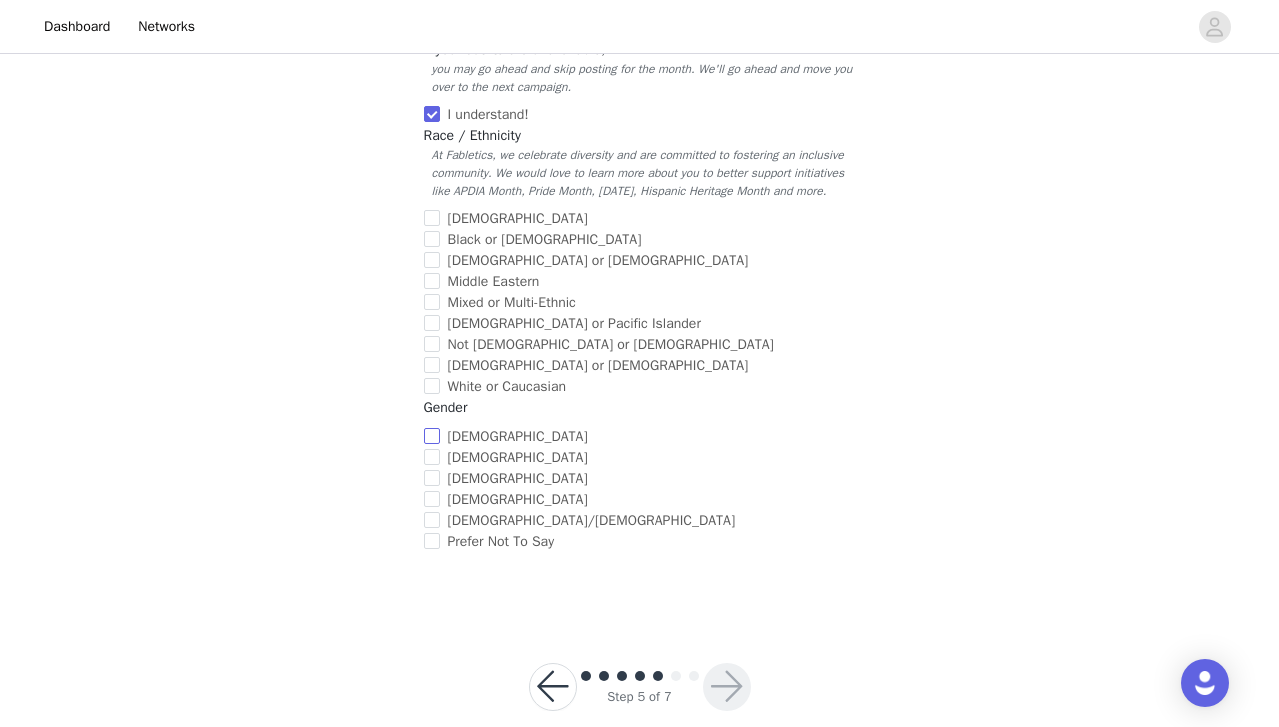 click on "[DEMOGRAPHIC_DATA]" at bounding box center (432, 436) 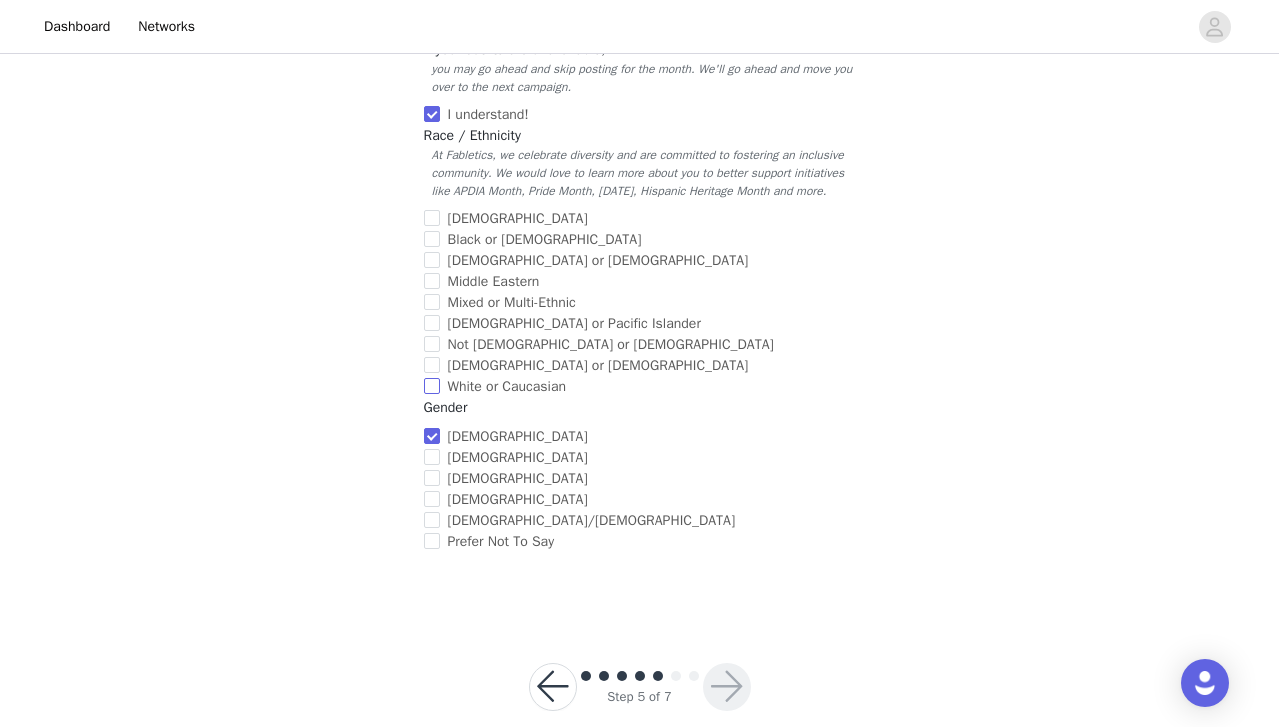 click on "White or Caucasian" at bounding box center (432, 386) 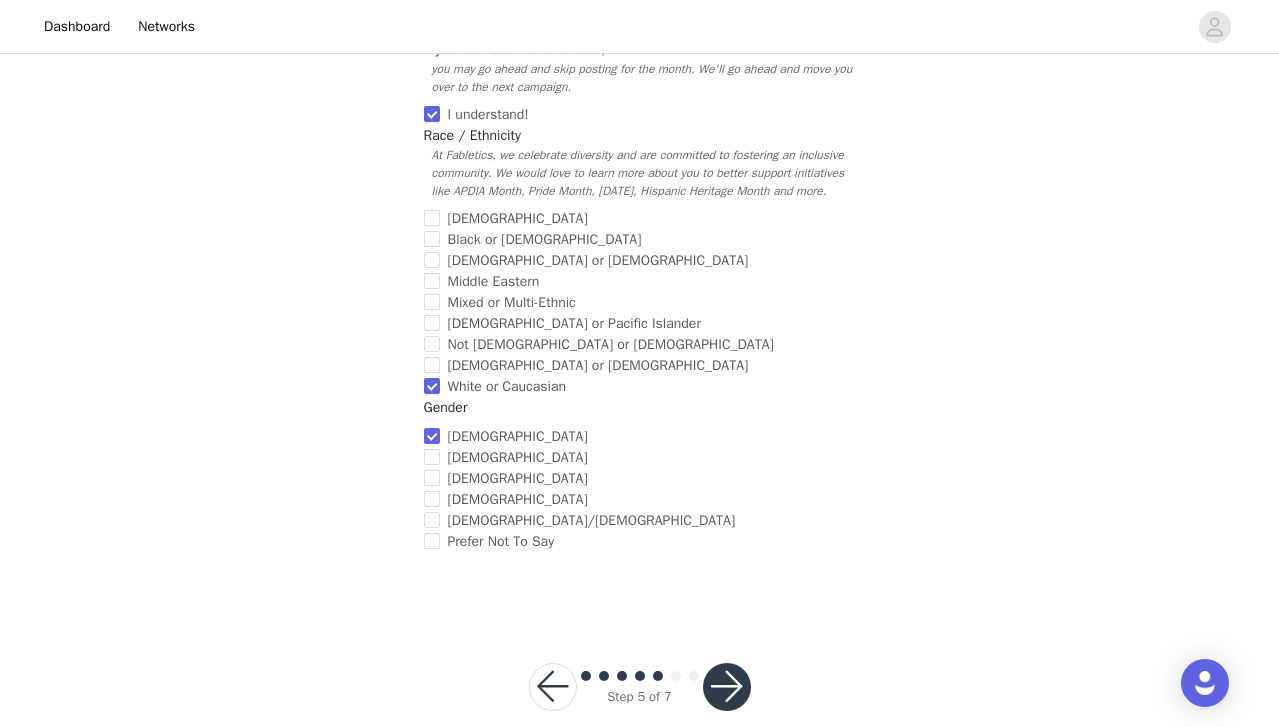 scroll, scrollTop: 772, scrollLeft: 0, axis: vertical 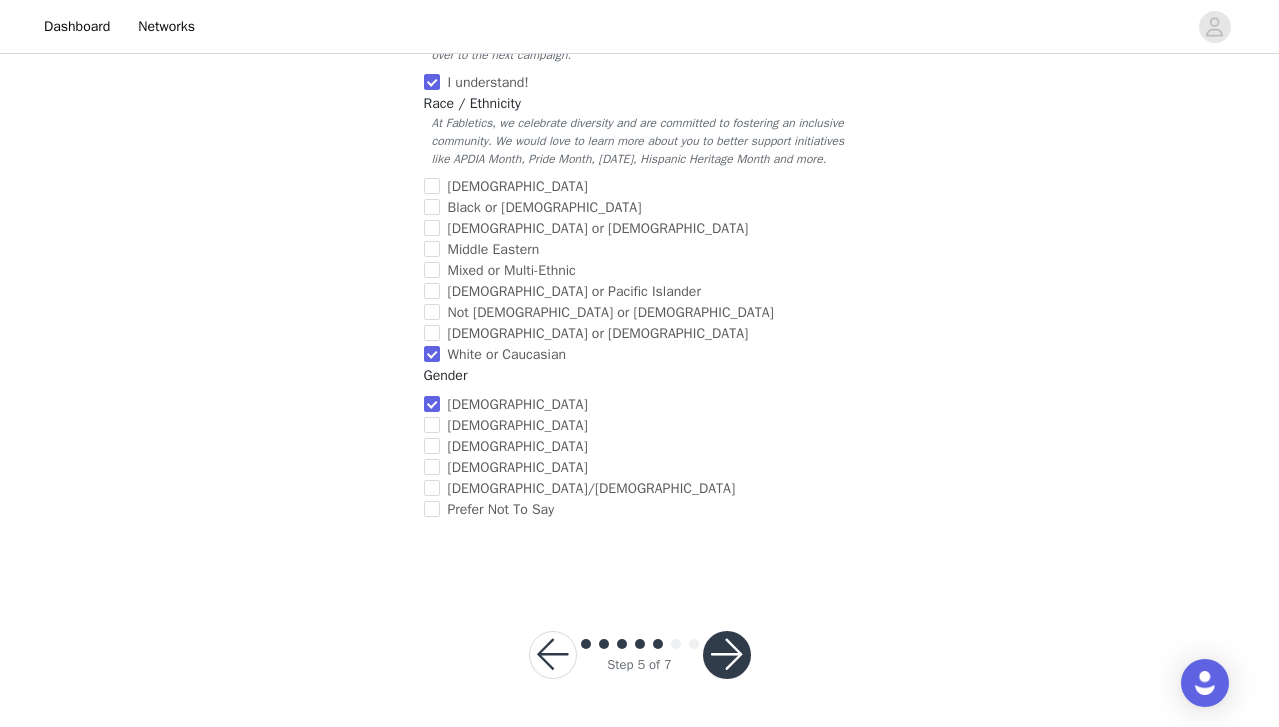 click at bounding box center (727, 655) 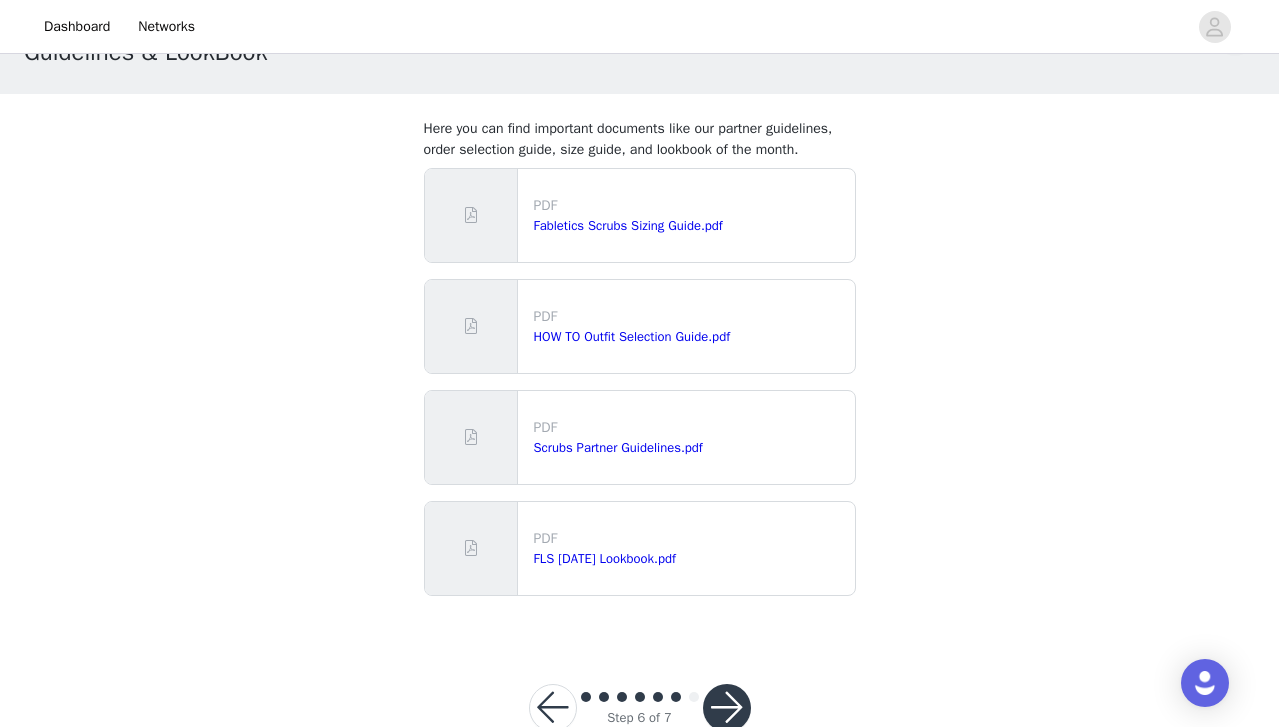 scroll, scrollTop: 78, scrollLeft: 0, axis: vertical 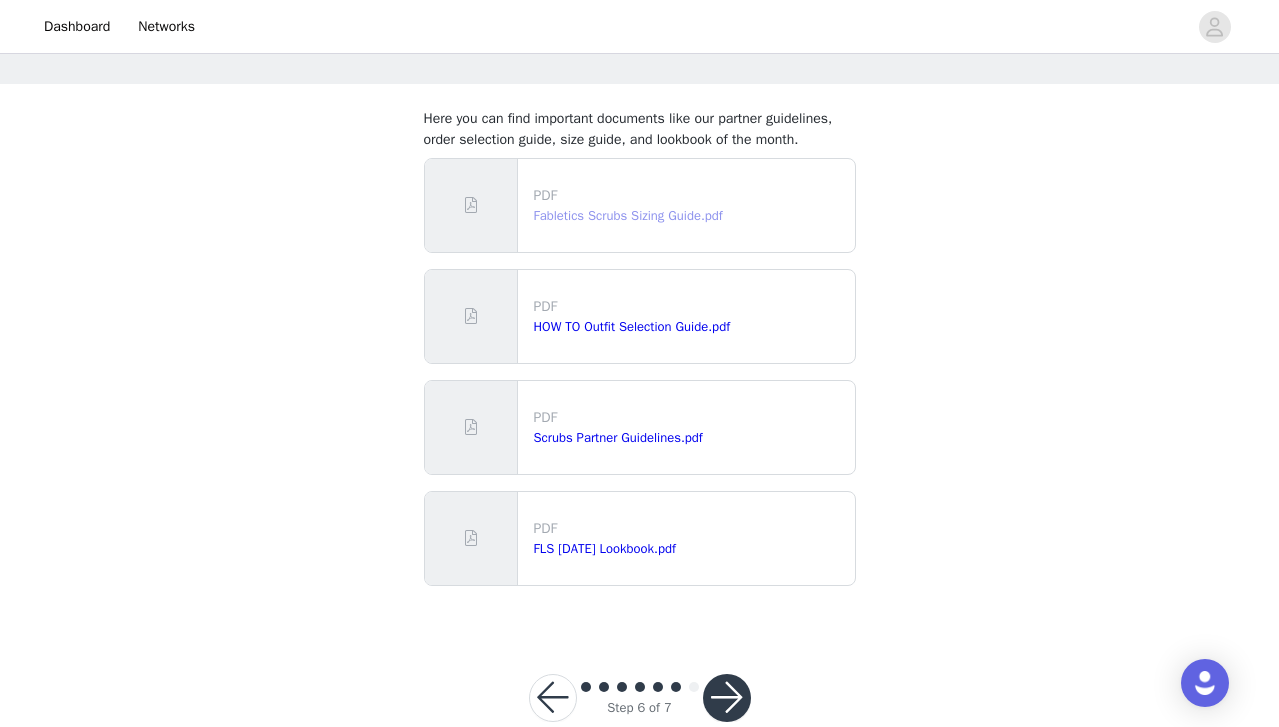 click on "Fabletics Scrubs Sizing Guide.pdf" at bounding box center [628, 215] 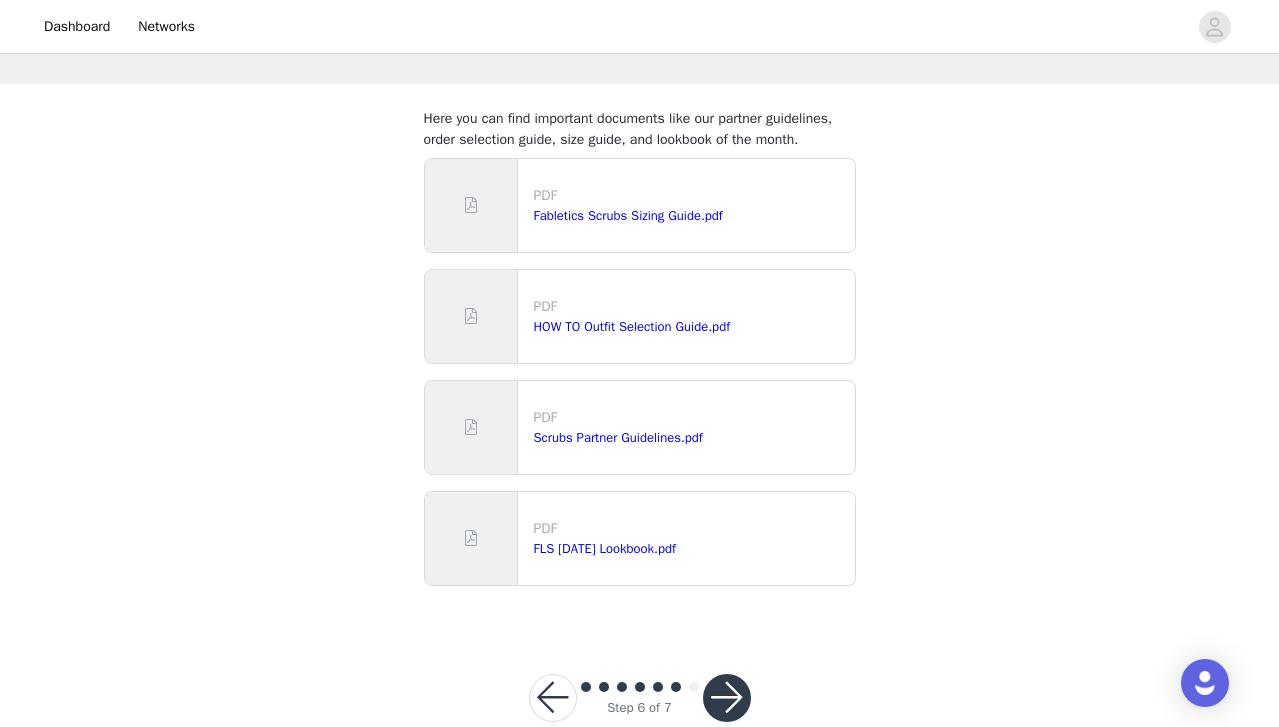 click at bounding box center (553, 698) 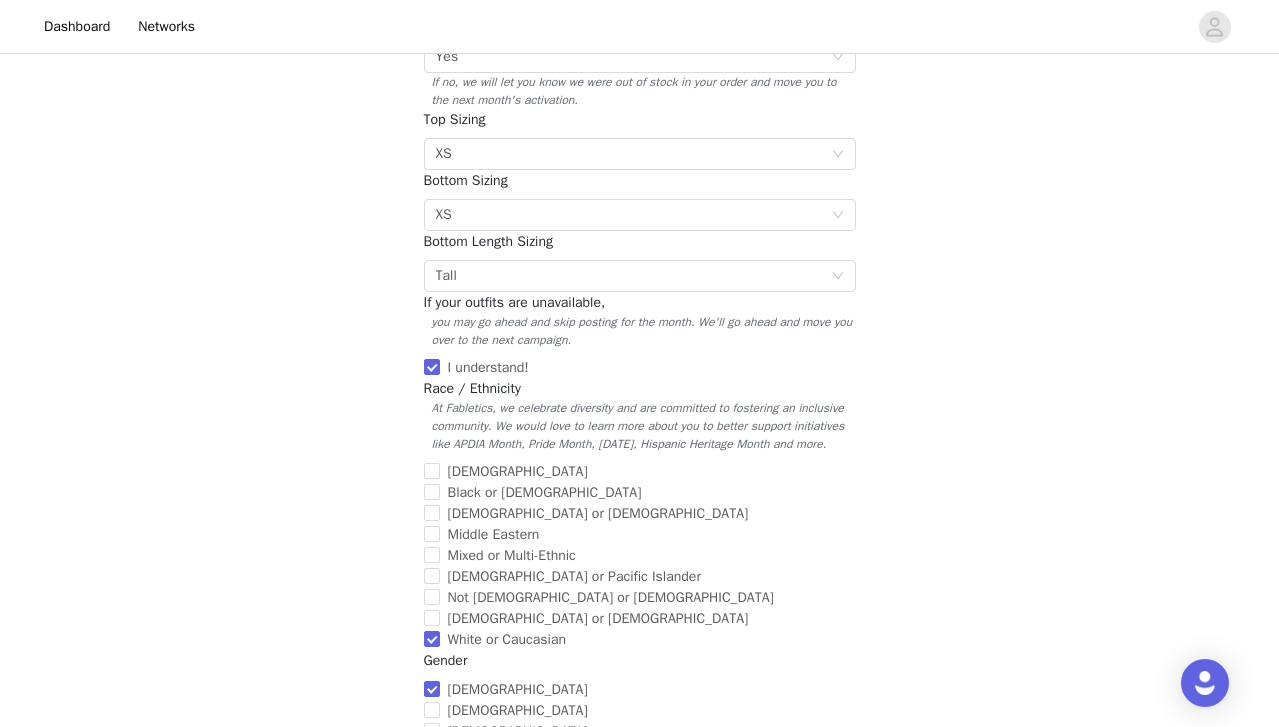 scroll, scrollTop: 460, scrollLeft: 0, axis: vertical 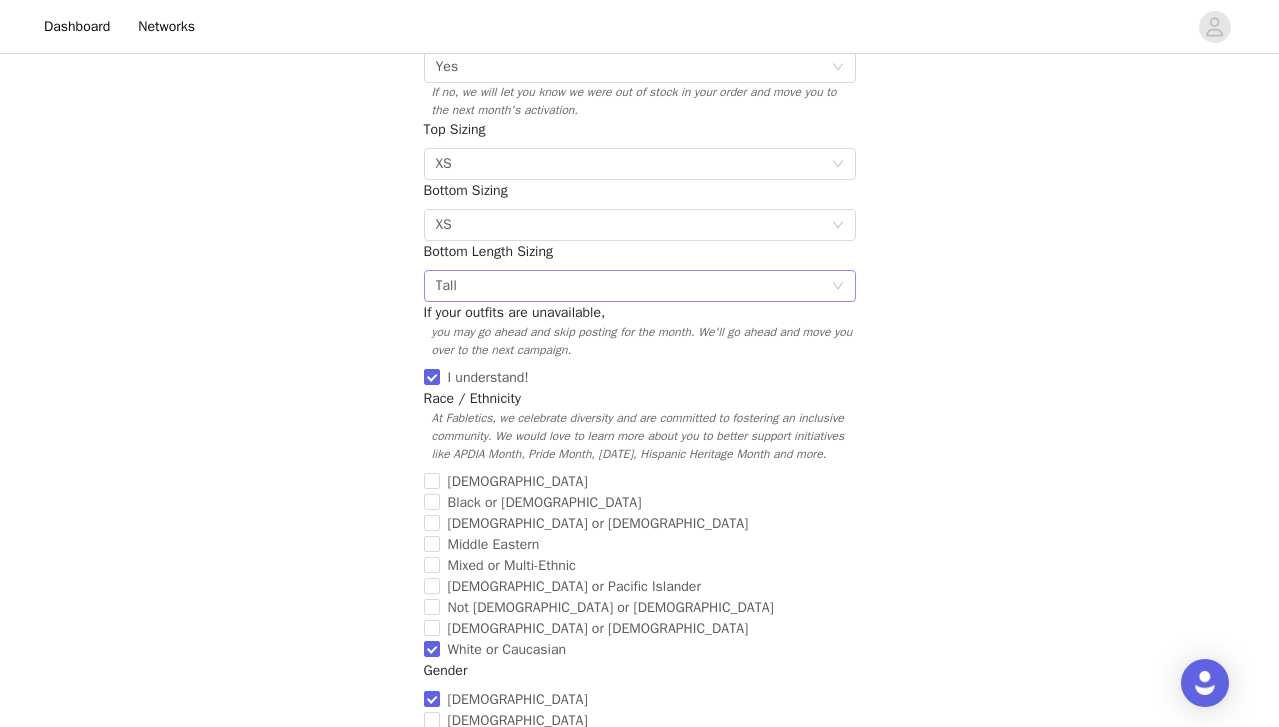 click on "Select Tall" at bounding box center (633, 286) 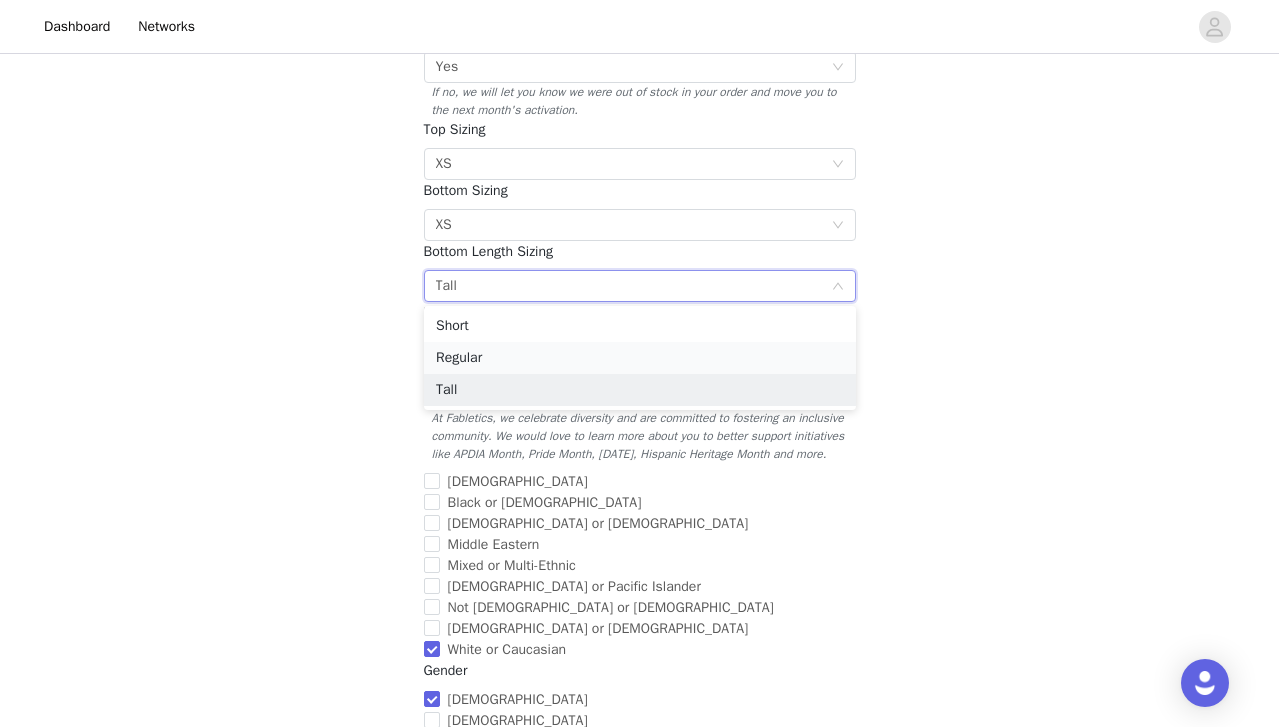 click on "Regular" at bounding box center [640, 358] 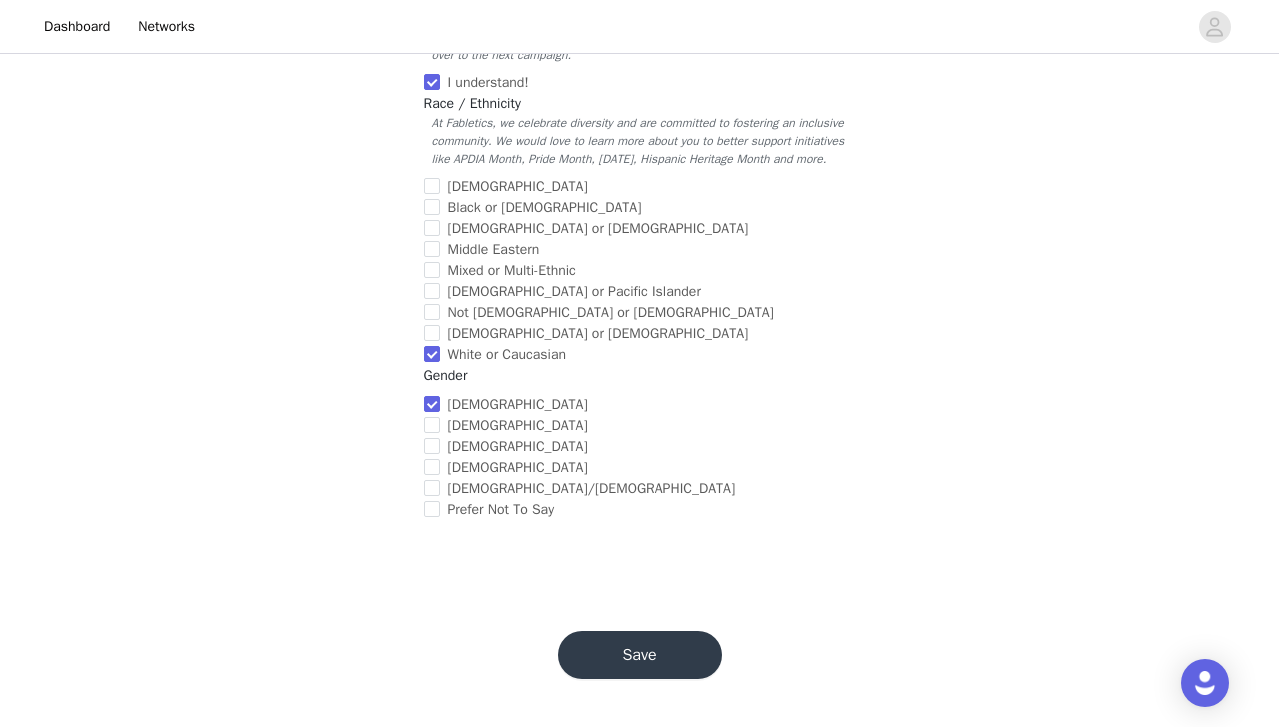 scroll, scrollTop: 772, scrollLeft: 0, axis: vertical 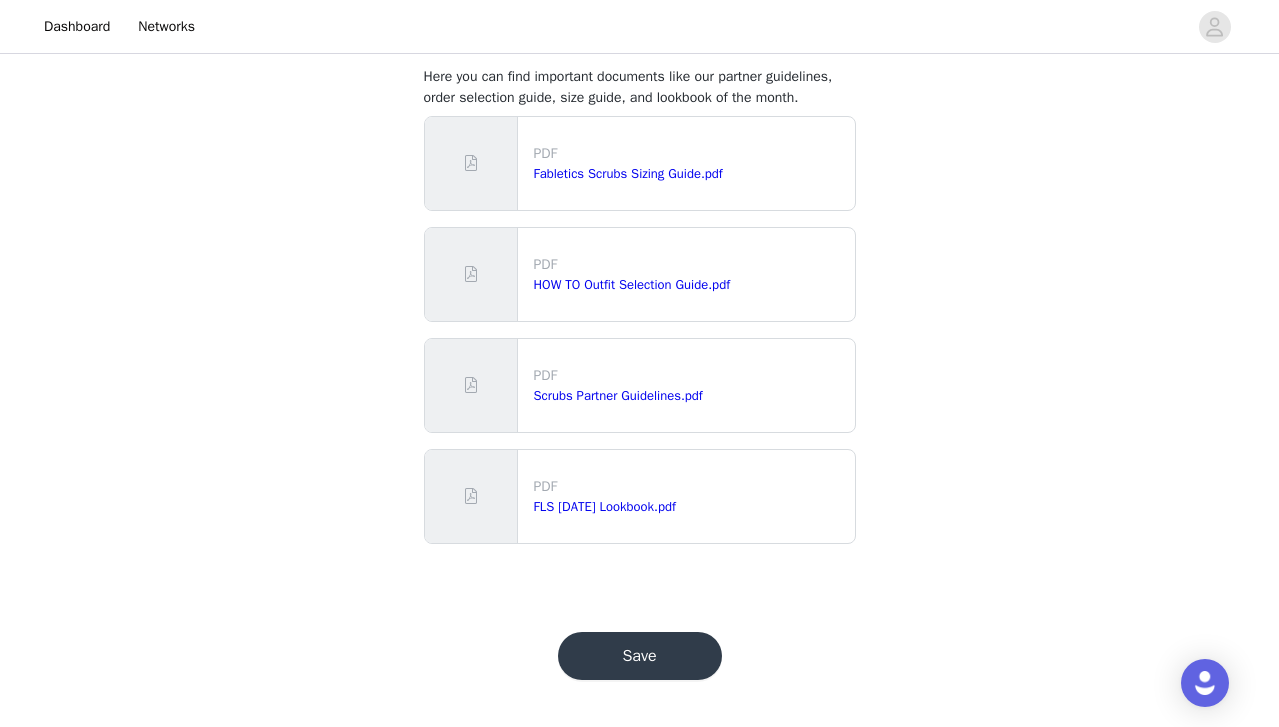 click on "Save" at bounding box center (640, 656) 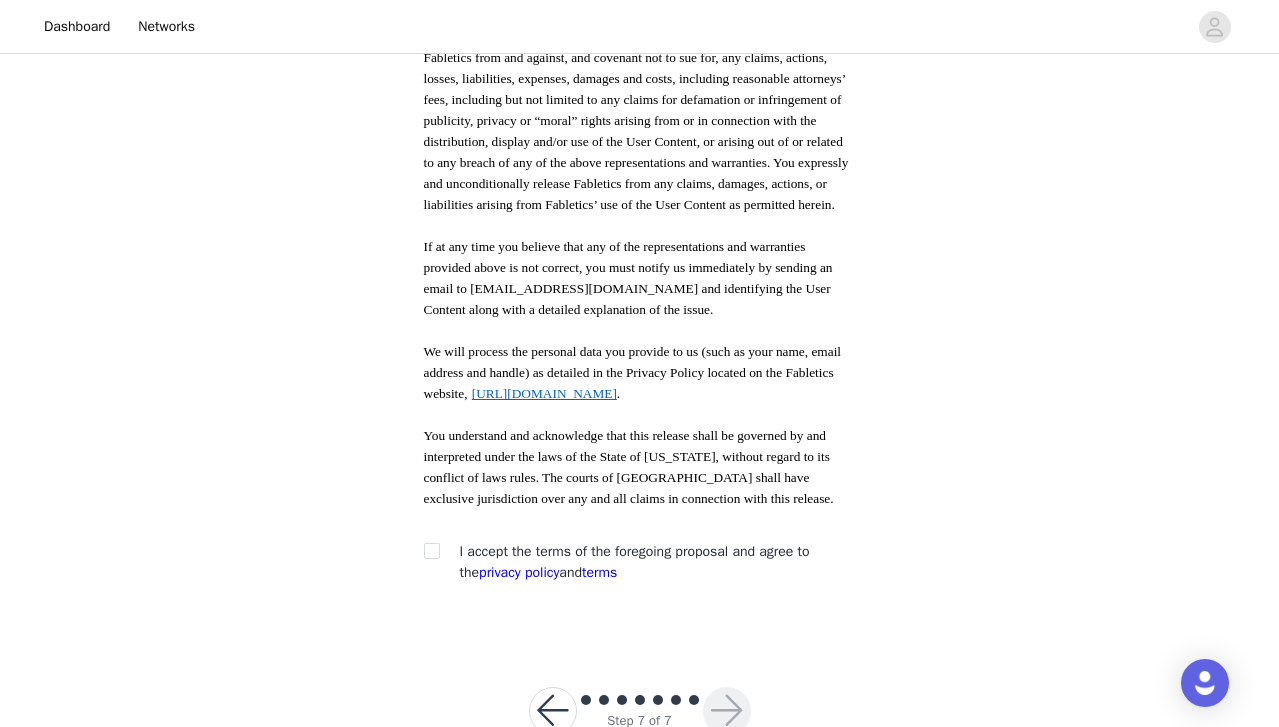 scroll, scrollTop: 1079, scrollLeft: 0, axis: vertical 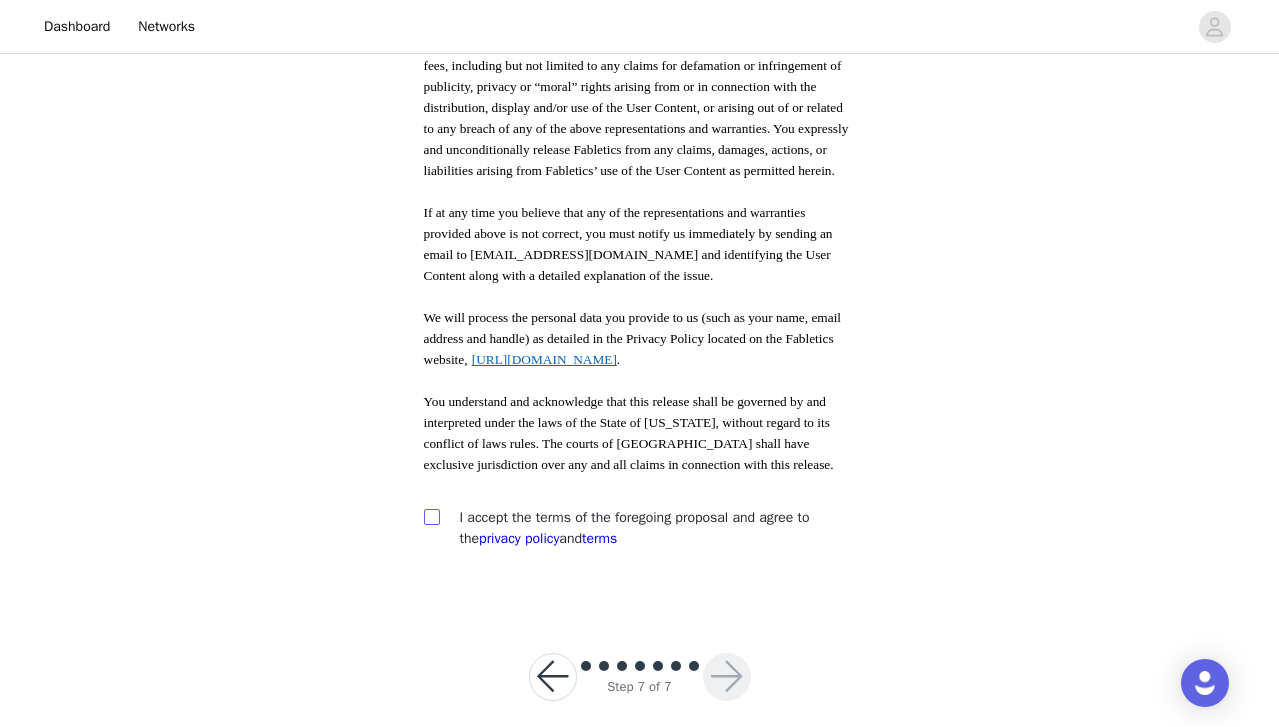 click at bounding box center [431, 516] 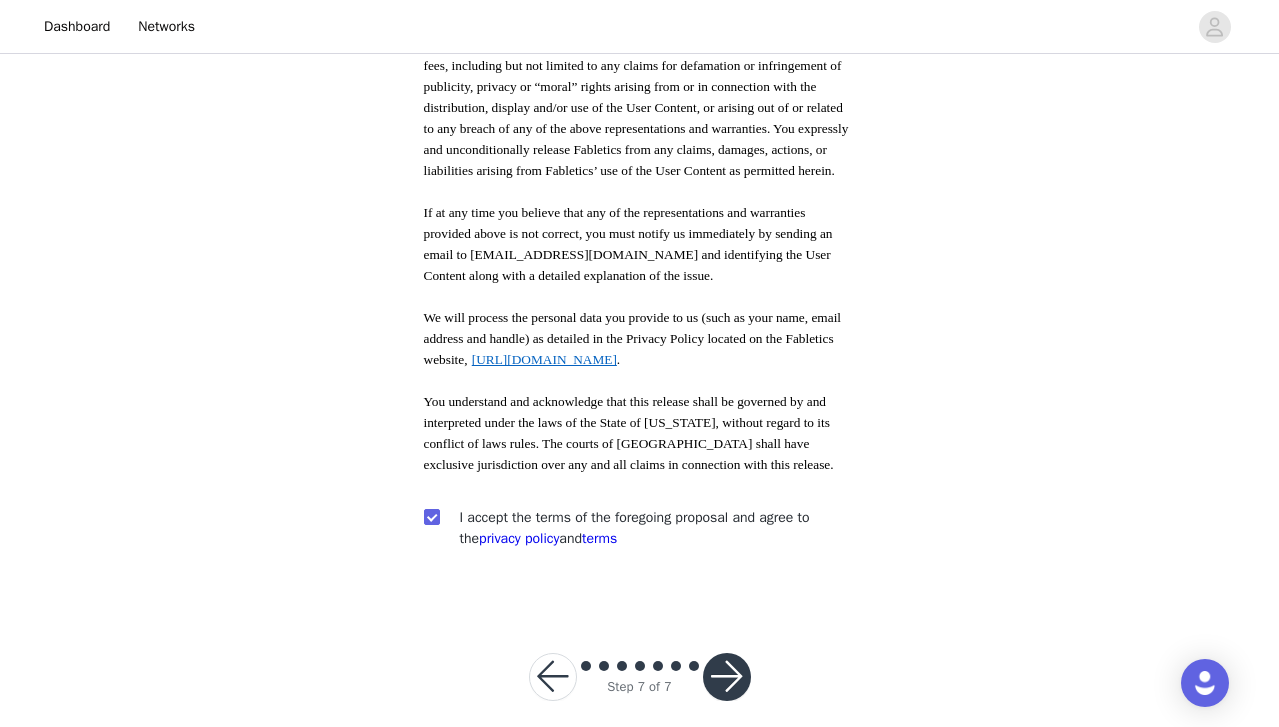 click at bounding box center [727, 677] 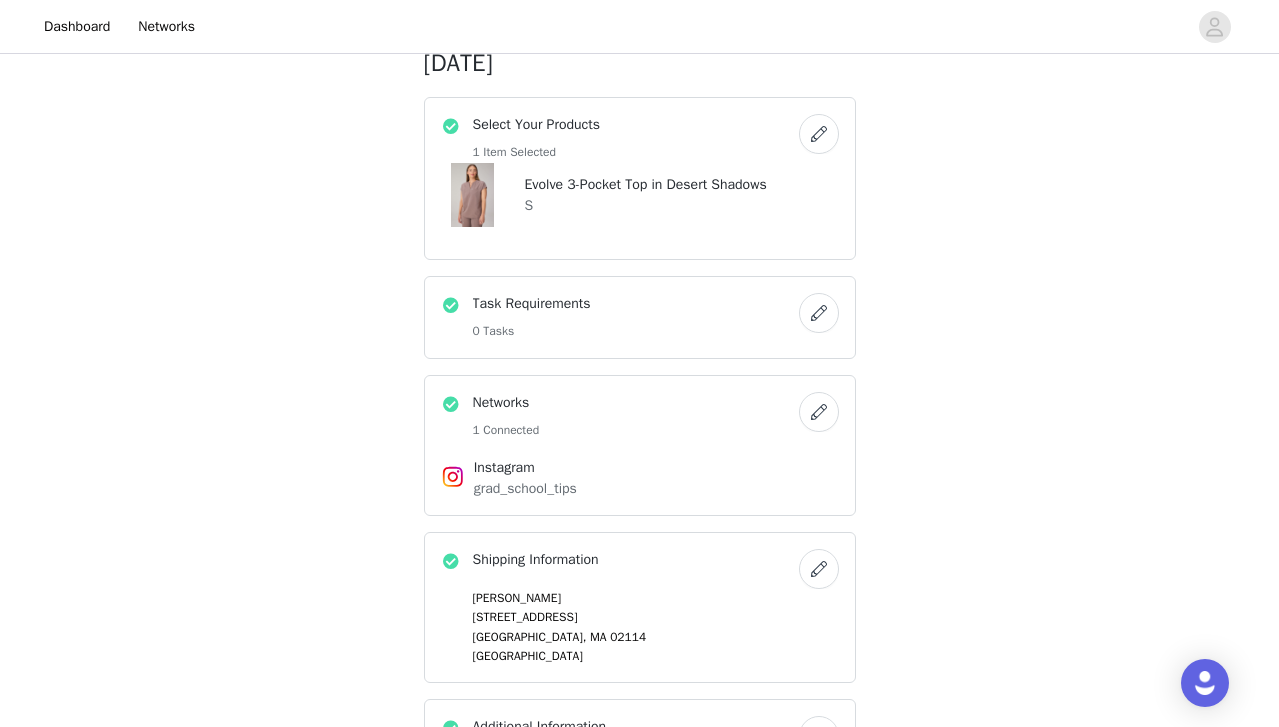 scroll, scrollTop: 350, scrollLeft: 0, axis: vertical 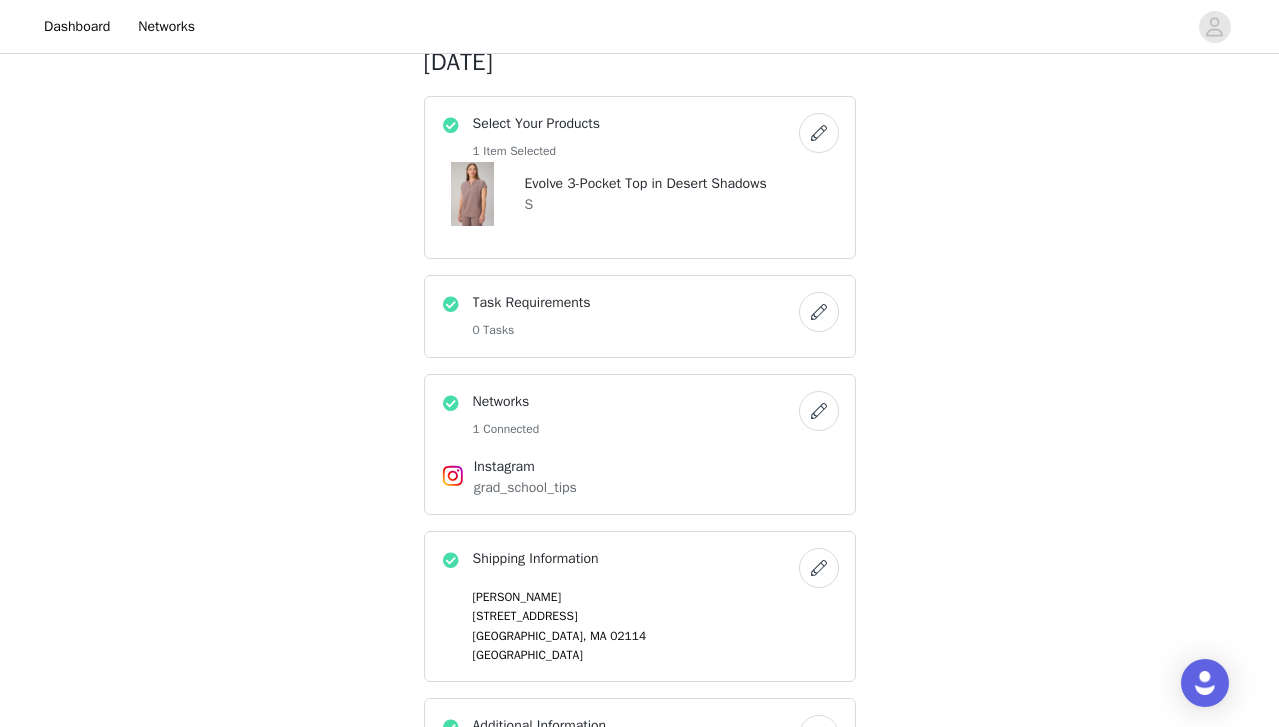 click at bounding box center (819, 411) 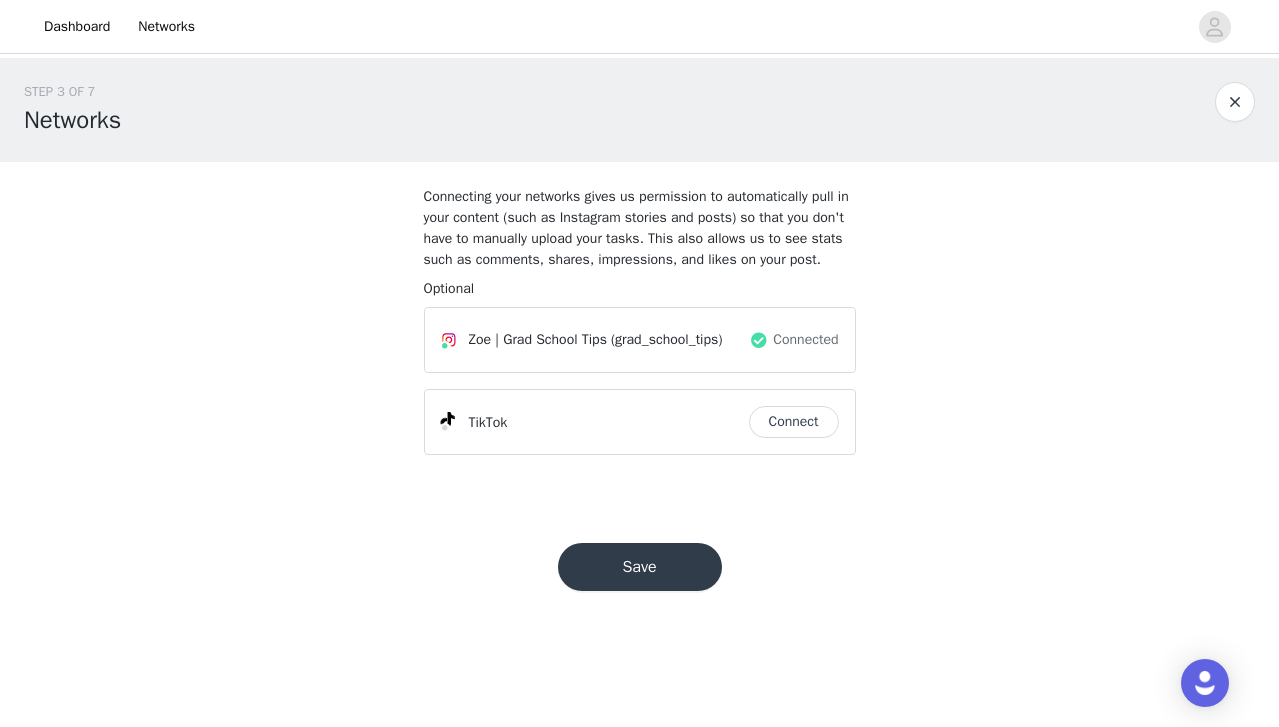 click on "Connect" at bounding box center (794, 422) 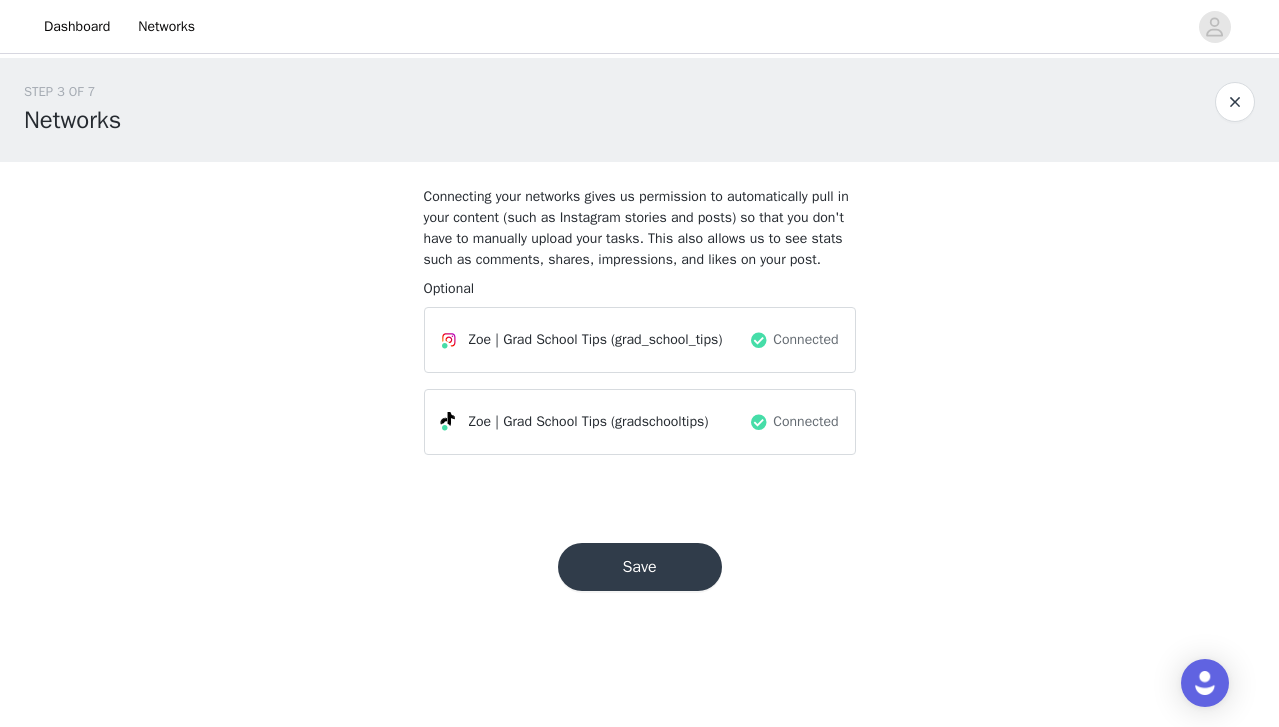 click on "(grad_school_tips)" at bounding box center [667, 339] 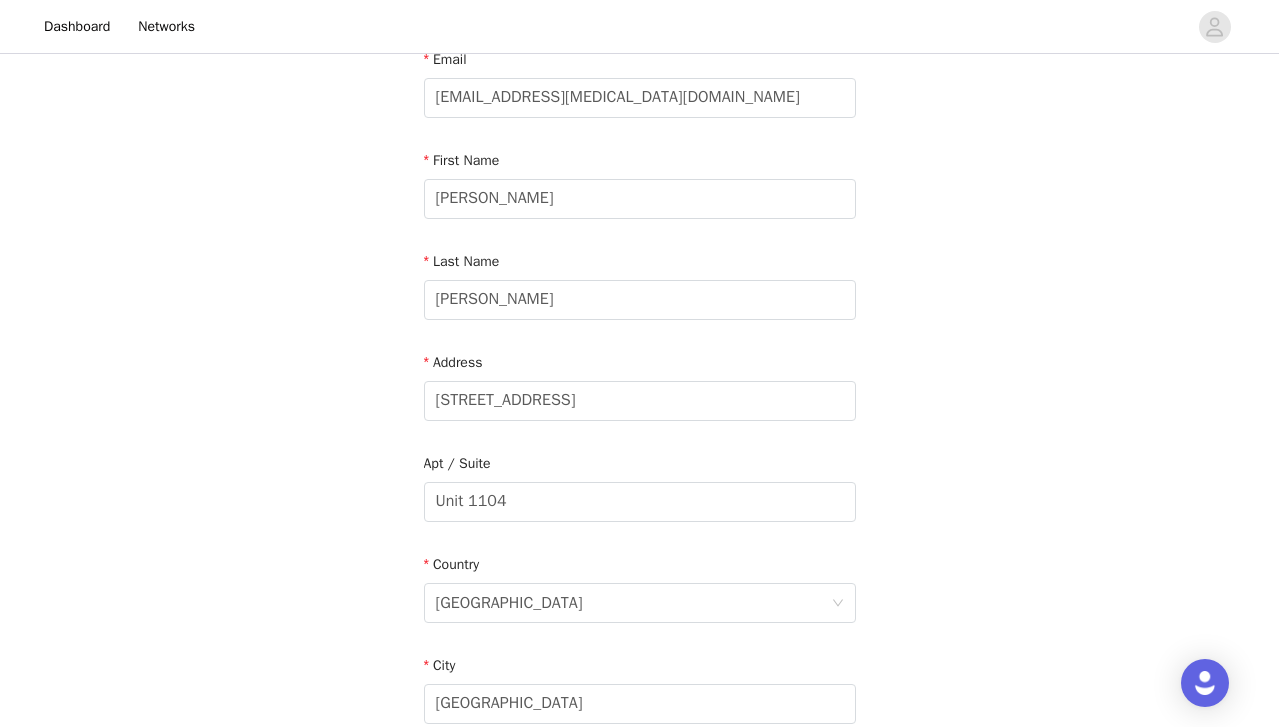scroll, scrollTop: 678, scrollLeft: 0, axis: vertical 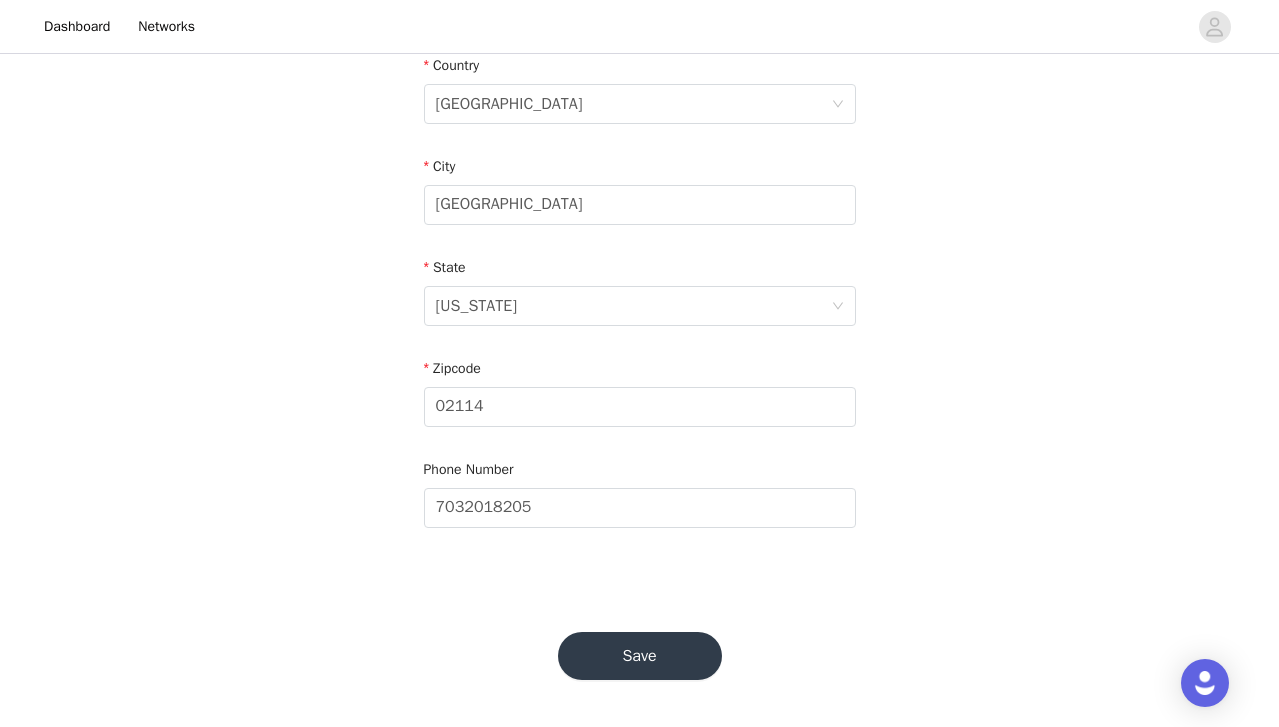 click on "Save" at bounding box center (640, 656) 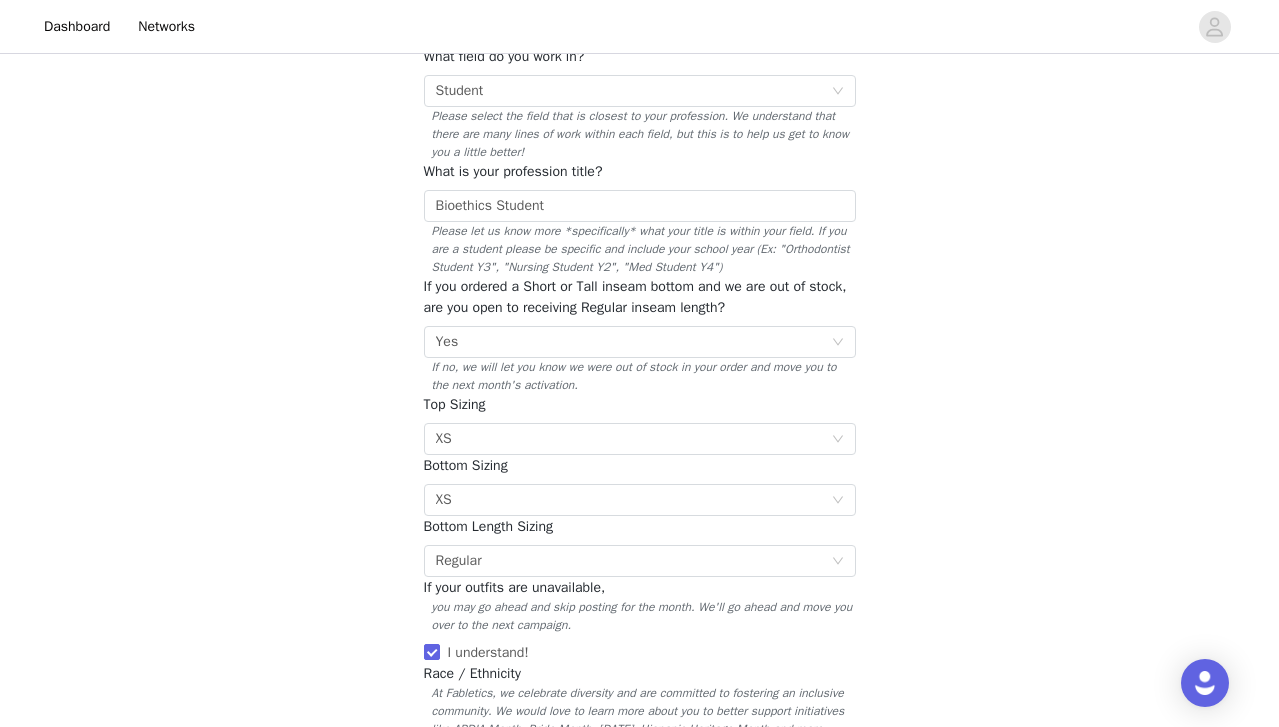 scroll, scrollTop: 772, scrollLeft: 0, axis: vertical 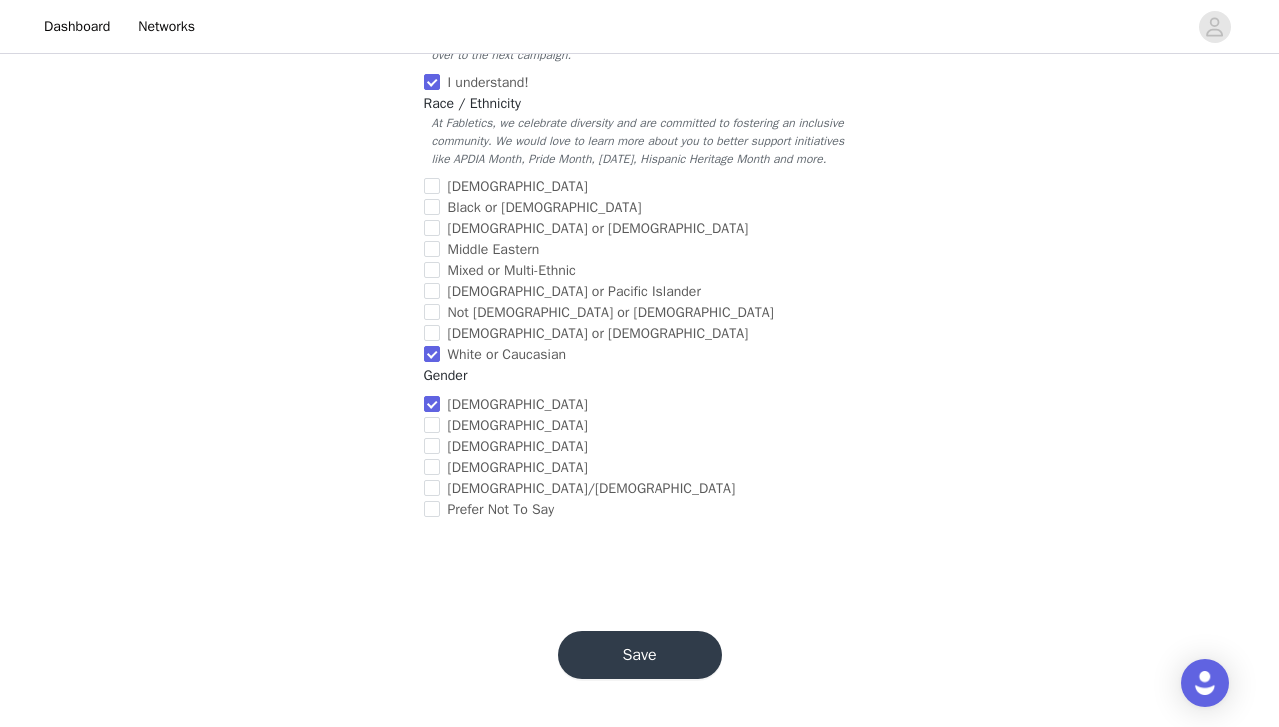 click on "Save" at bounding box center [640, 655] 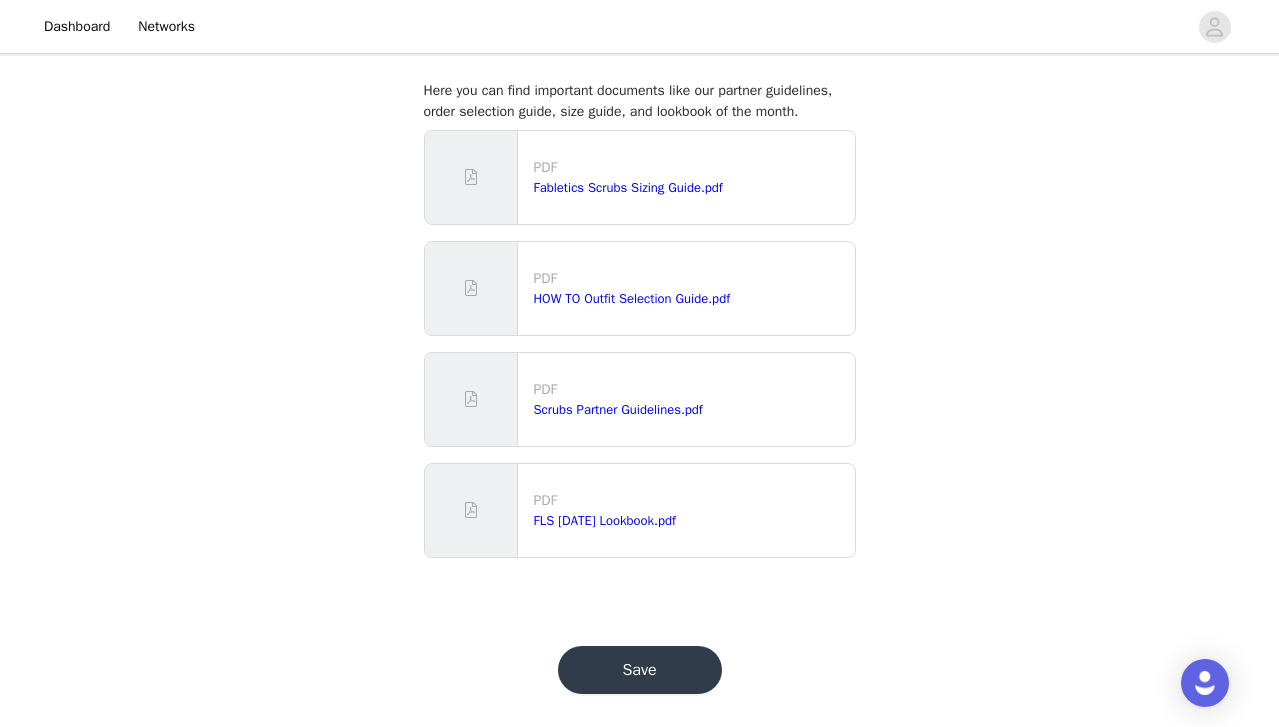 scroll, scrollTop: 120, scrollLeft: 0, axis: vertical 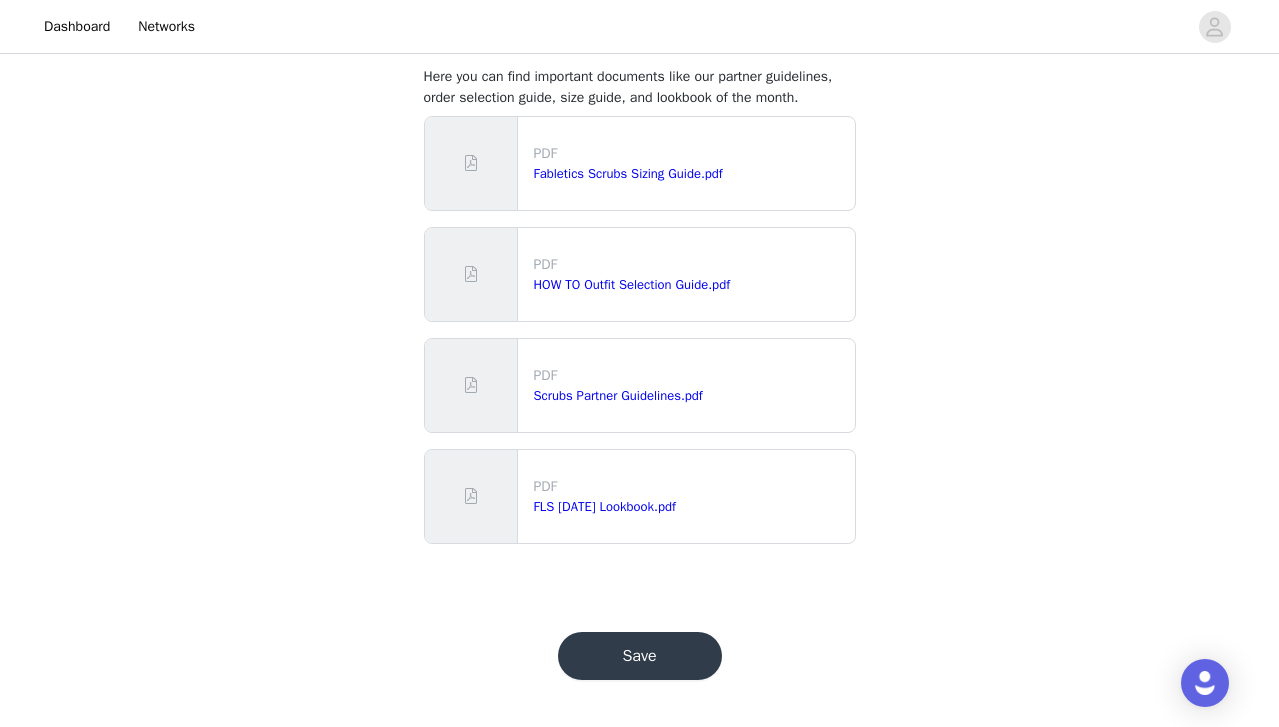click on "Save" at bounding box center [640, 656] 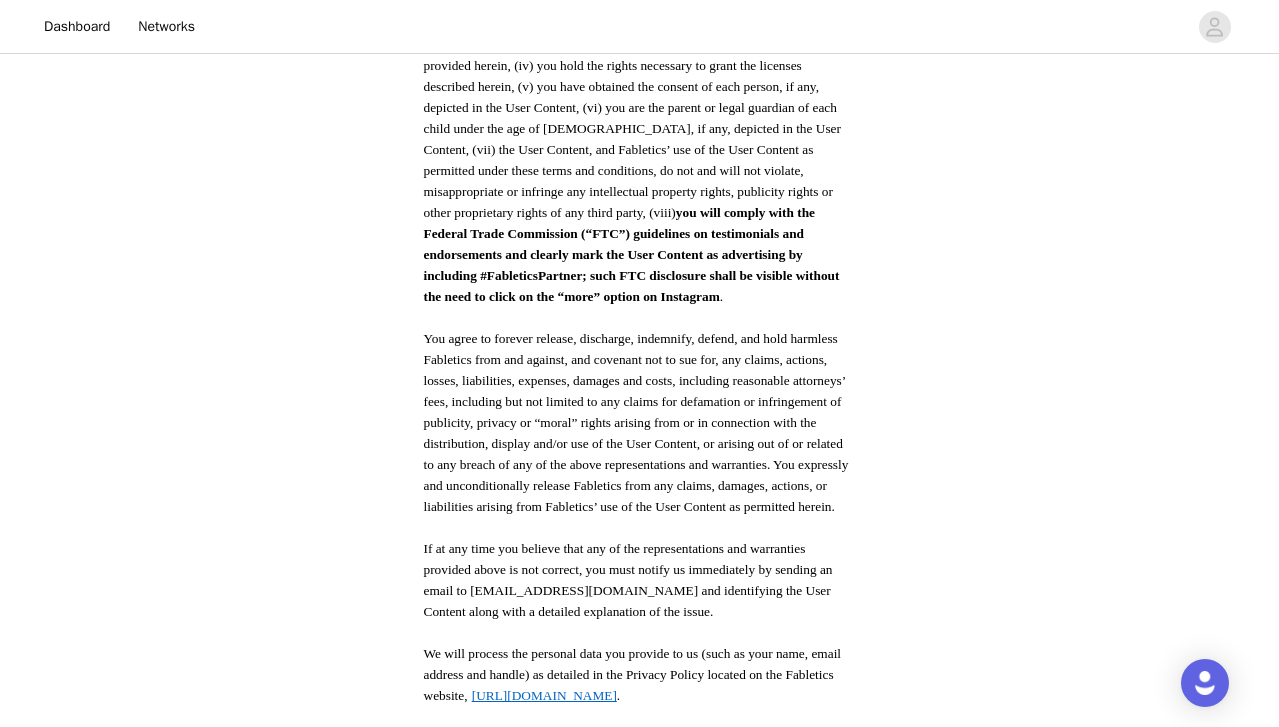 scroll, scrollTop: 1079, scrollLeft: 0, axis: vertical 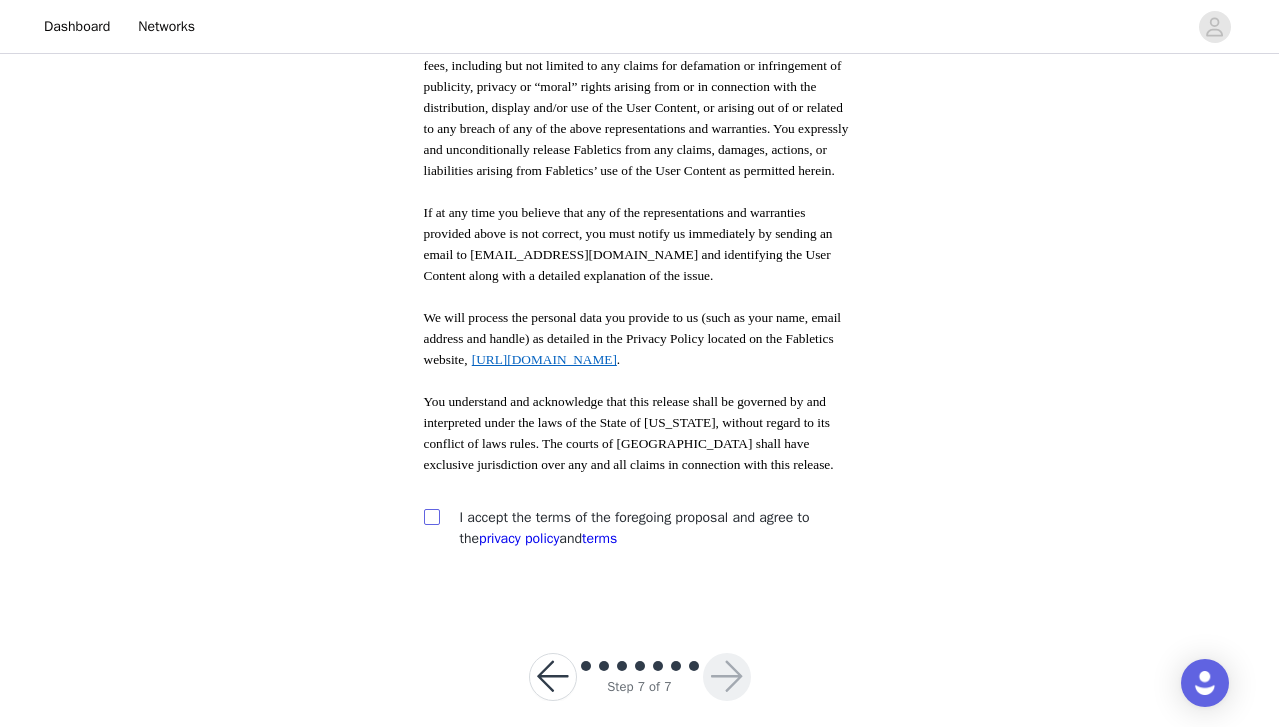 click at bounding box center (431, 516) 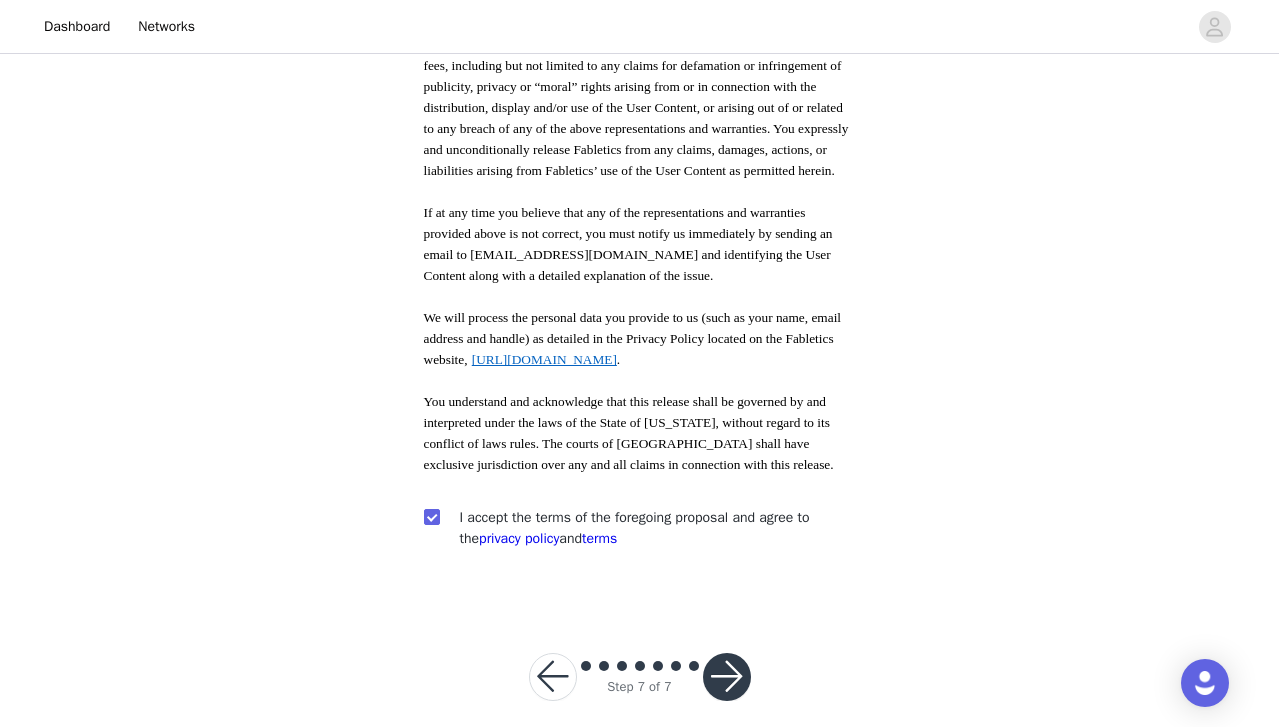 click at bounding box center [727, 677] 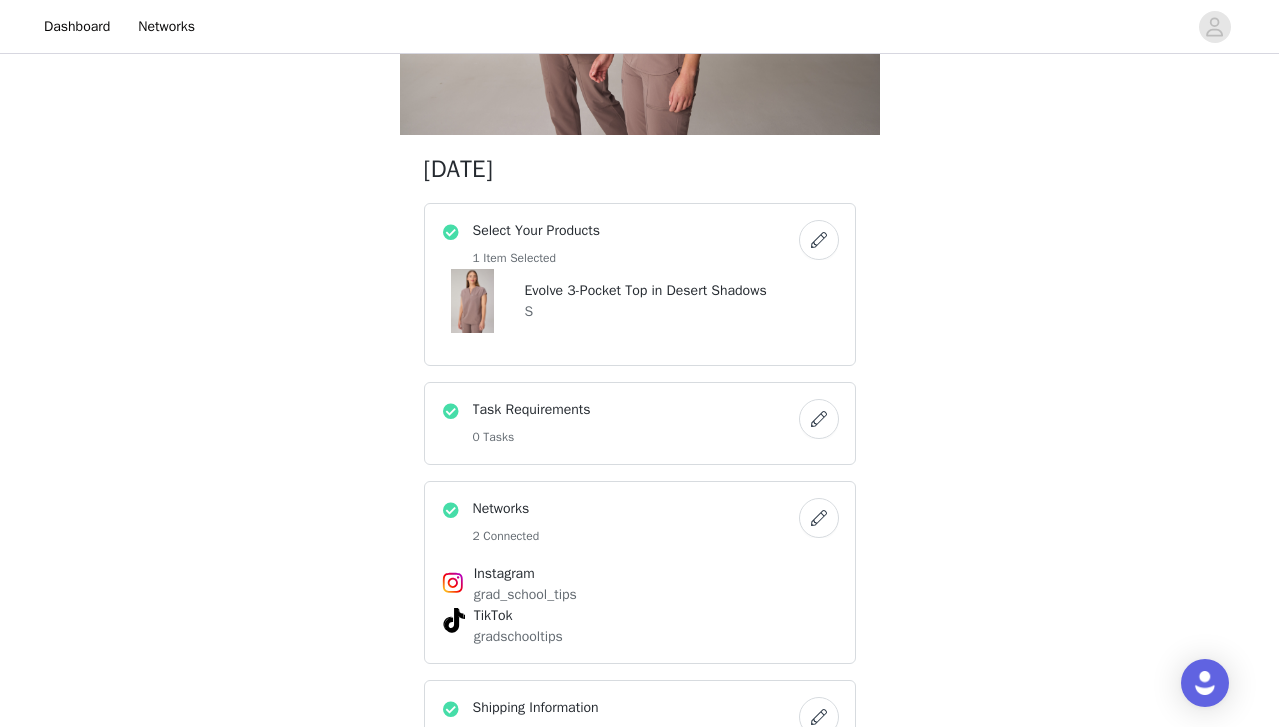 scroll, scrollTop: 248, scrollLeft: 0, axis: vertical 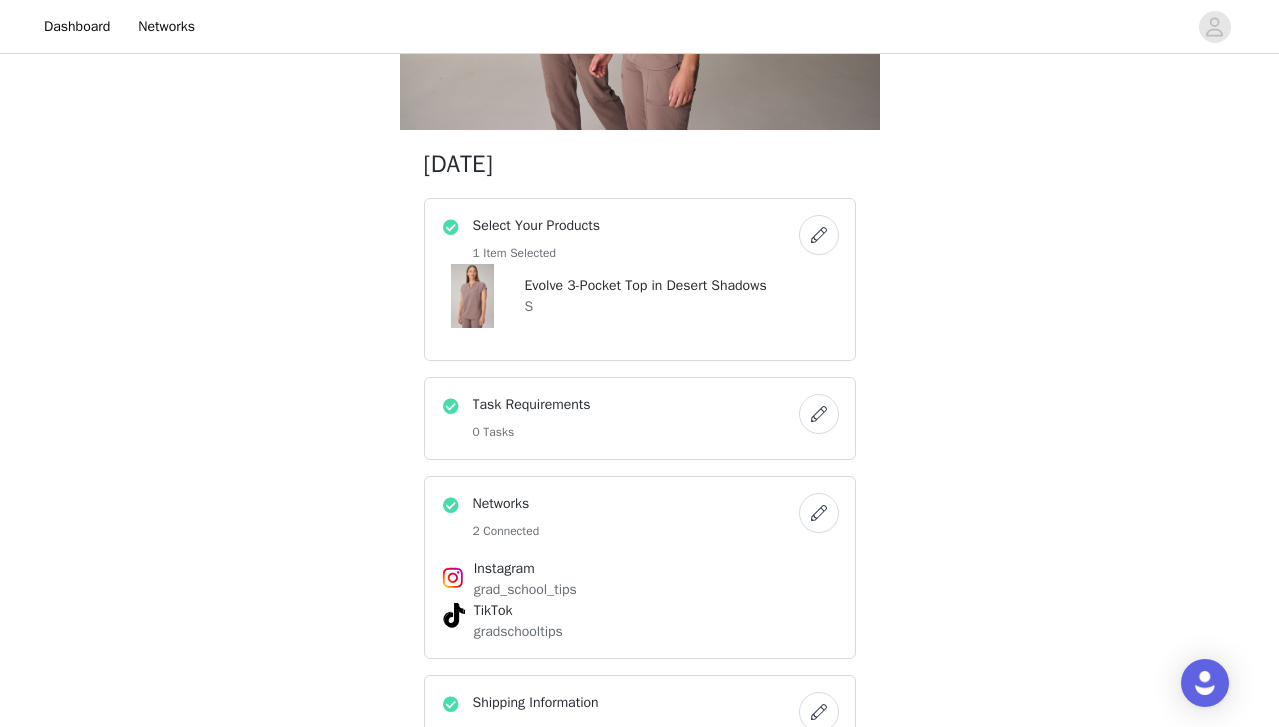 click at bounding box center [819, 235] 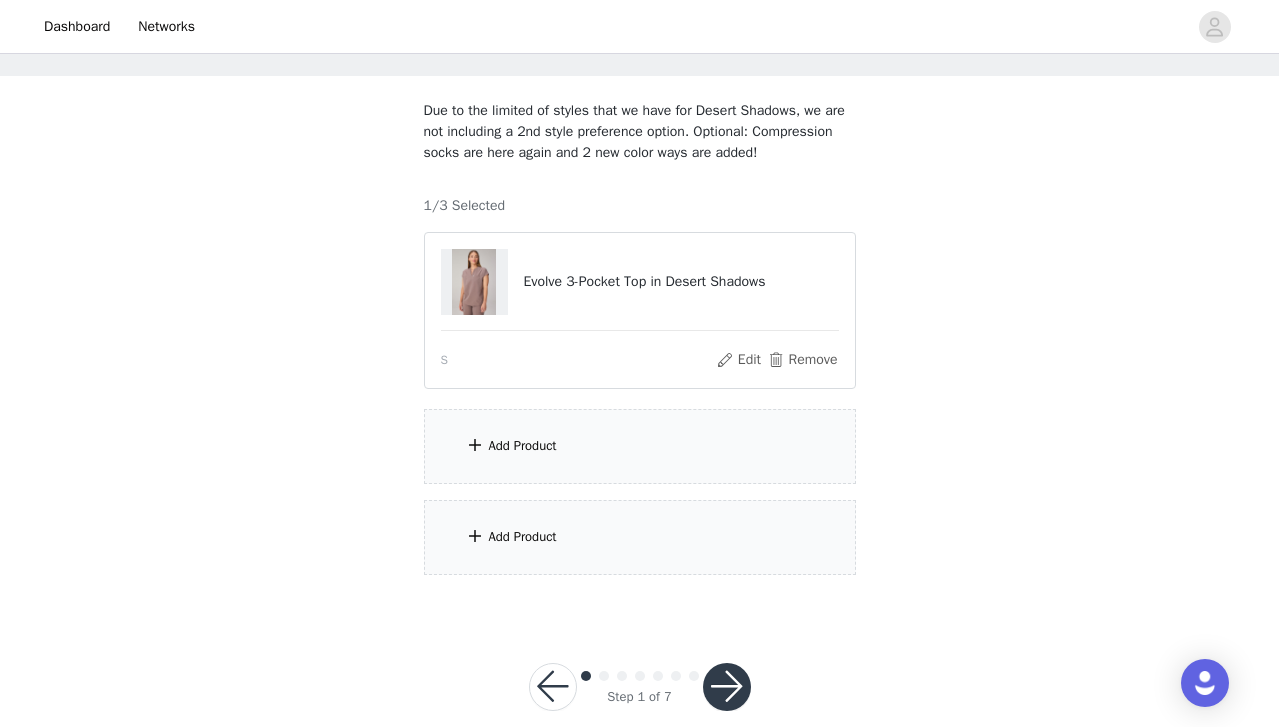 scroll, scrollTop: 138, scrollLeft: 0, axis: vertical 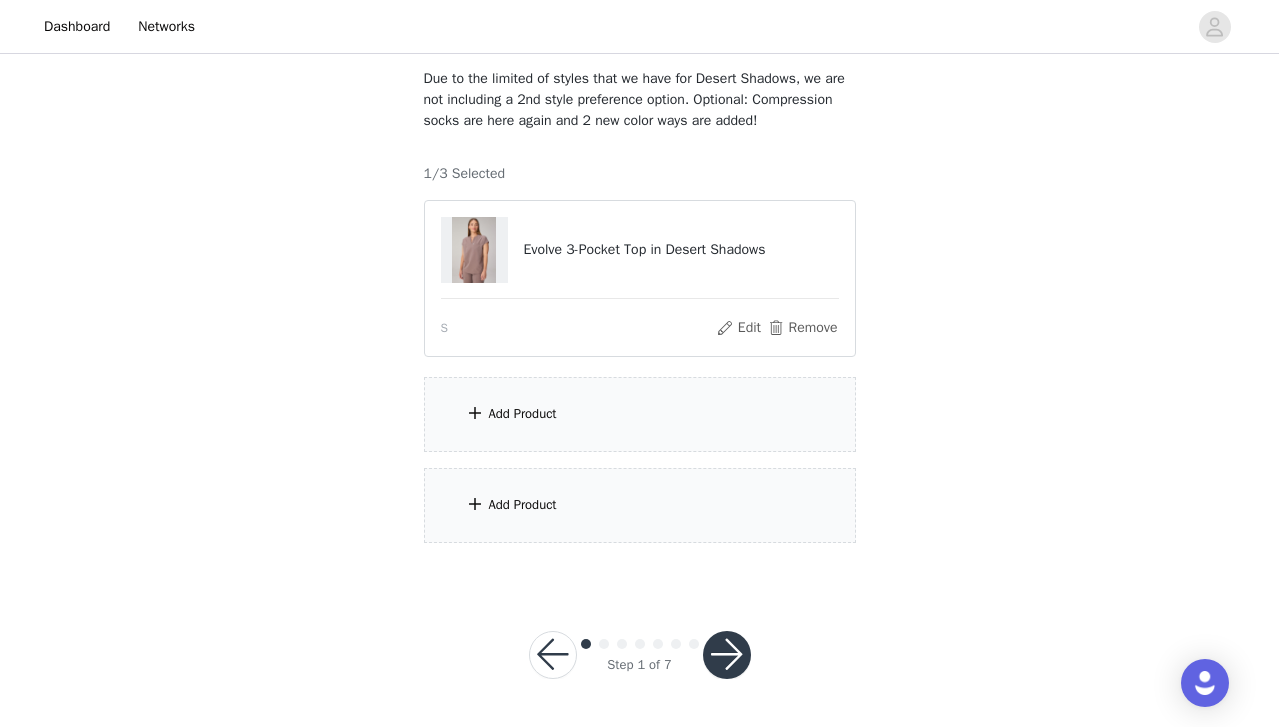 click on "Add Product" at bounding box center [640, 414] 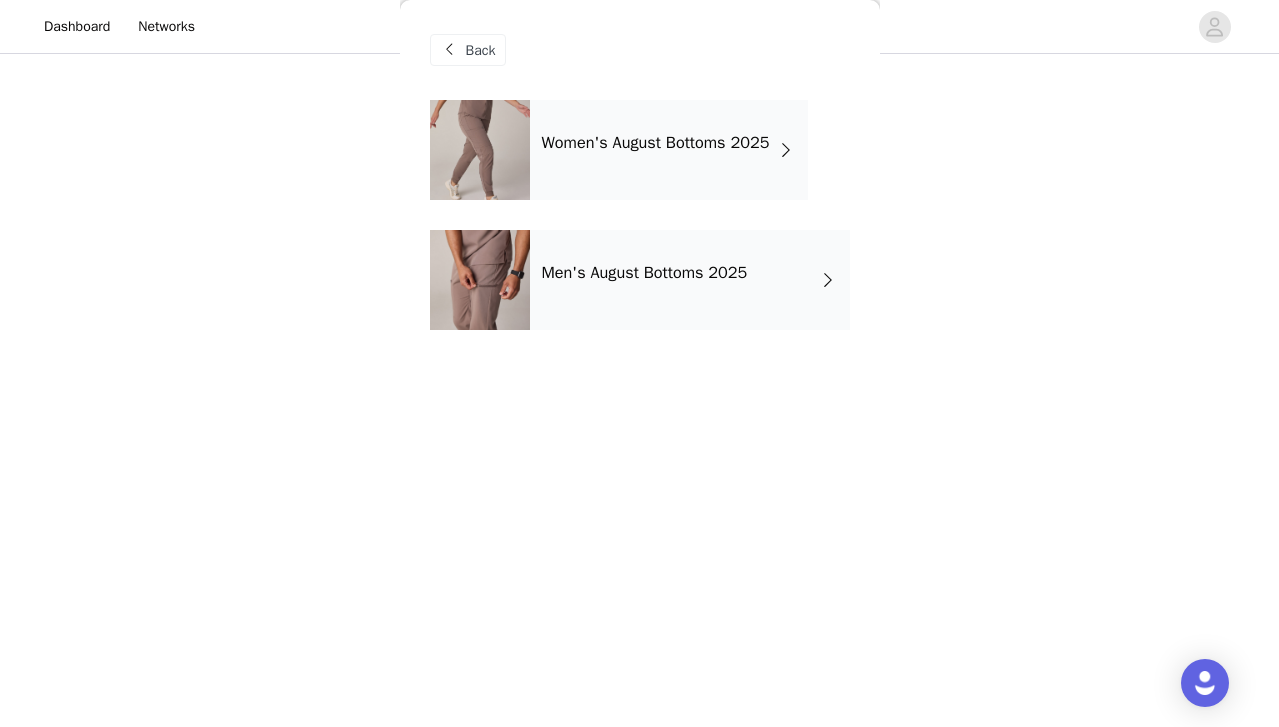 click on "Women's August Bottoms 2025" at bounding box center [656, 143] 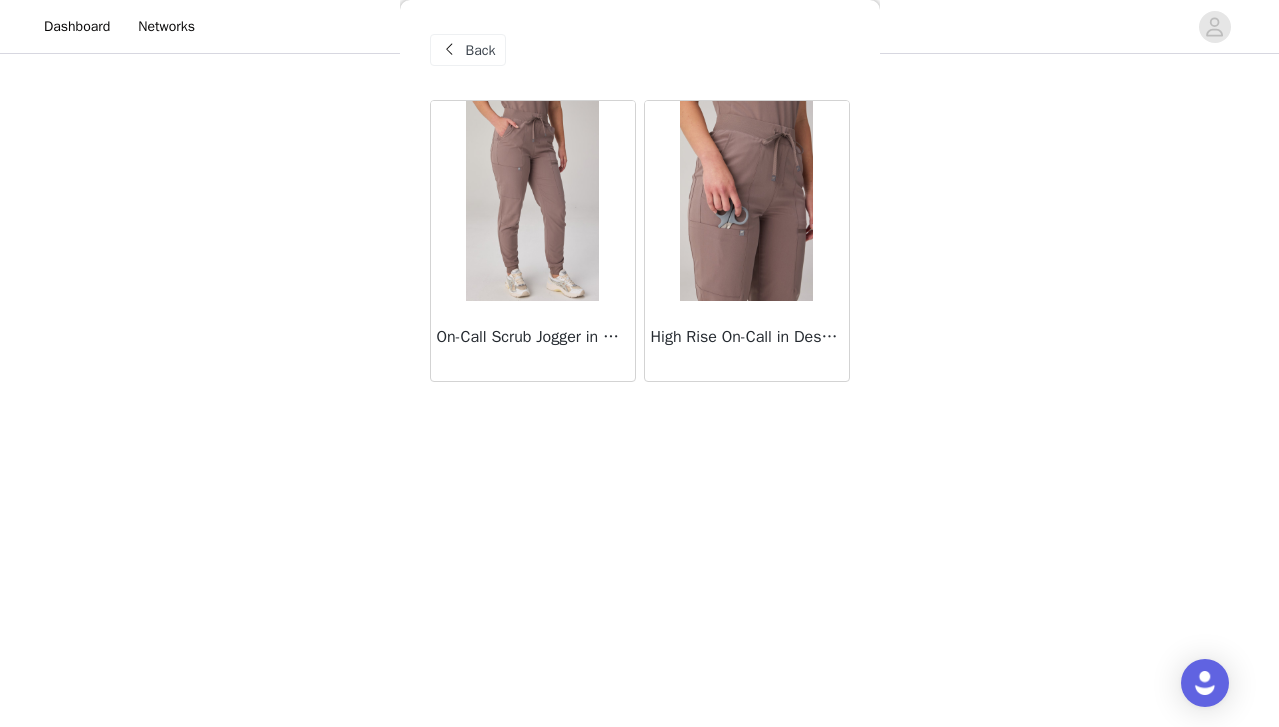 click at bounding box center (532, 201) 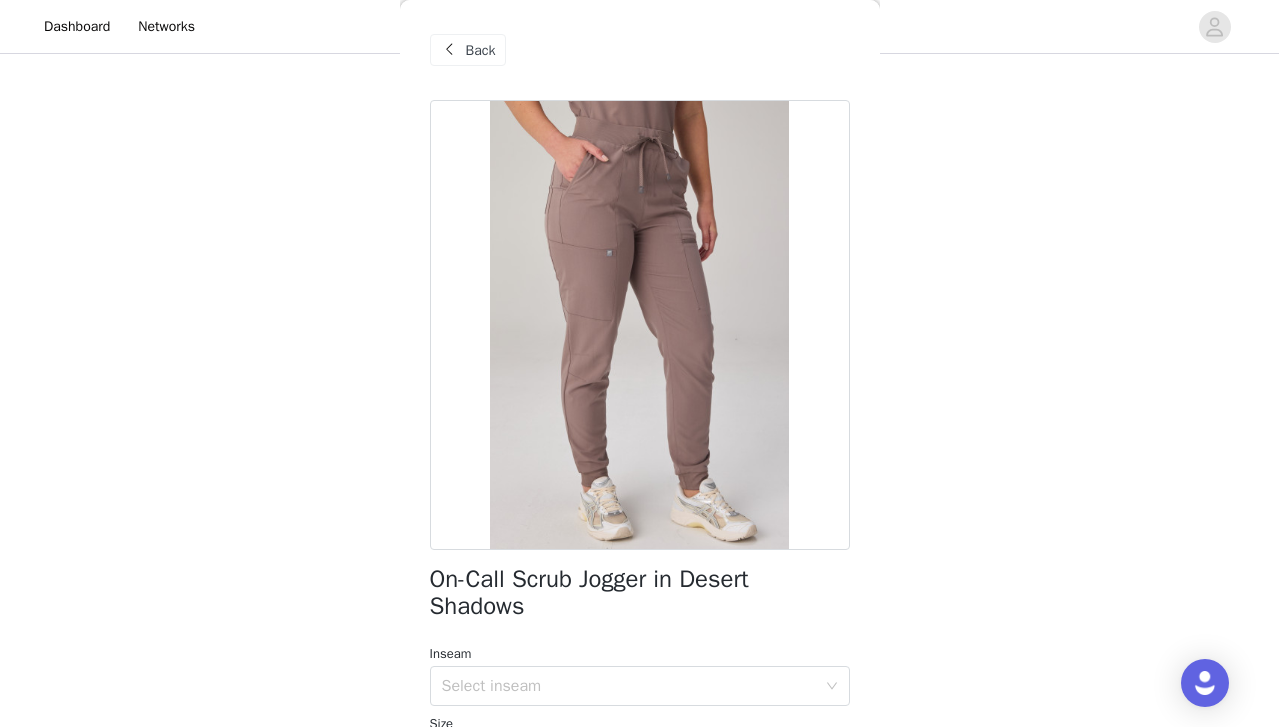 scroll, scrollTop: 132, scrollLeft: 0, axis: vertical 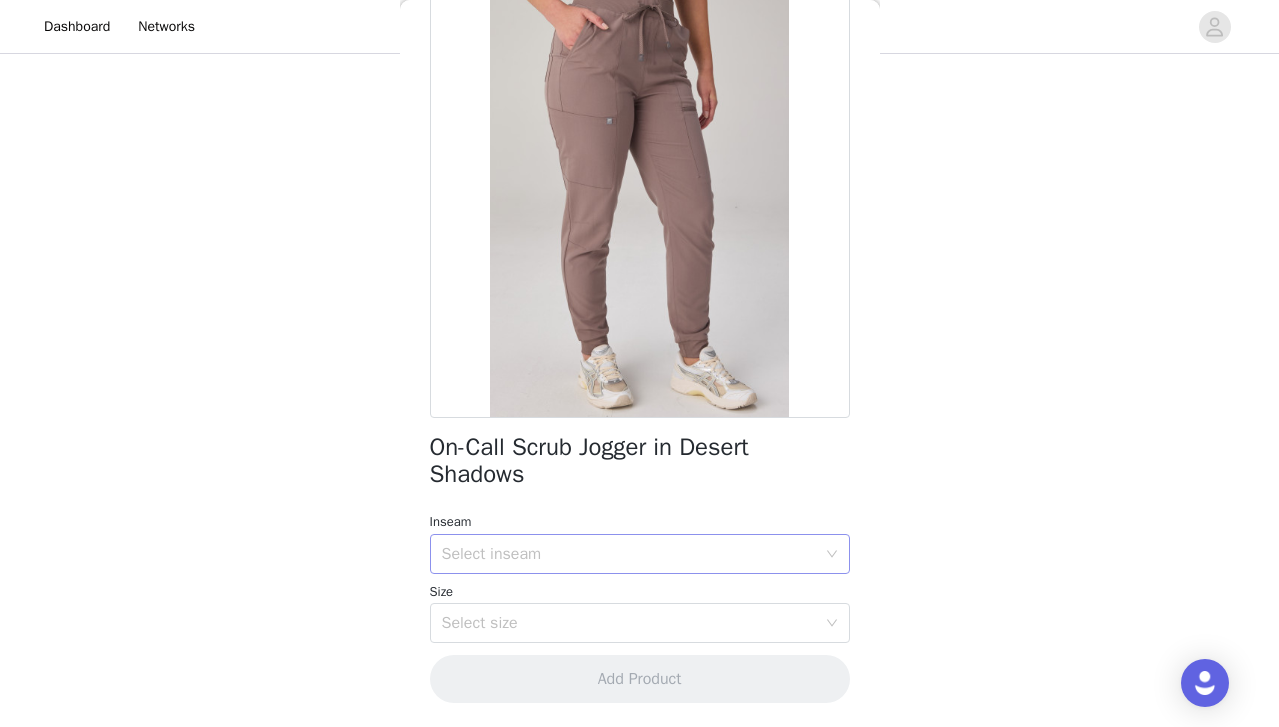 click on "Select inseam" at bounding box center [629, 554] 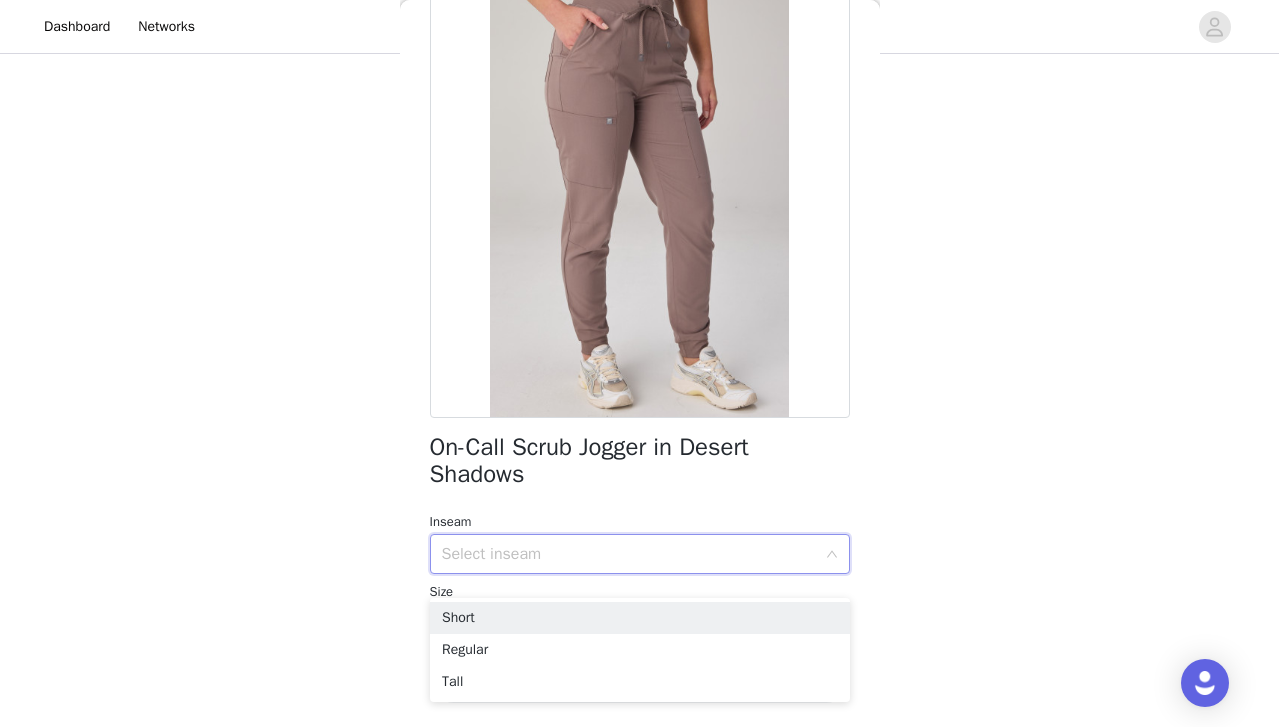 scroll, scrollTop: 138, scrollLeft: 0, axis: vertical 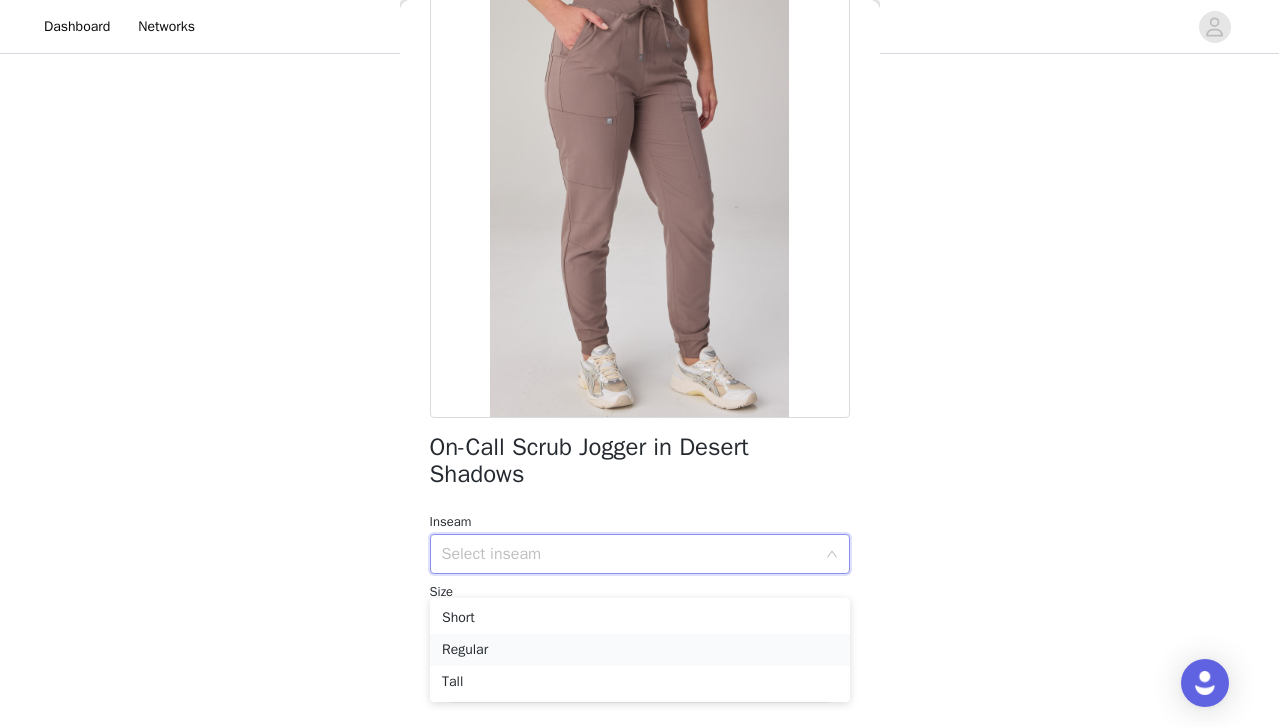 click on "Regular" at bounding box center [640, 650] 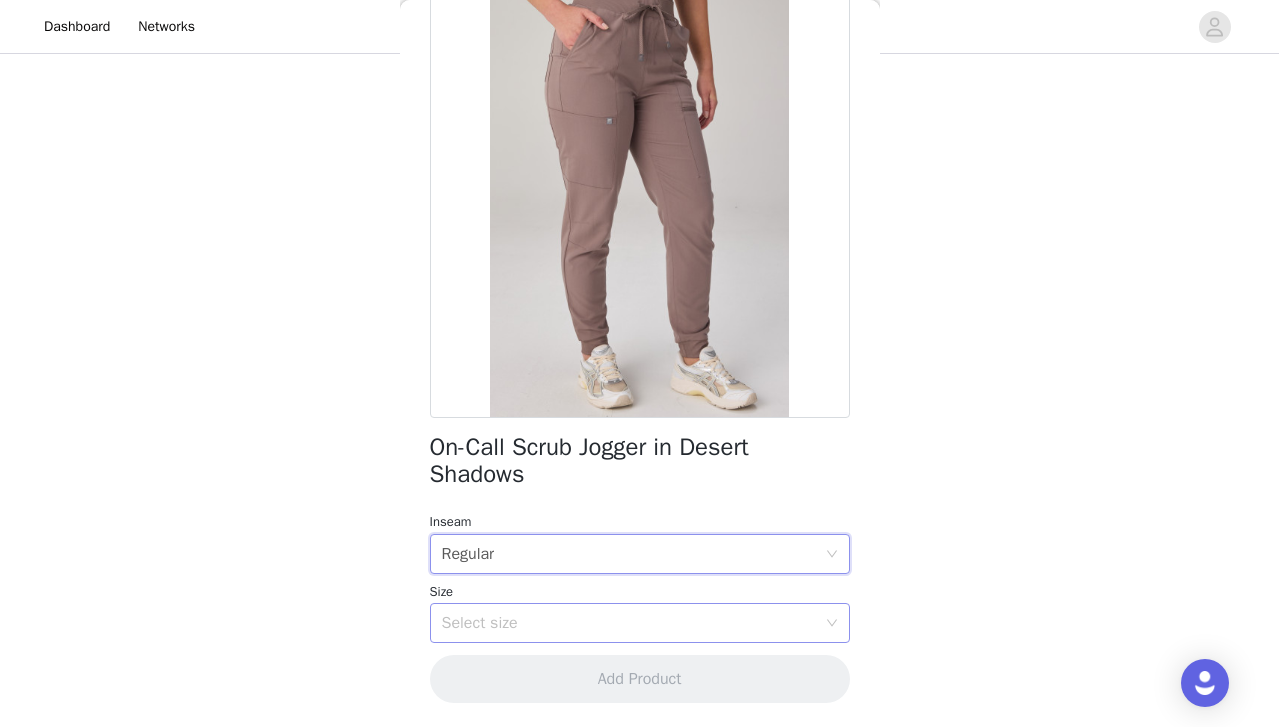 click on "Select size" at bounding box center (629, 623) 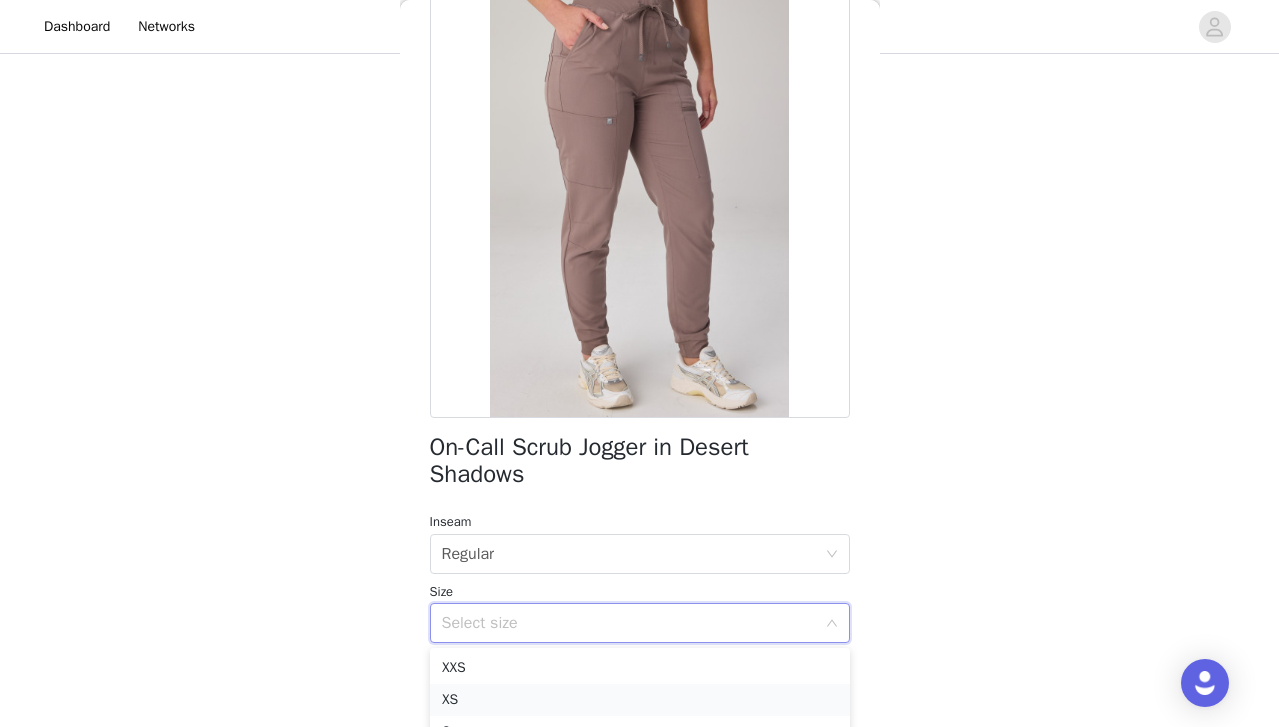 click on "XS" at bounding box center (640, 700) 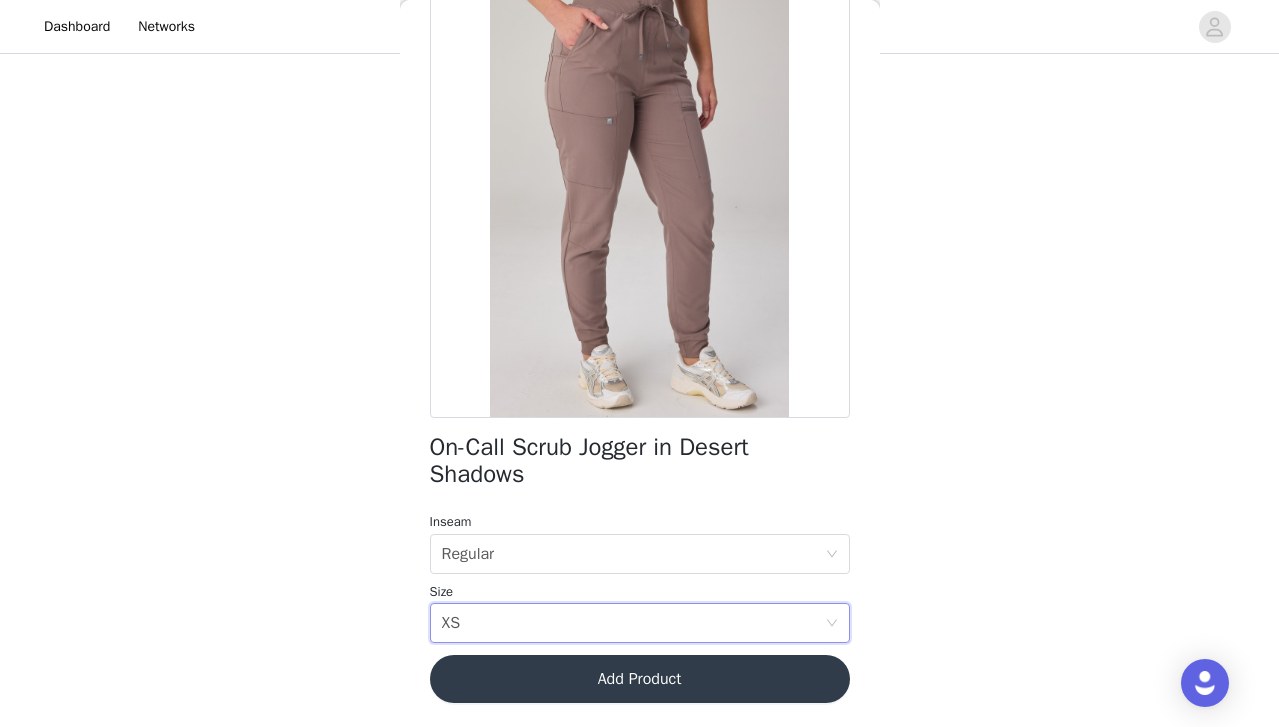 click on "Add Product" at bounding box center [640, 679] 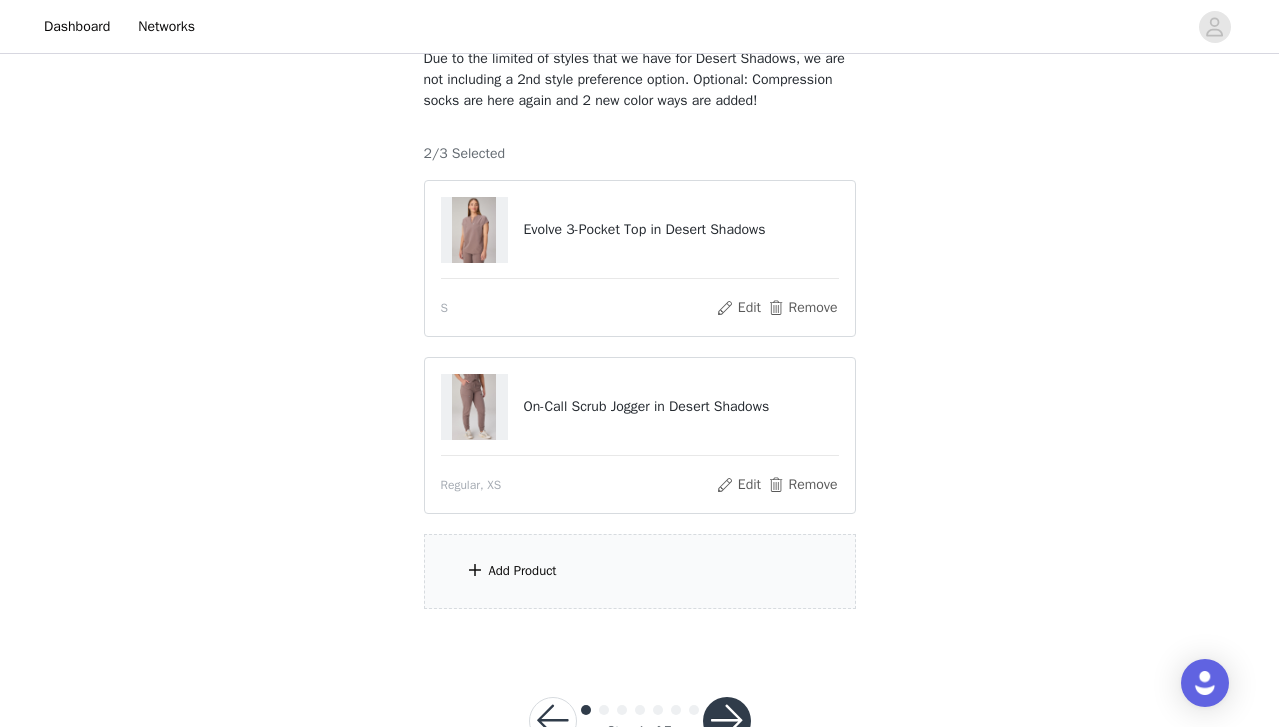 click on "Add Product" at bounding box center (640, 571) 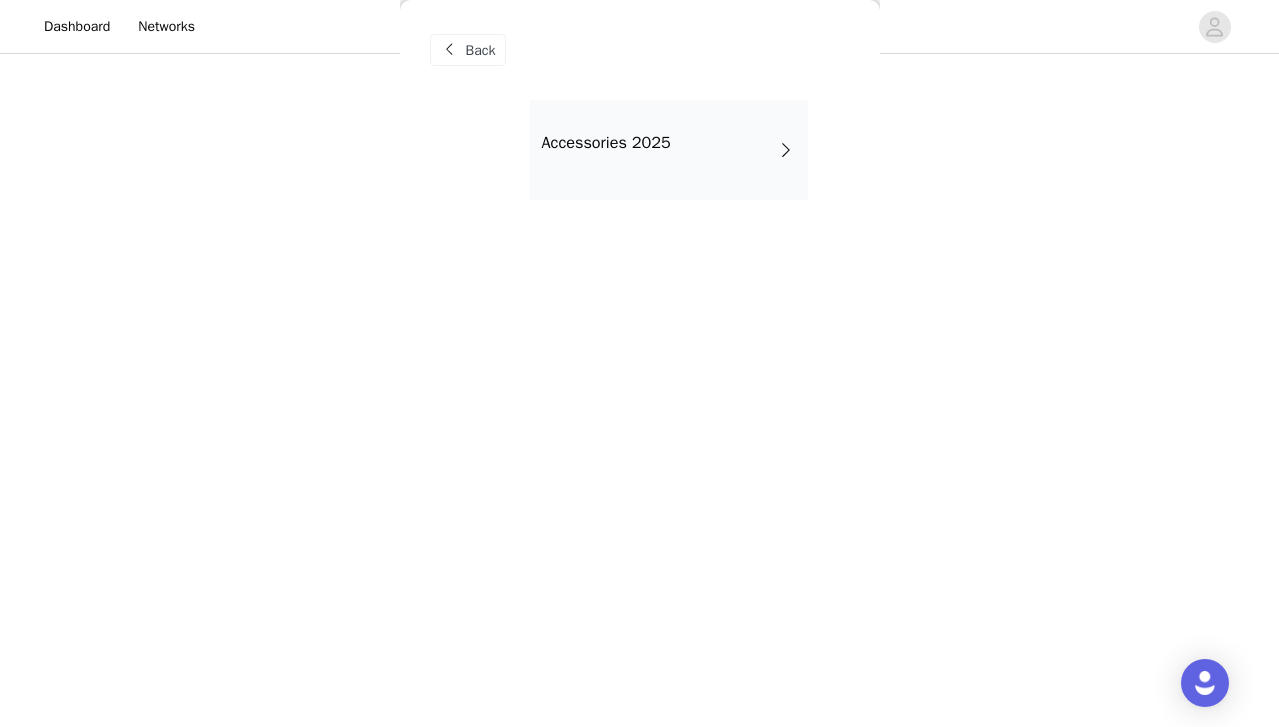 click on "Accessories 2025" at bounding box center (669, 150) 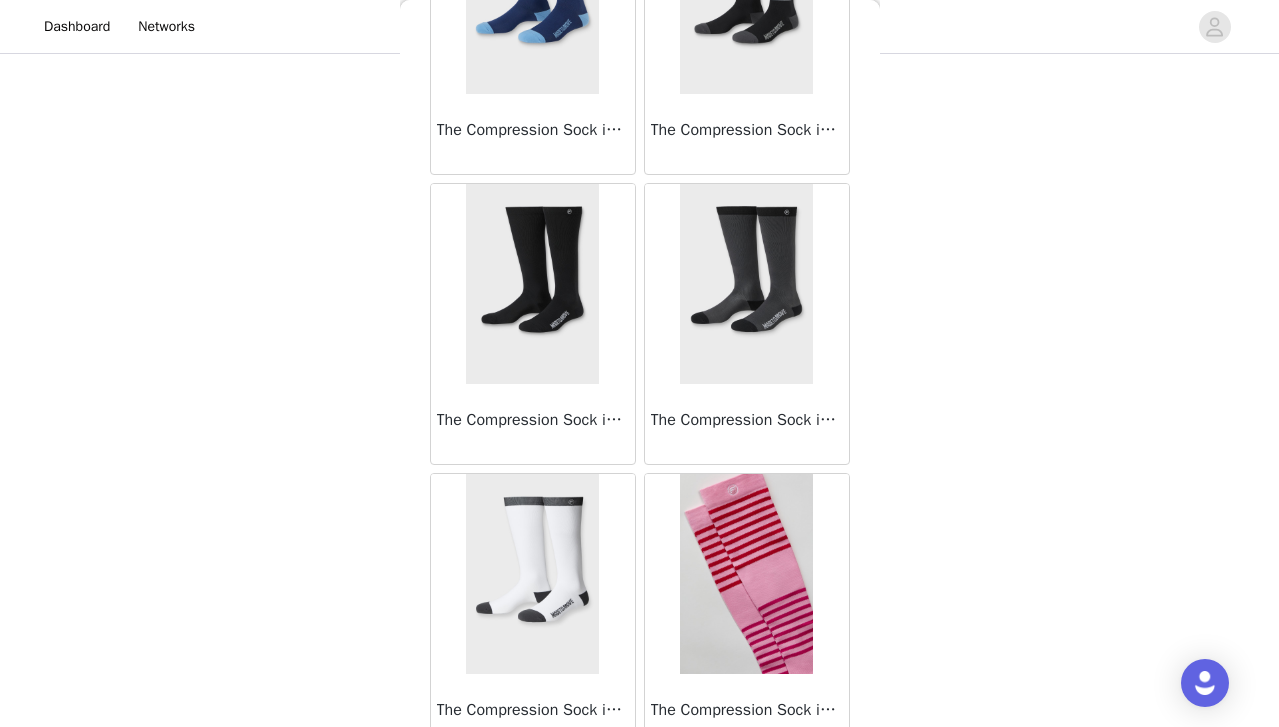 scroll, scrollTop: 529, scrollLeft: 0, axis: vertical 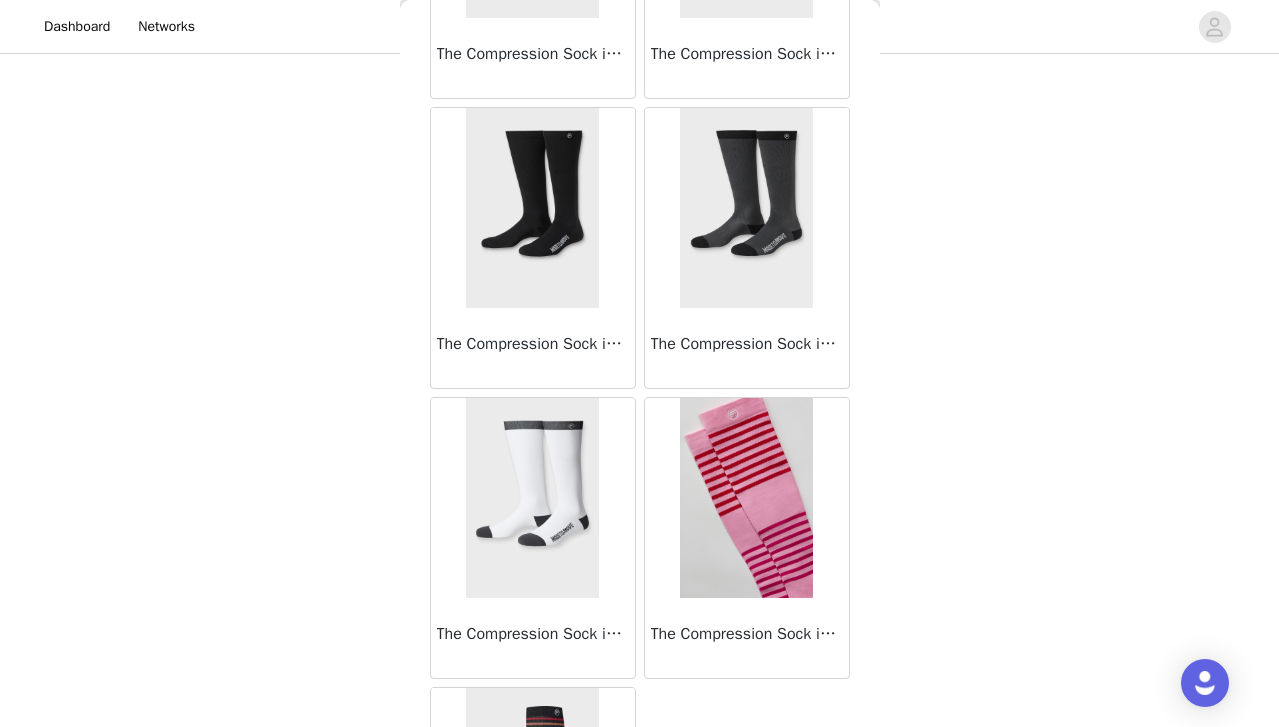 click at bounding box center (746, 498) 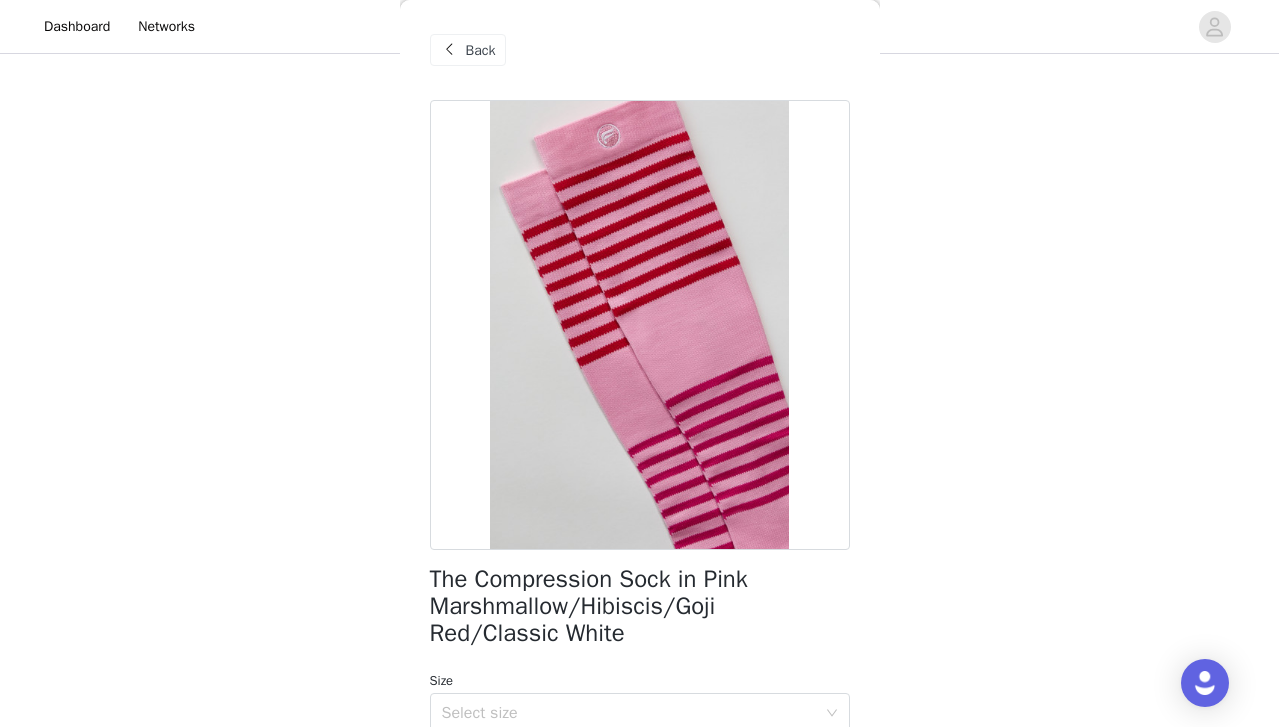 scroll, scrollTop: 89, scrollLeft: 0, axis: vertical 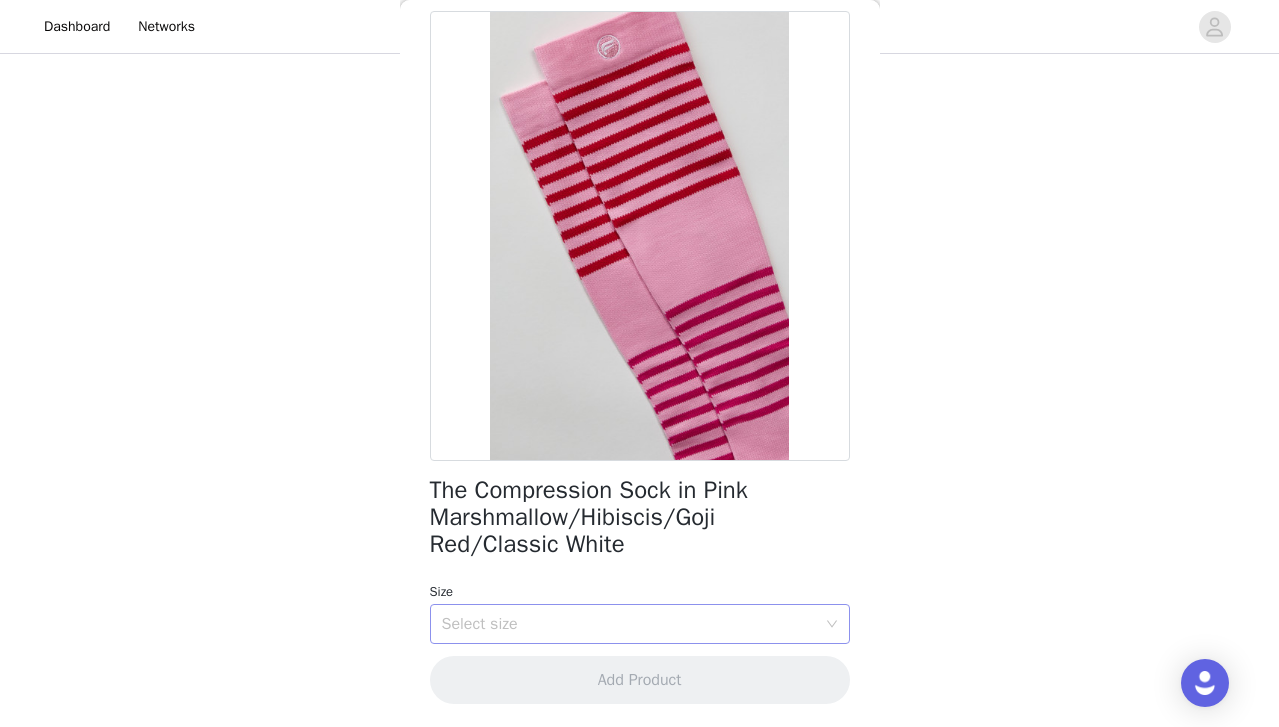click on "Select size" at bounding box center [629, 624] 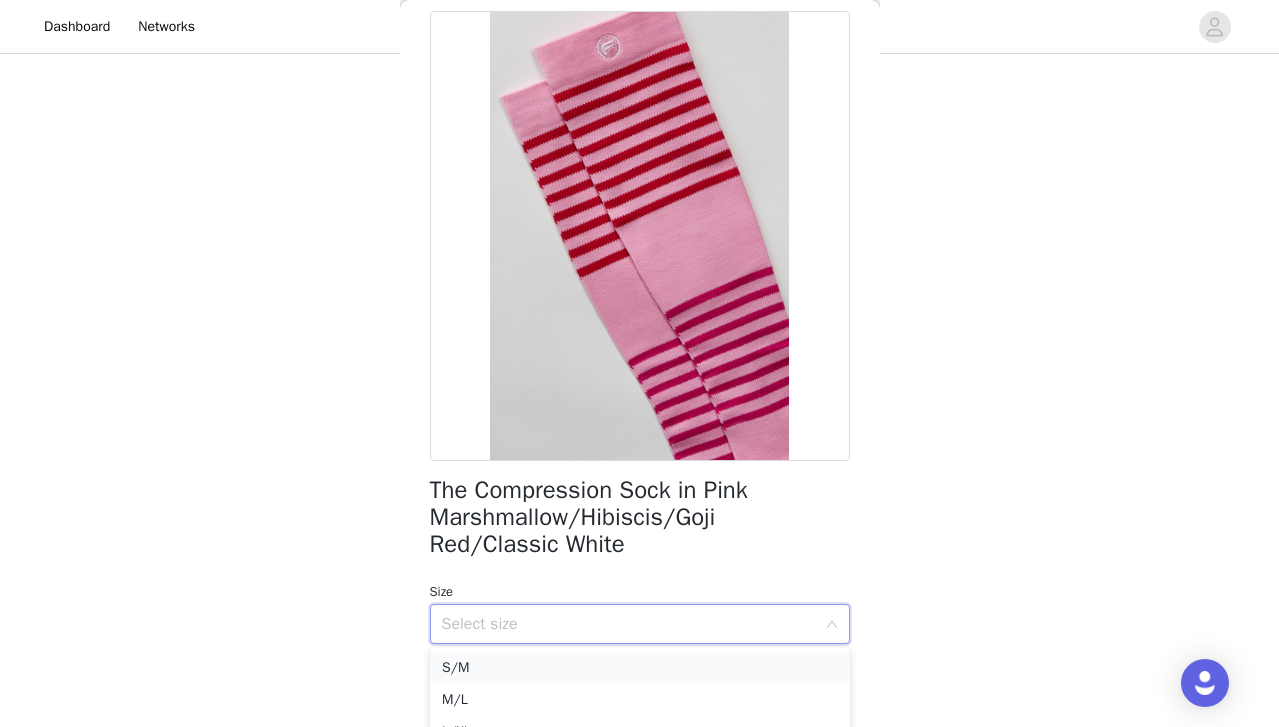 click on "S/M" at bounding box center [640, 668] 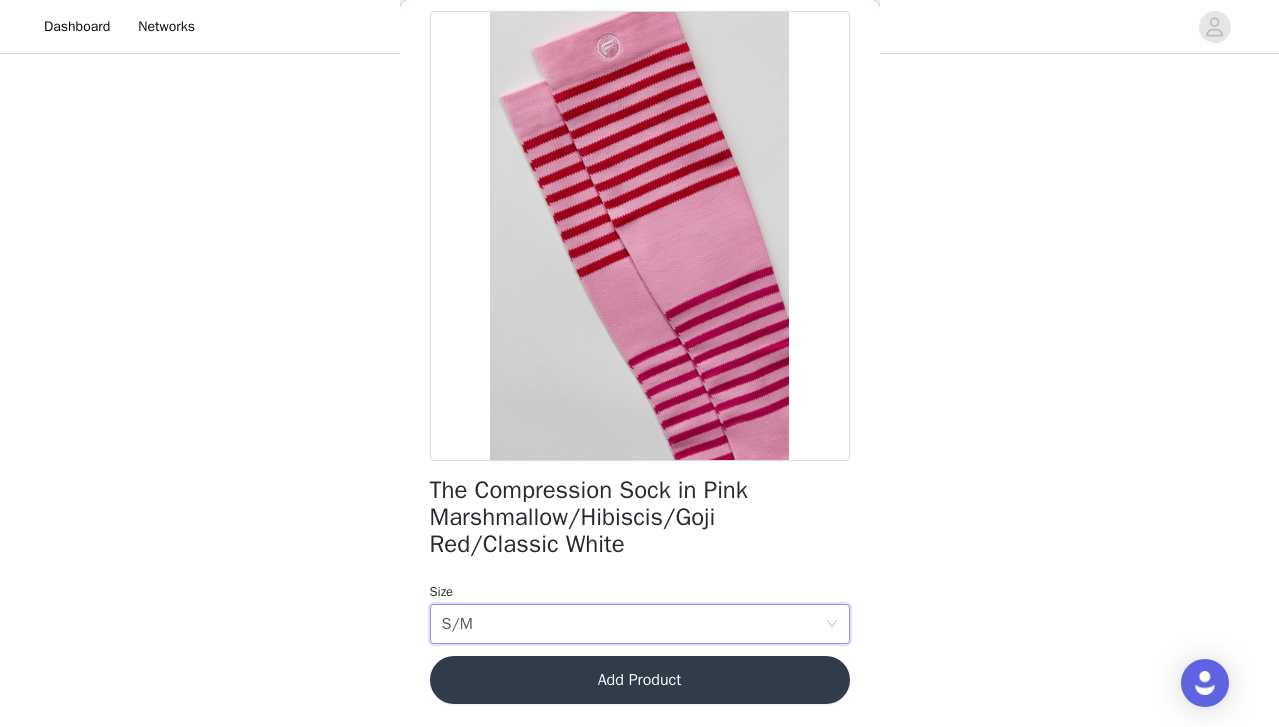 click on "Add Product" at bounding box center [640, 680] 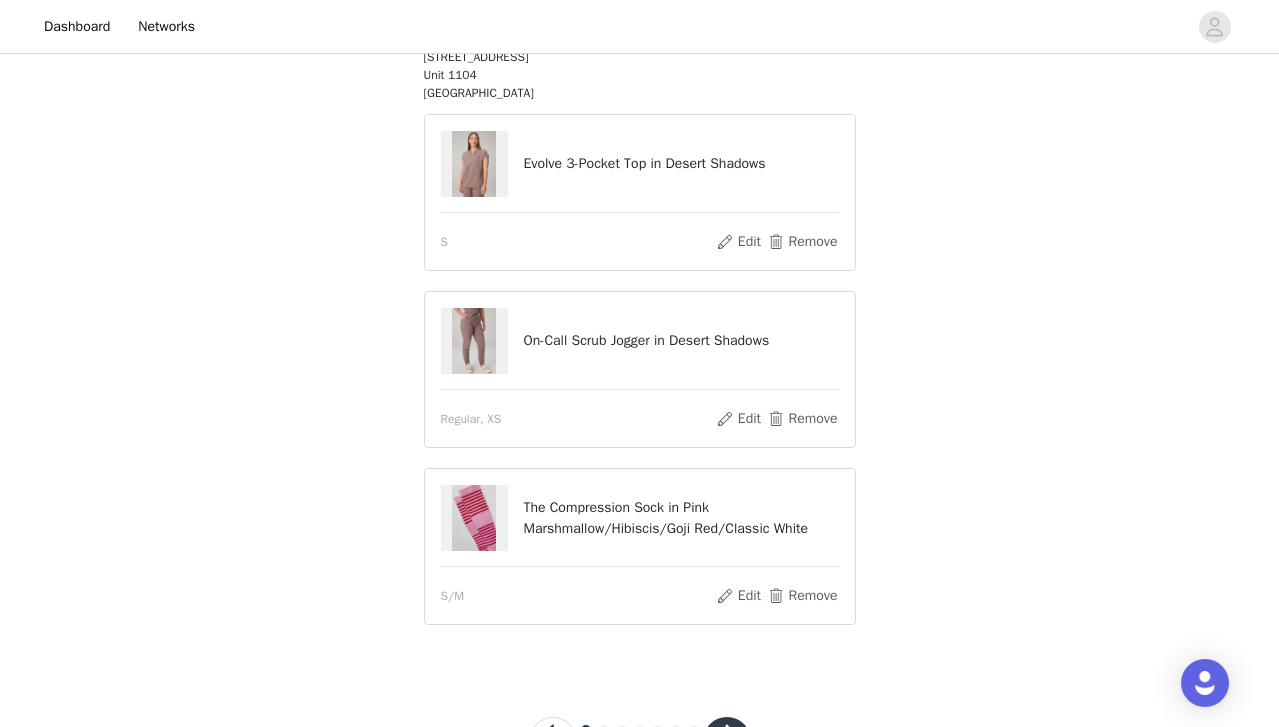 scroll, scrollTop: 297, scrollLeft: 0, axis: vertical 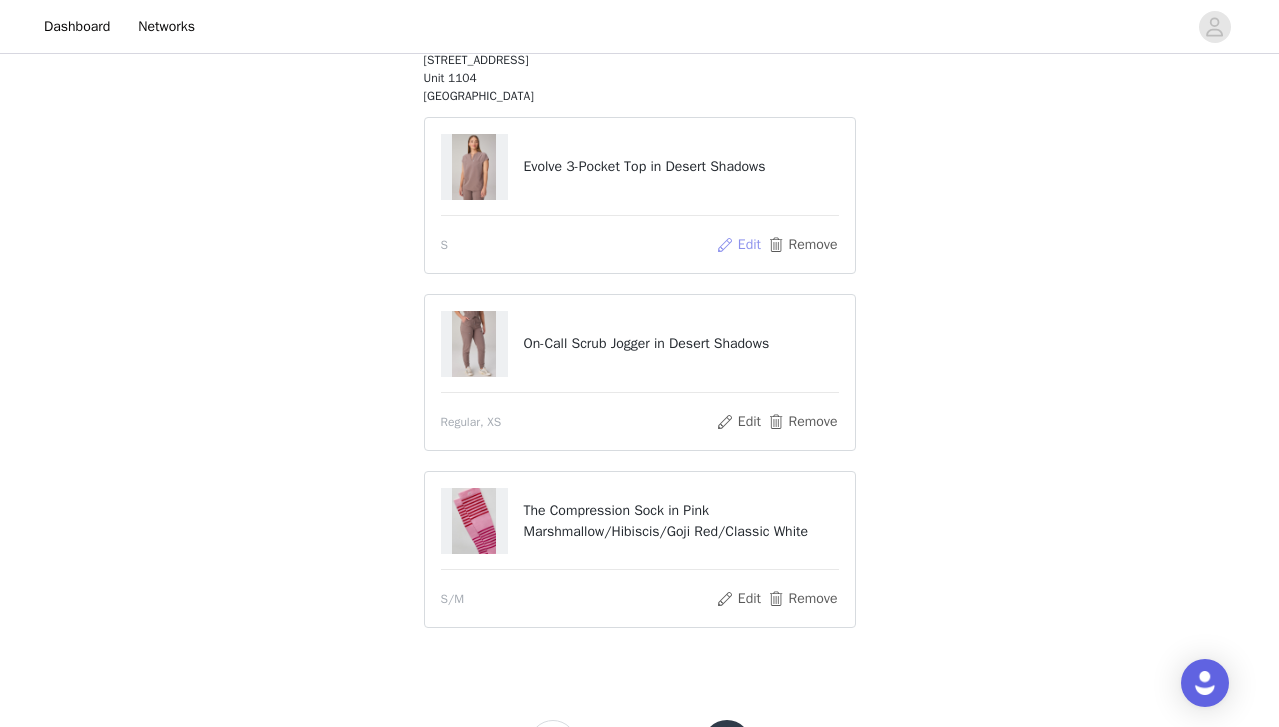 click on "Edit" at bounding box center (738, 245) 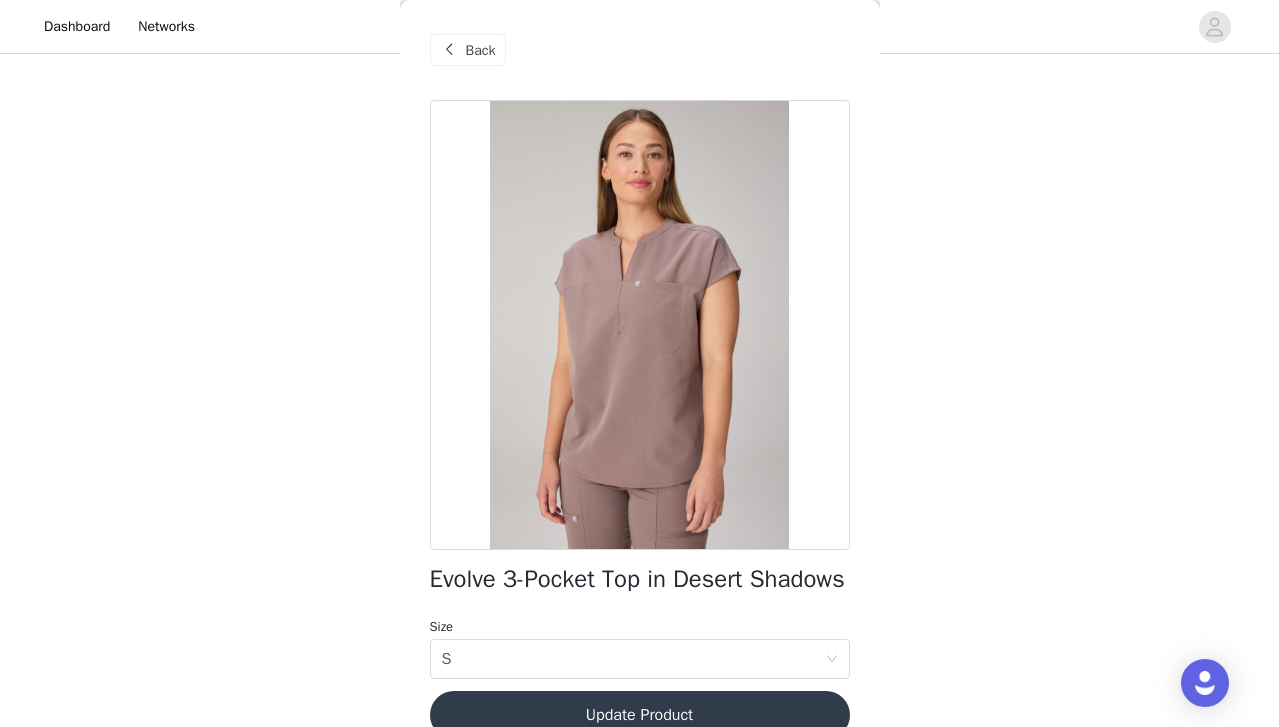 scroll, scrollTop: 62, scrollLeft: 0, axis: vertical 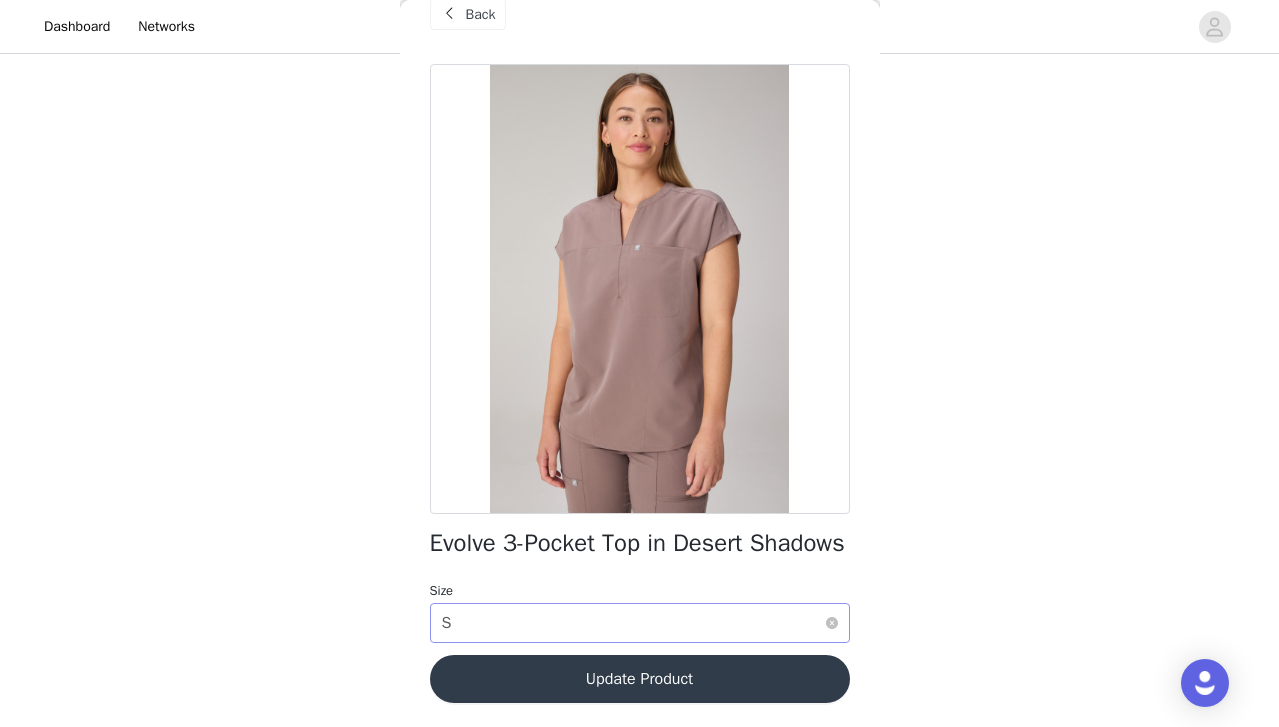 click on "Select size S" at bounding box center [633, 623] 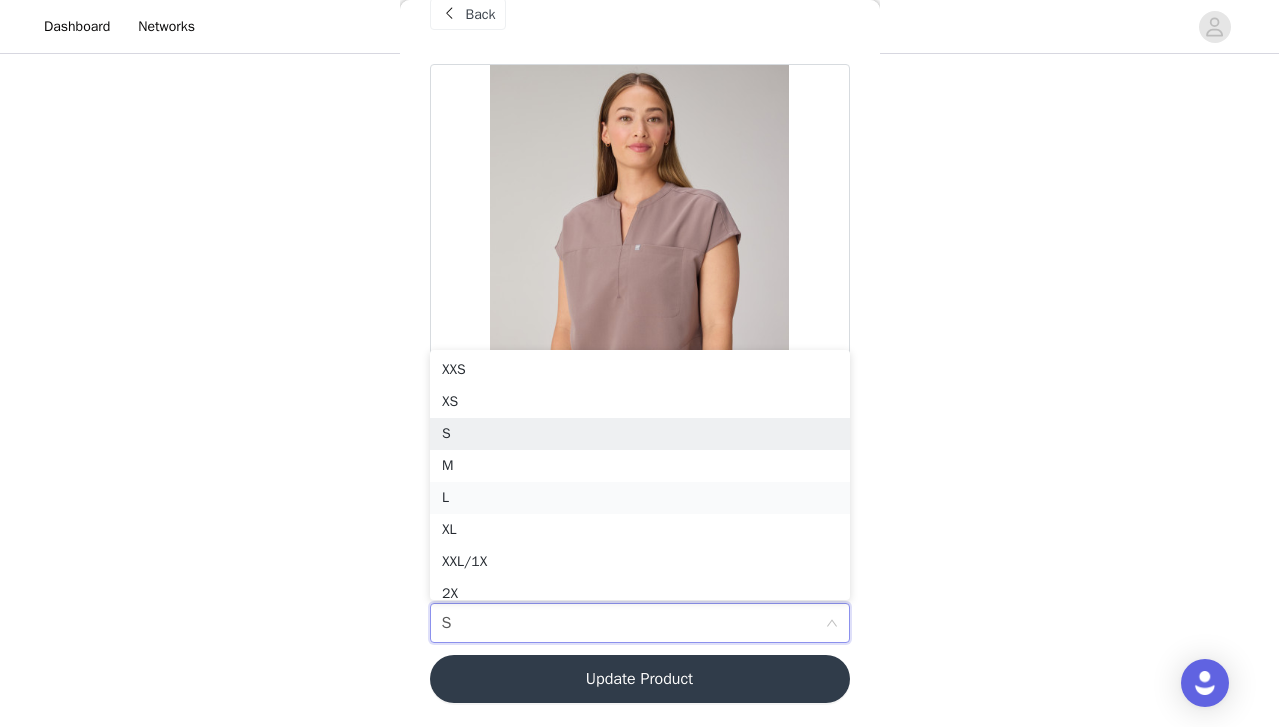 scroll, scrollTop: 10, scrollLeft: 0, axis: vertical 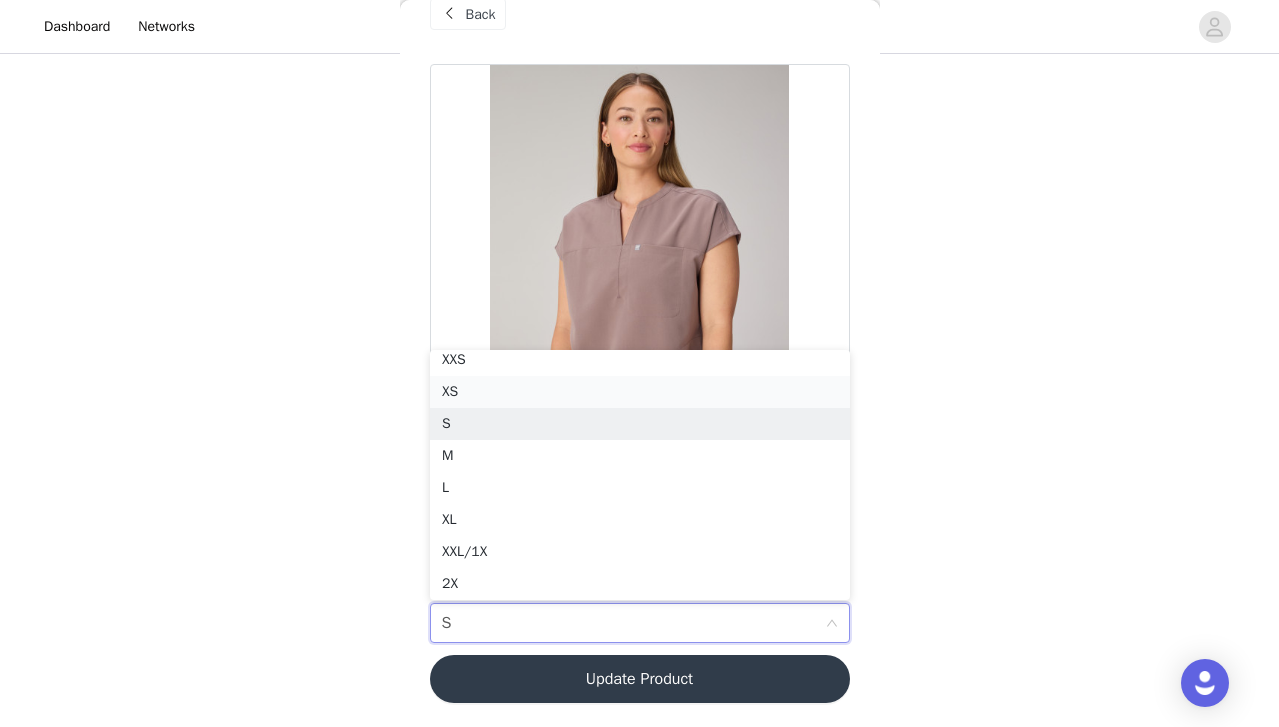 click on "XS" at bounding box center (640, 392) 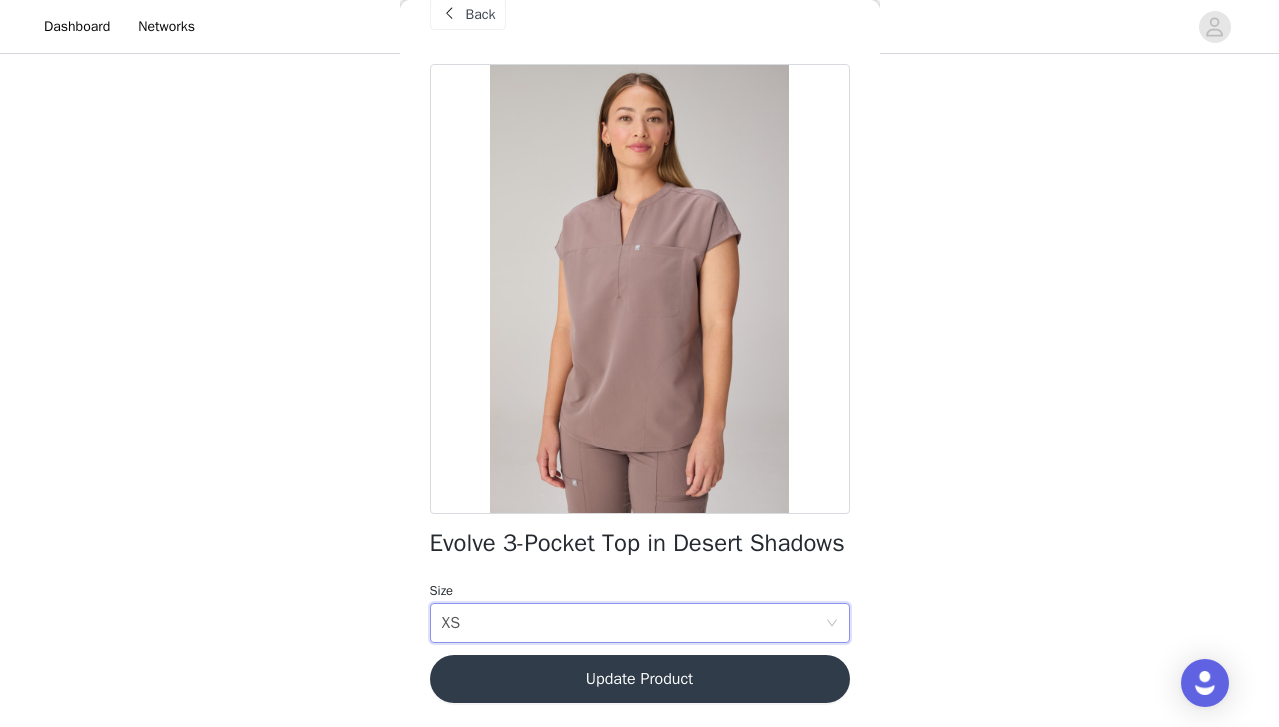 click on "Update Product" at bounding box center [640, 679] 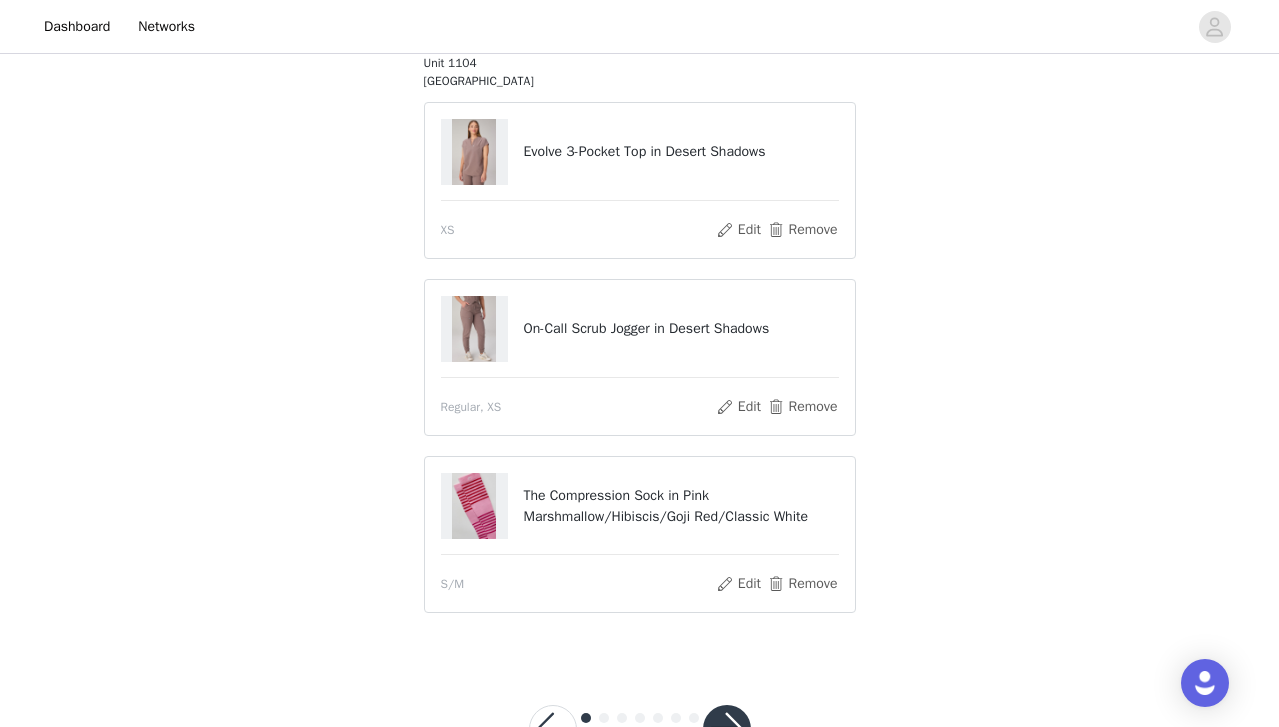 click on "On-Call Scrub Jogger in Desert Shadows" at bounding box center [680, 328] 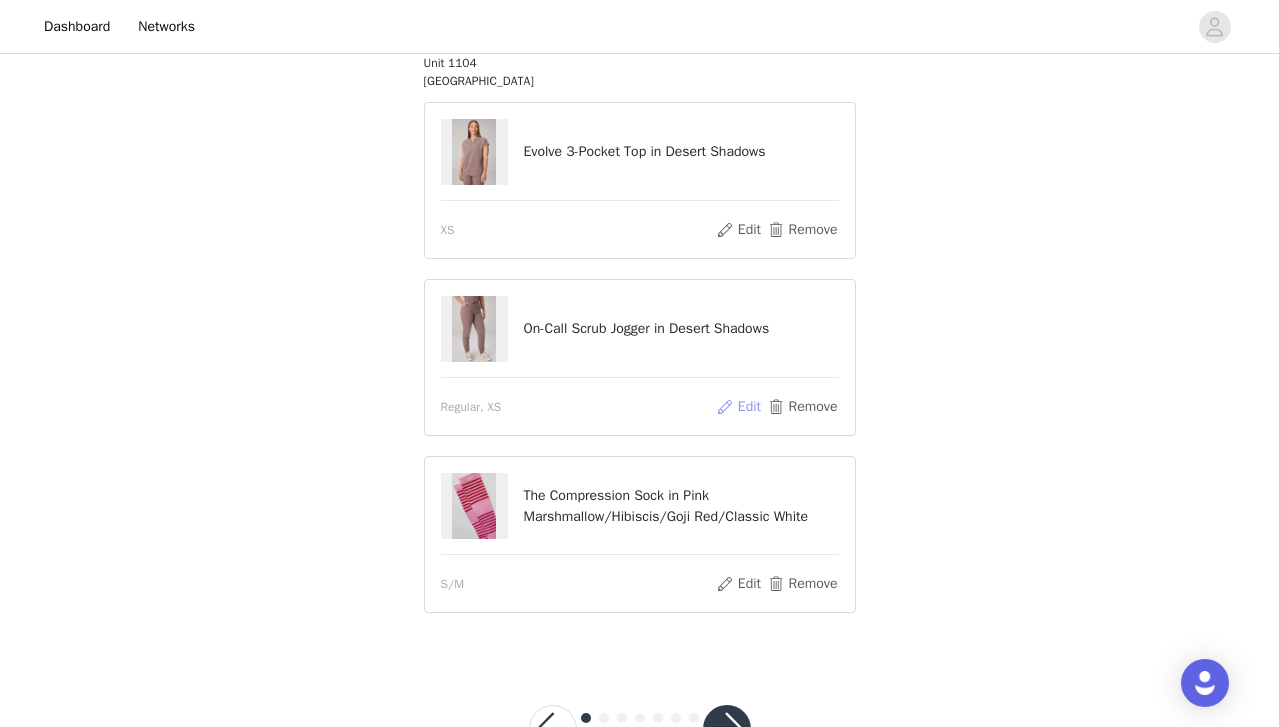 click on "Edit" at bounding box center [738, 407] 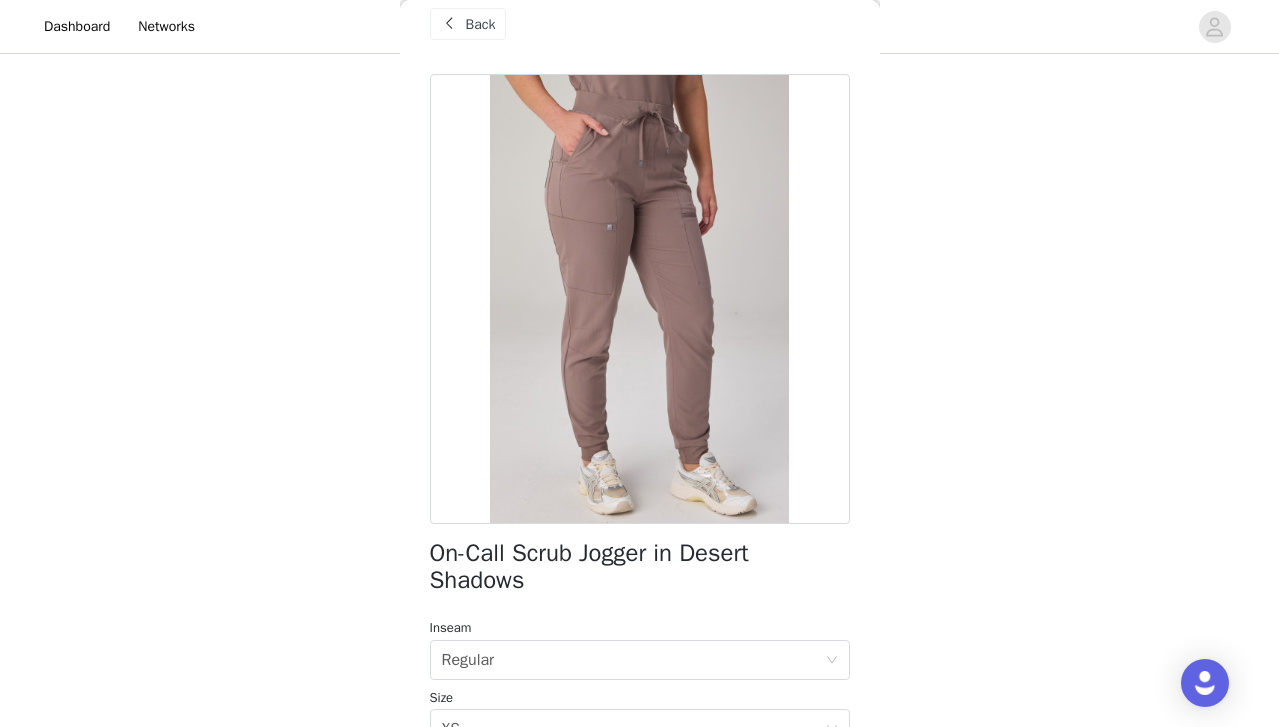 scroll, scrollTop: 132, scrollLeft: 0, axis: vertical 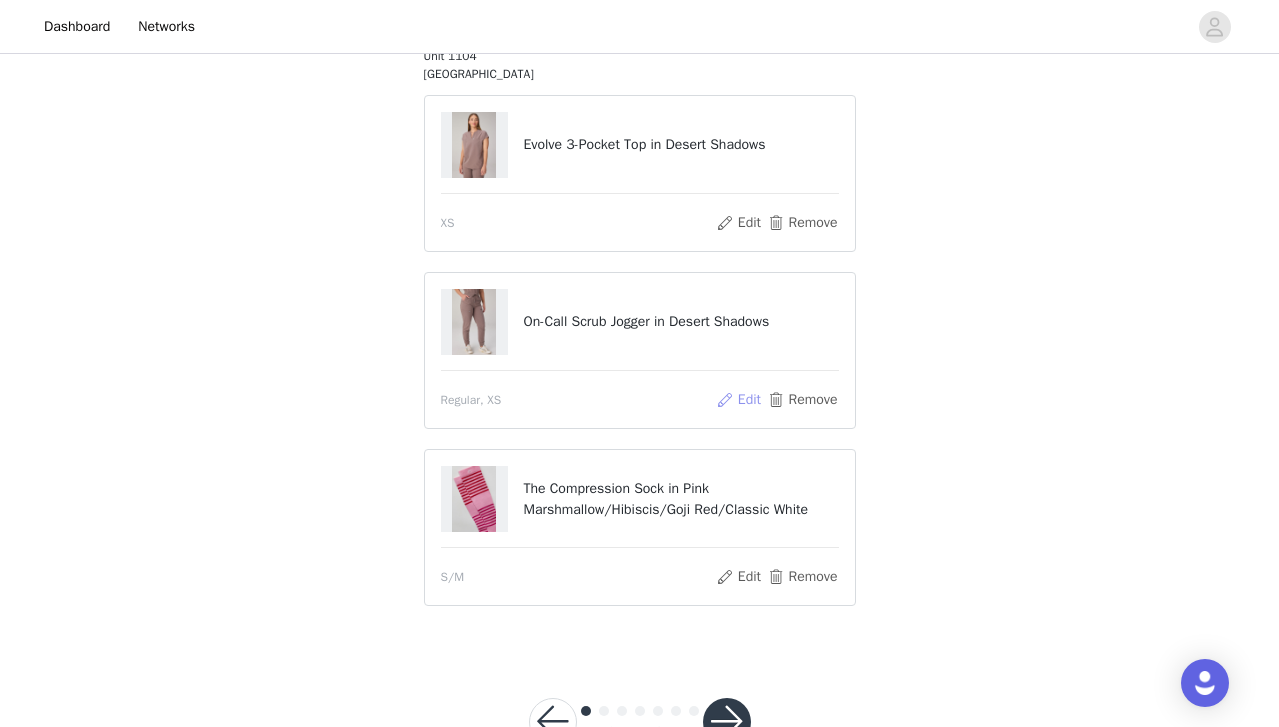 click on "Edit" at bounding box center [738, 400] 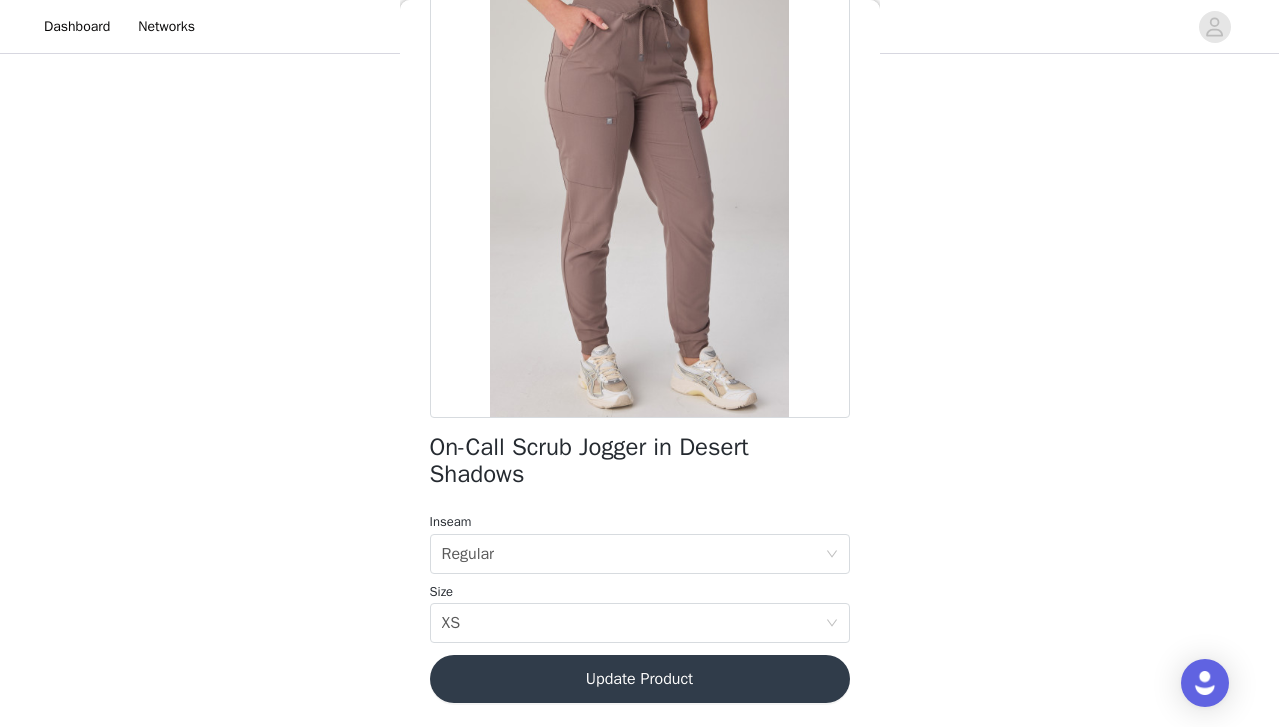 scroll, scrollTop: 0, scrollLeft: 0, axis: both 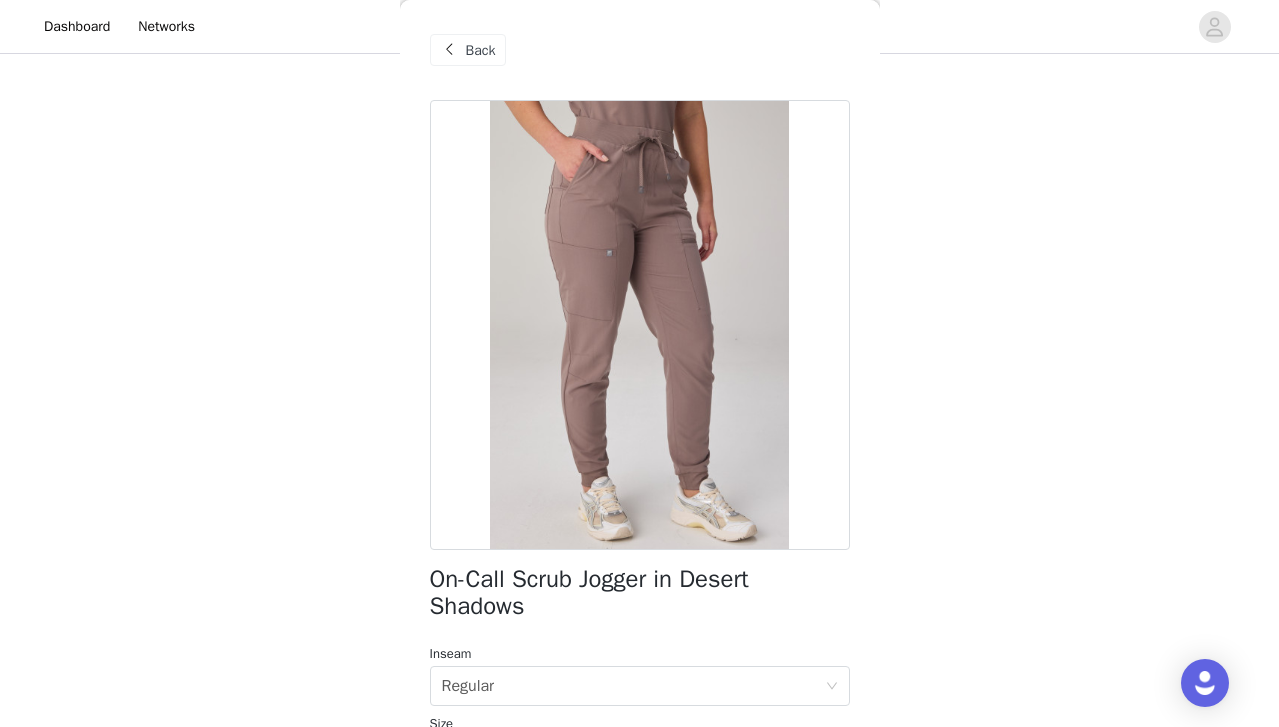 click on "Back" at bounding box center [481, 50] 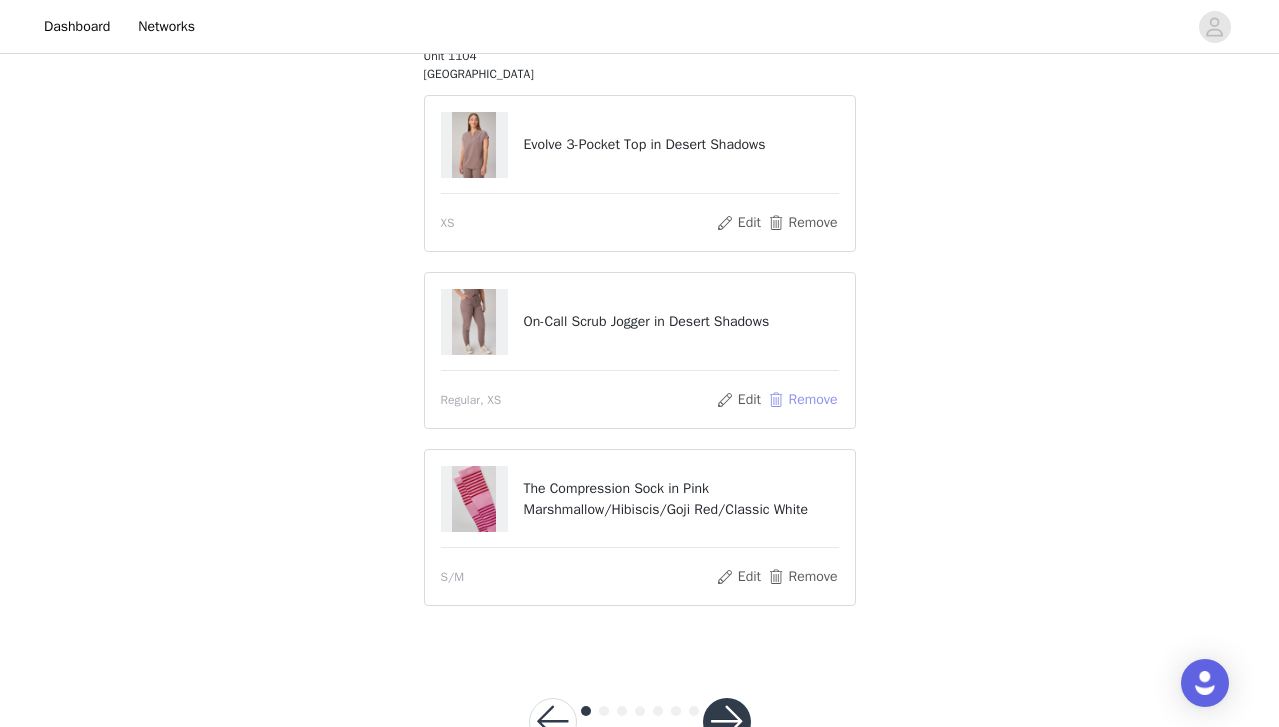click on "Remove" at bounding box center (802, 400) 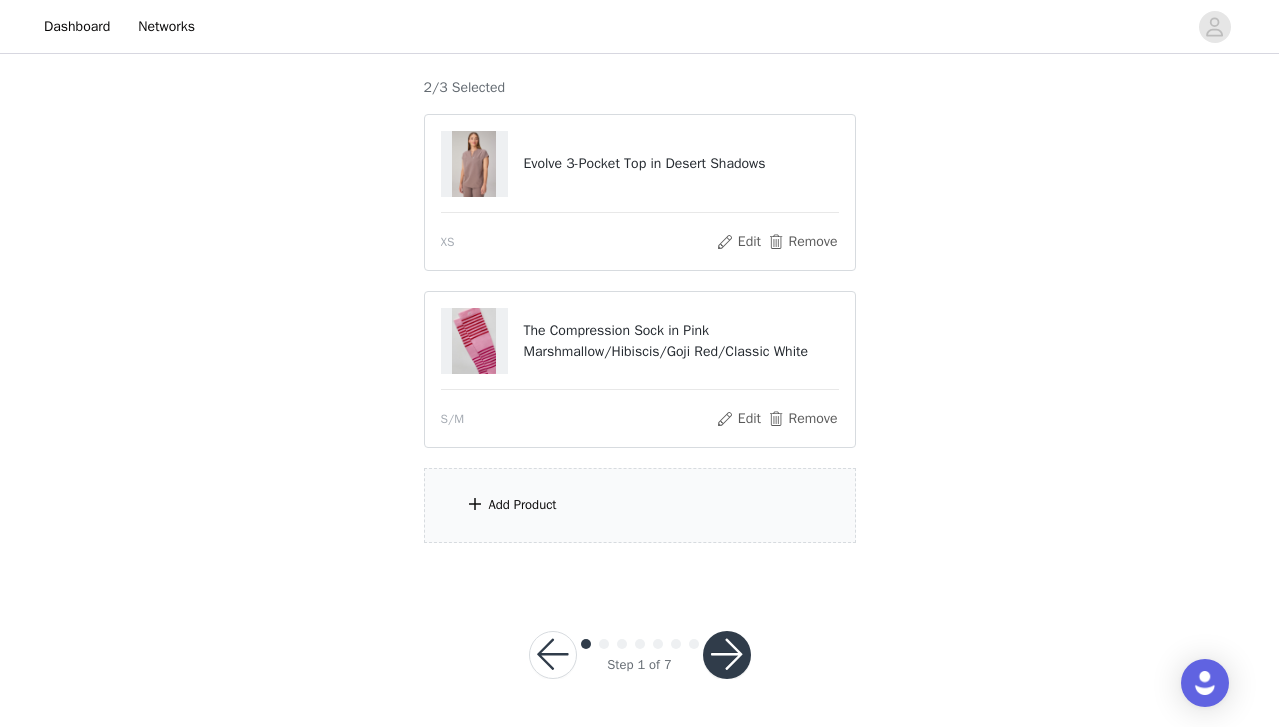 scroll, scrollTop: 224, scrollLeft: 0, axis: vertical 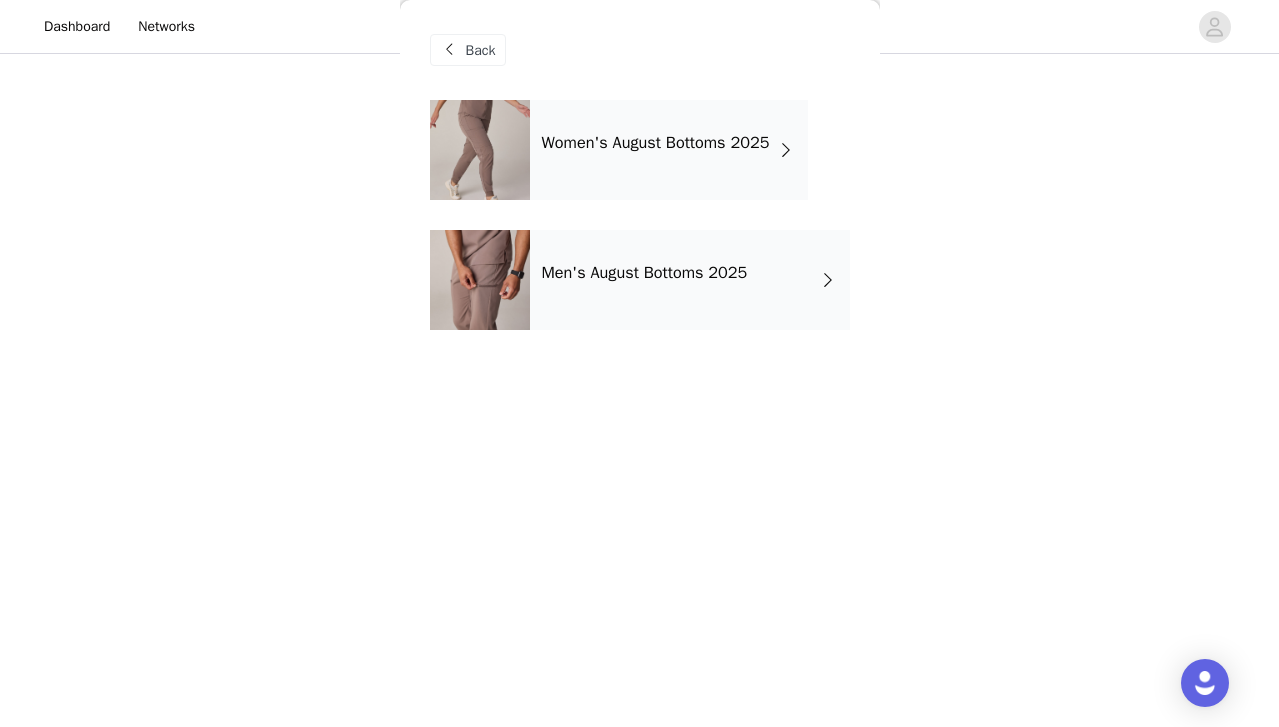 click on "Women's August Bottoms 2025" at bounding box center [669, 150] 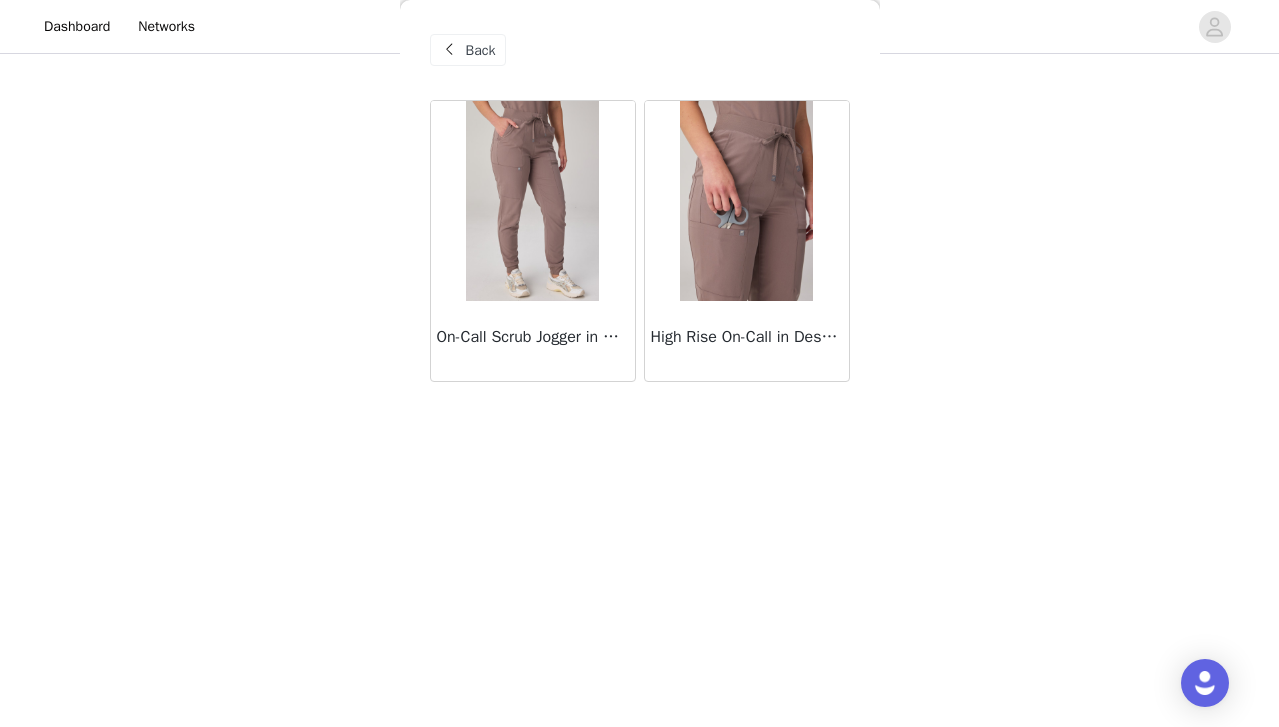 click at bounding box center (746, 201) 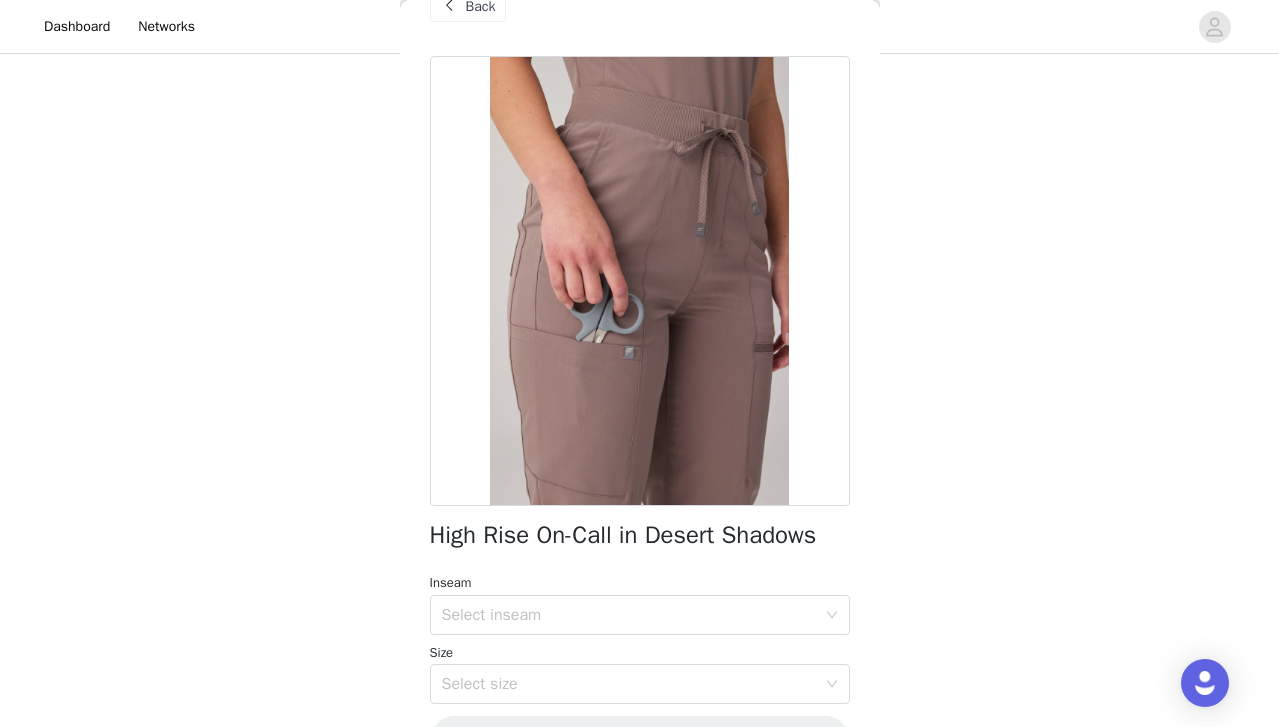 scroll, scrollTop: 0, scrollLeft: 0, axis: both 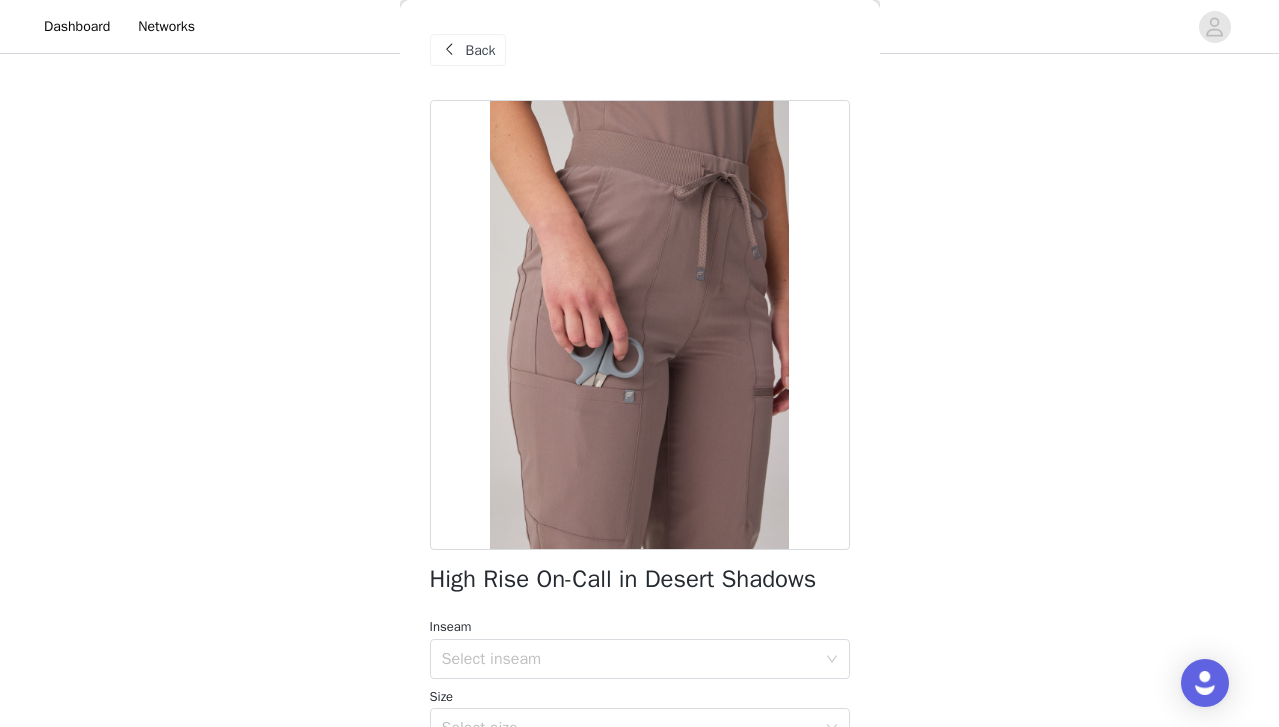 click at bounding box center [640, 325] 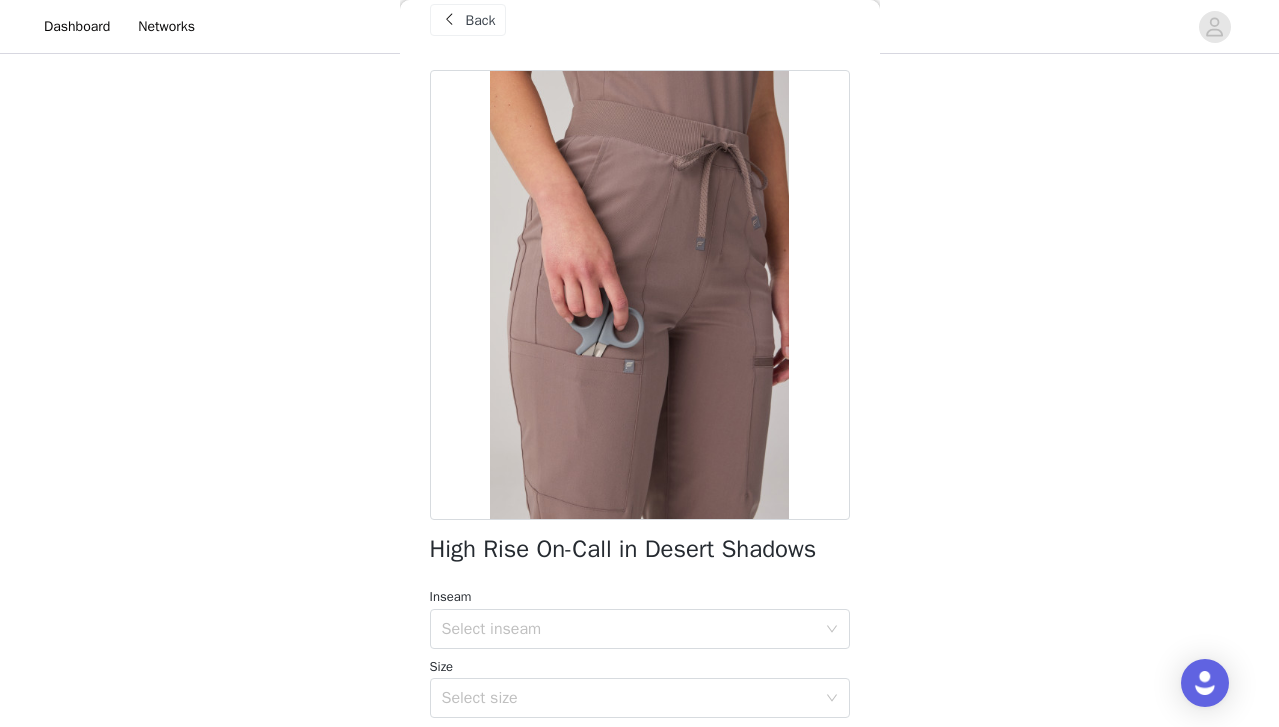 scroll, scrollTop: 0, scrollLeft: 0, axis: both 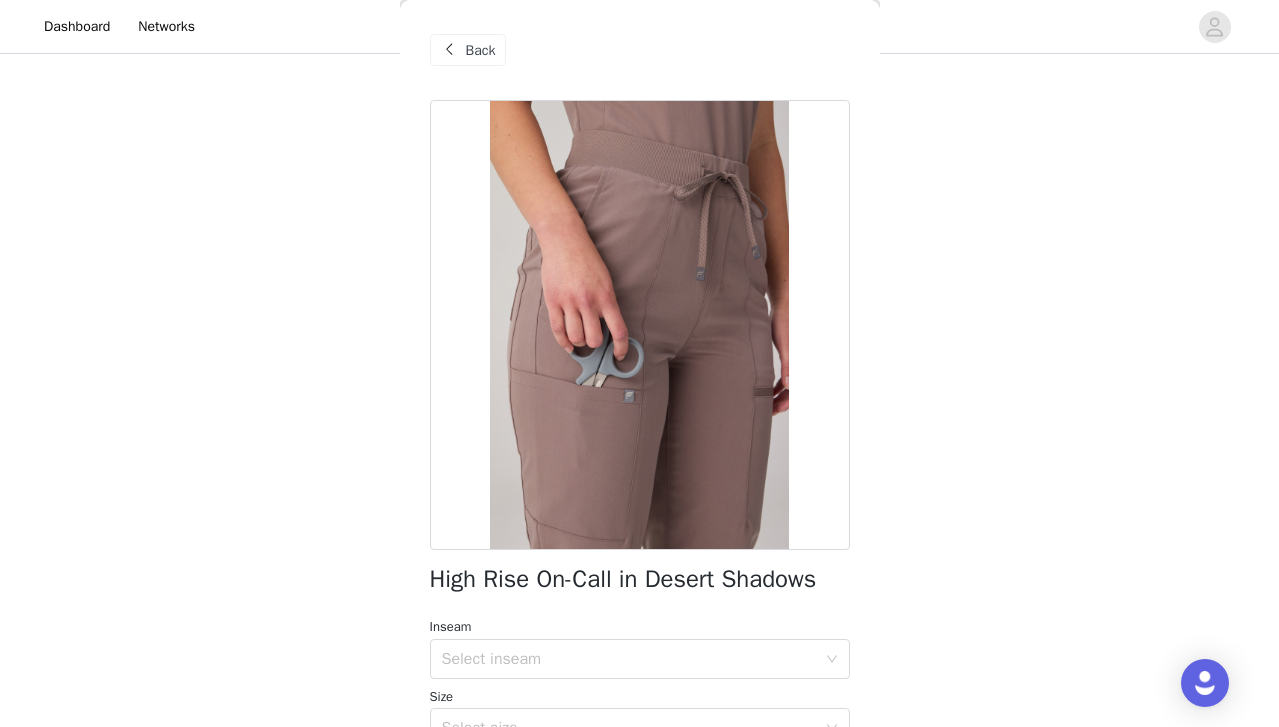 click on "Back" at bounding box center [468, 50] 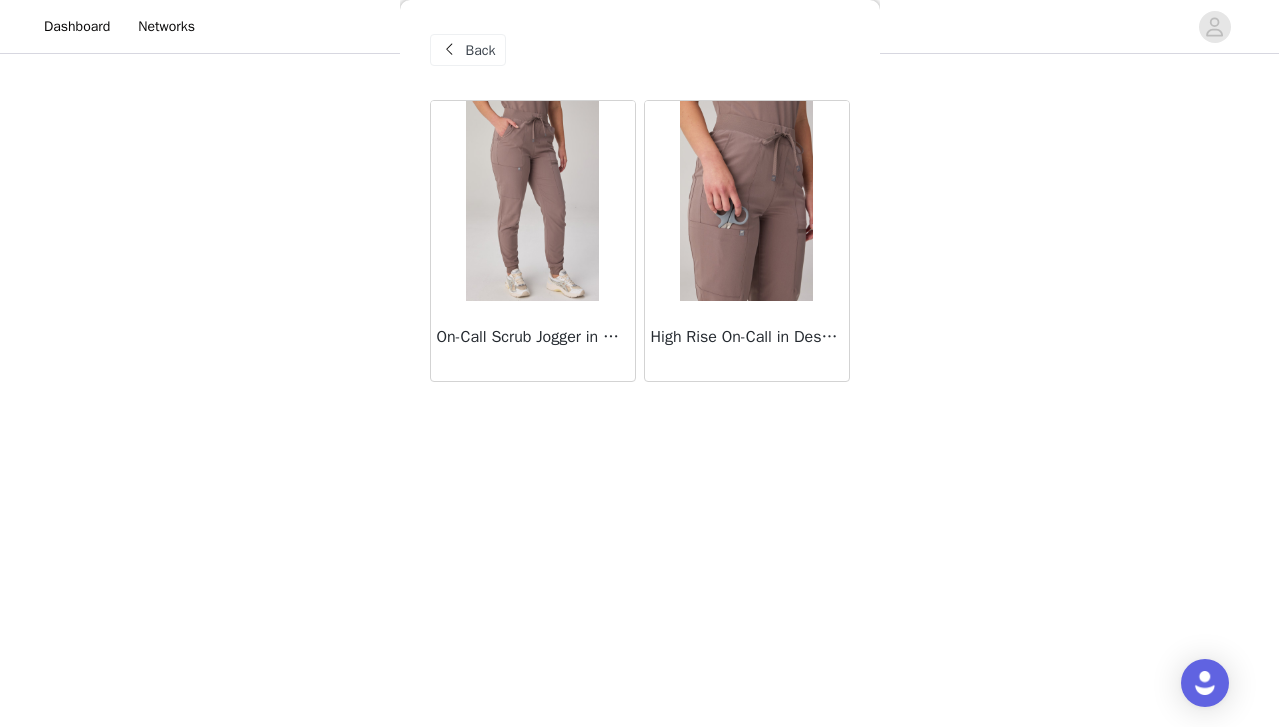 click at bounding box center (532, 201) 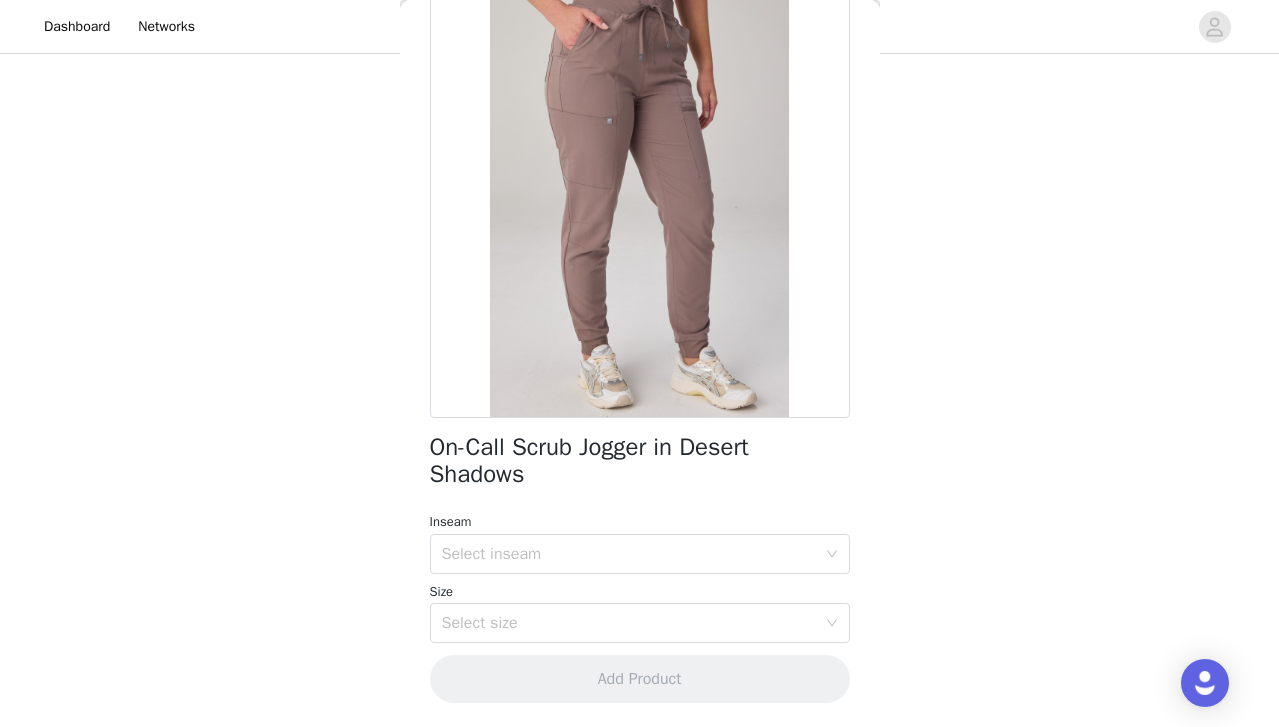 scroll, scrollTop: 0, scrollLeft: 0, axis: both 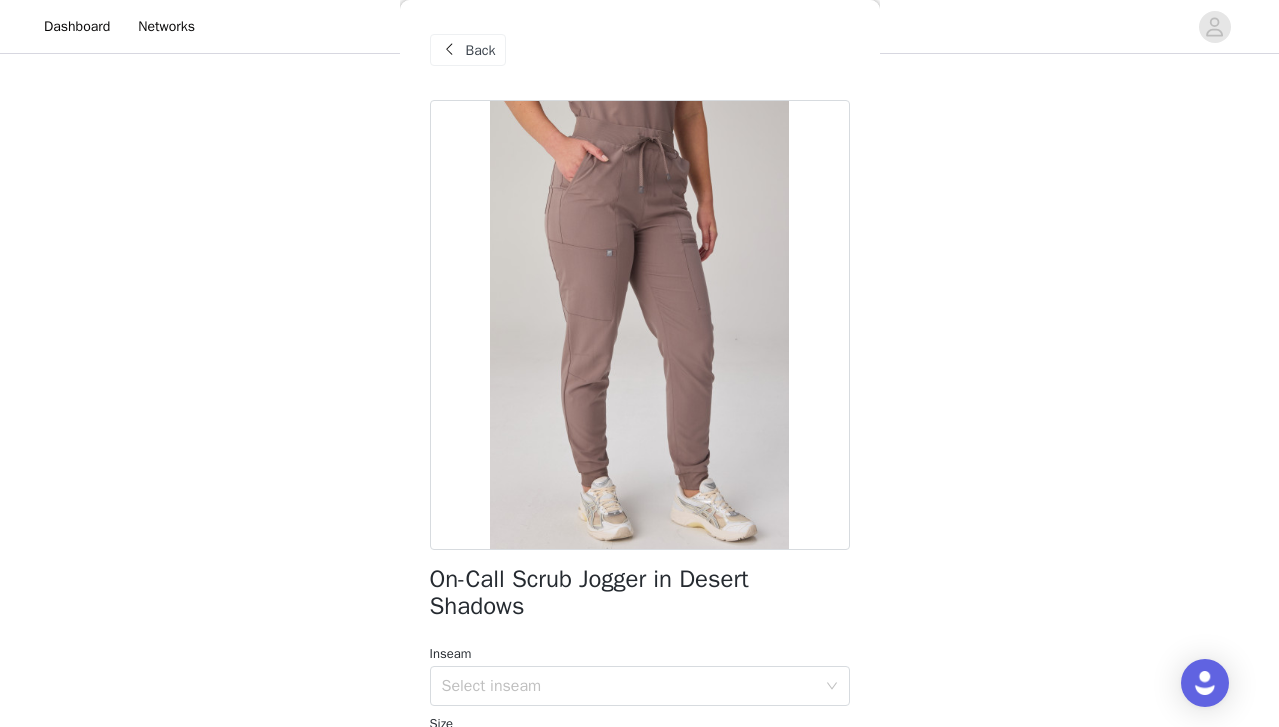 click at bounding box center [450, 50] 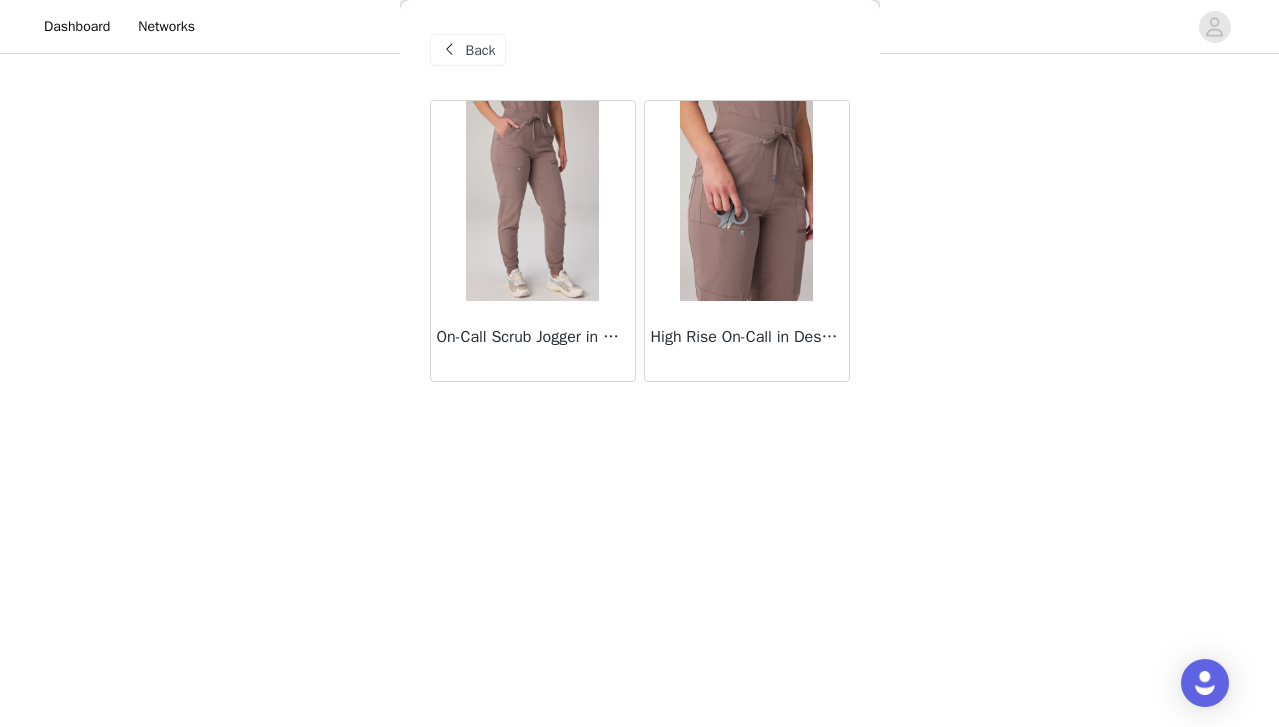 click at bounding box center [746, 201] 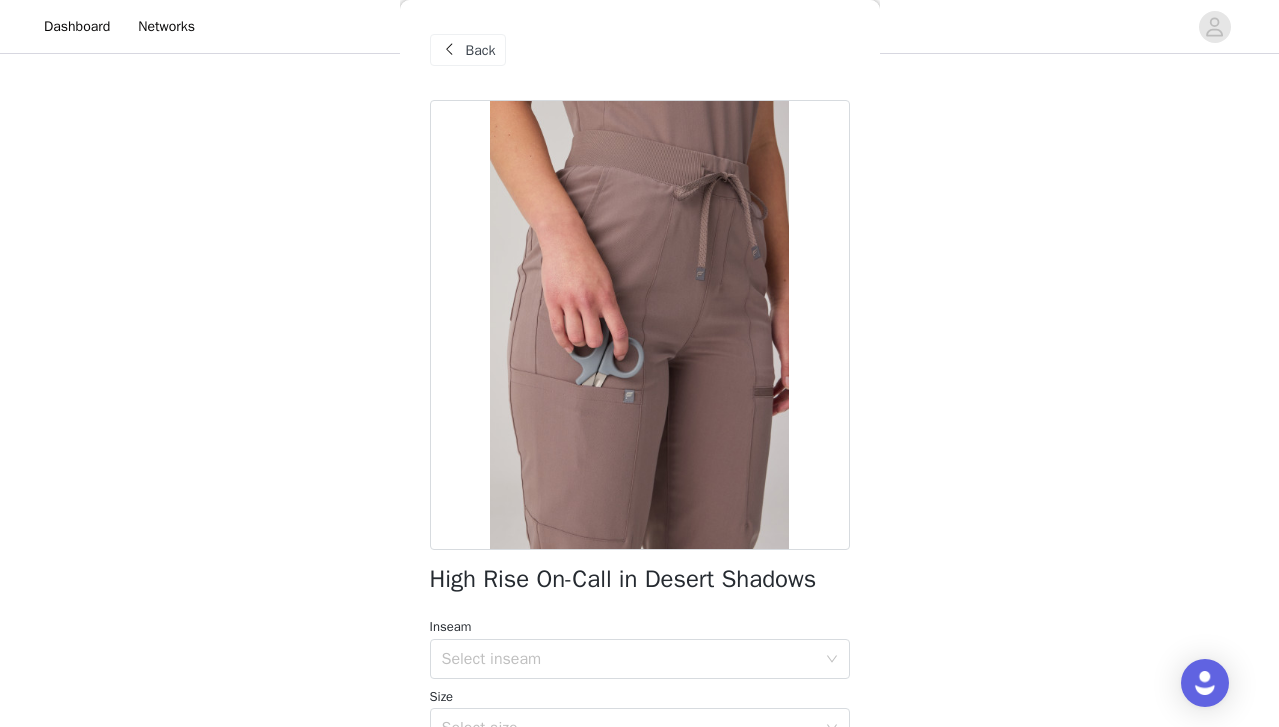 scroll, scrollTop: 105, scrollLeft: 0, axis: vertical 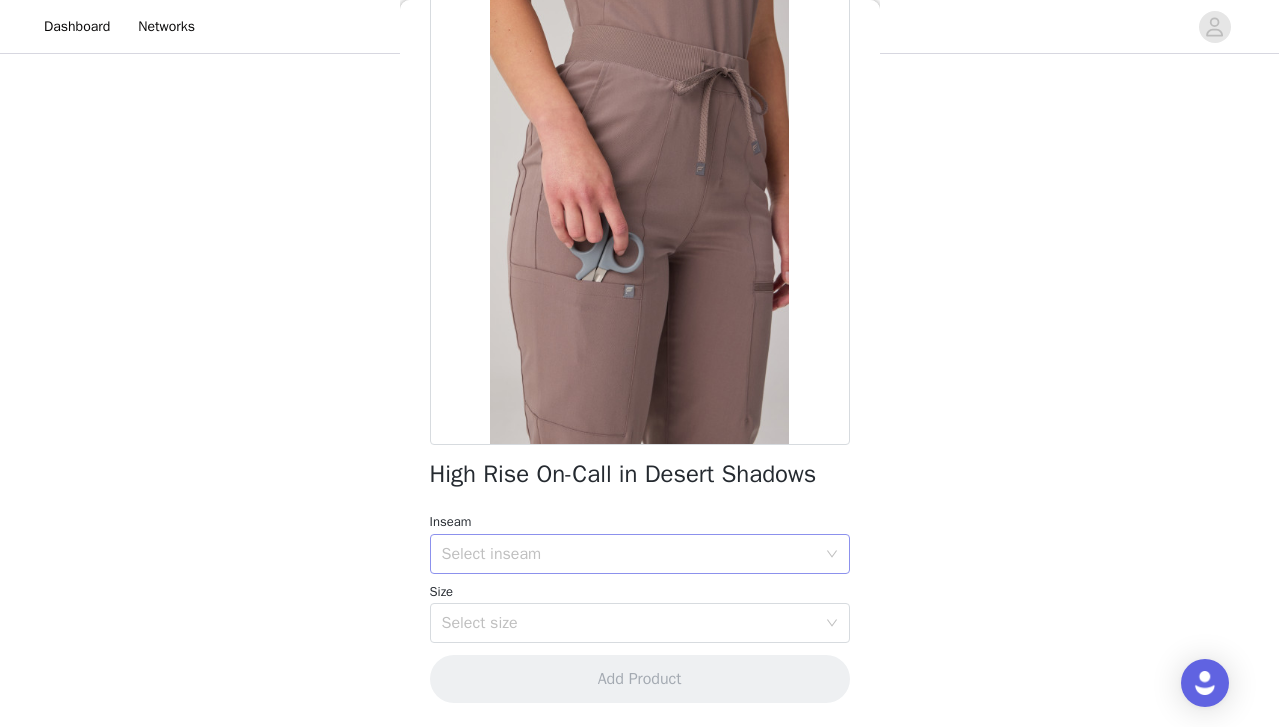 click on "Select inseam" at bounding box center [629, 554] 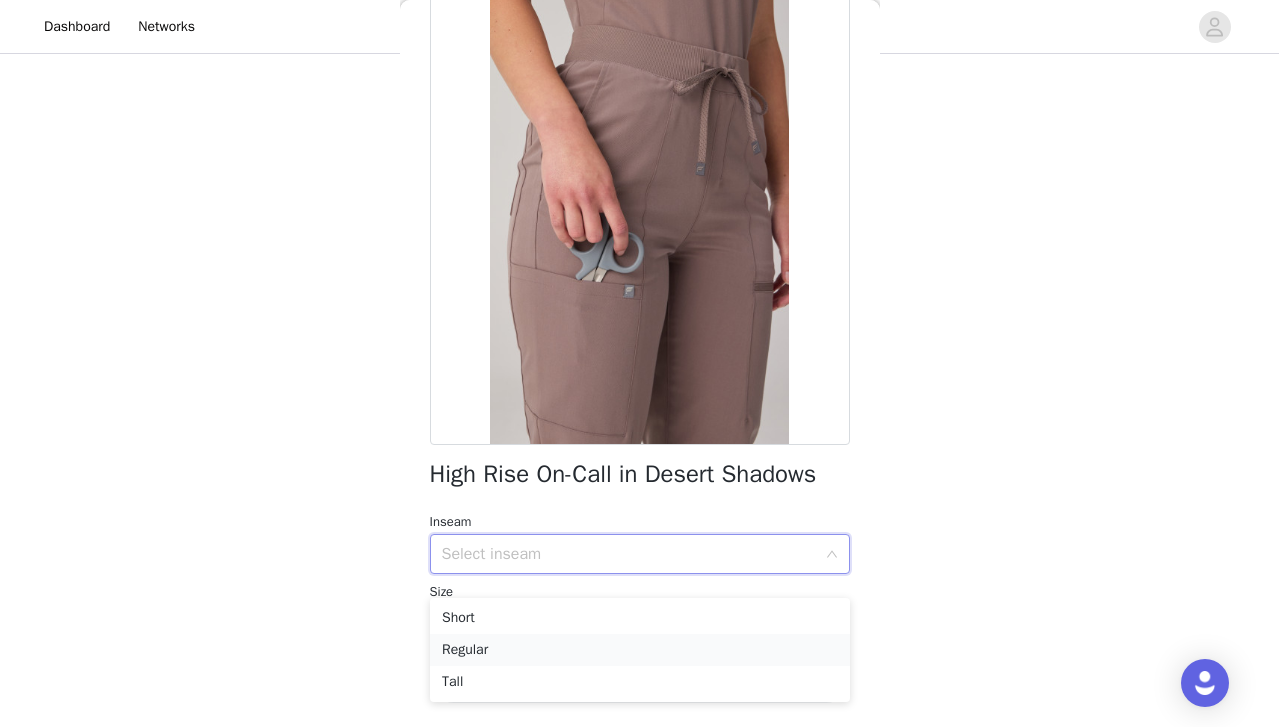 click on "Regular" at bounding box center [640, 650] 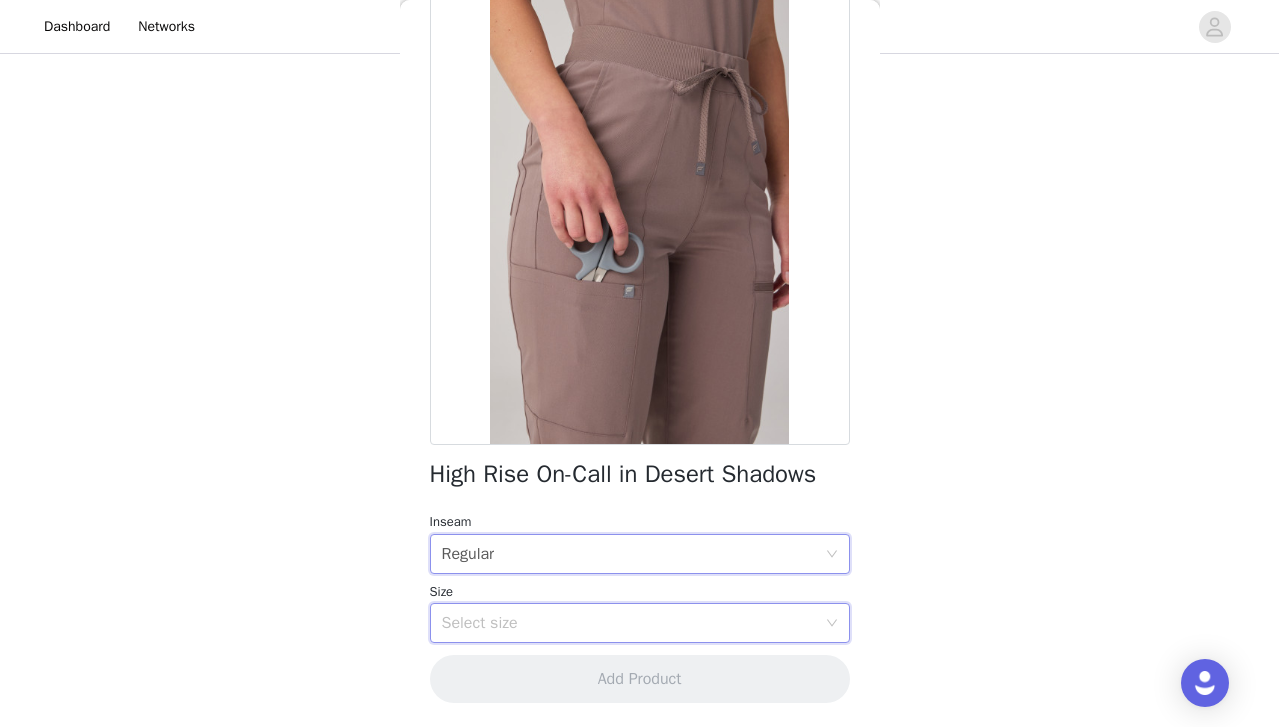 click on "Select size" at bounding box center [633, 623] 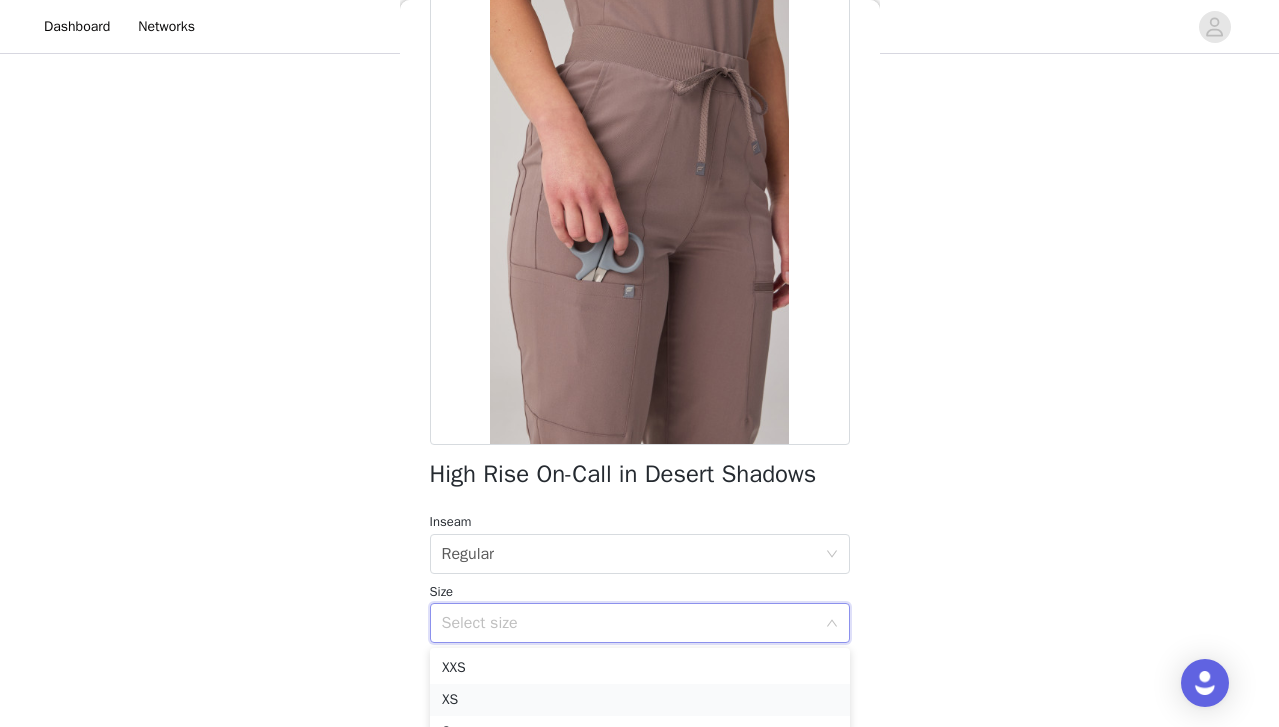 click on "XS" at bounding box center [640, 700] 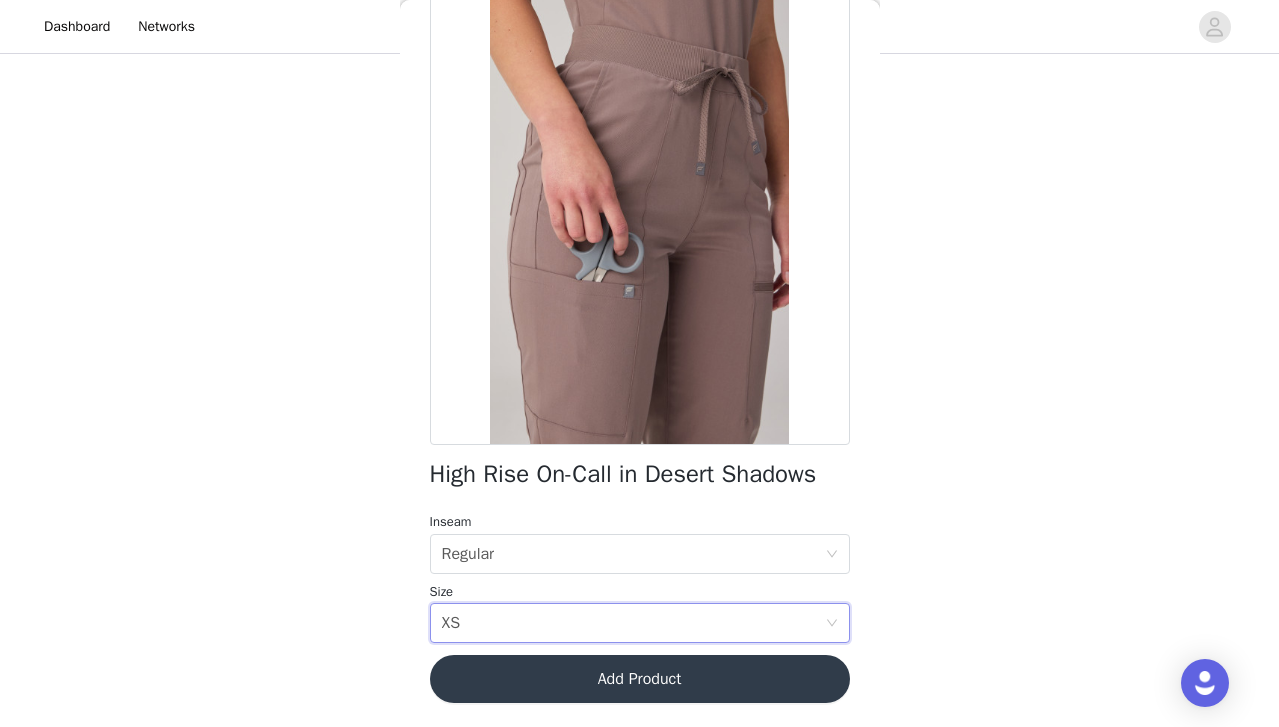 click on "Add Product" at bounding box center [640, 679] 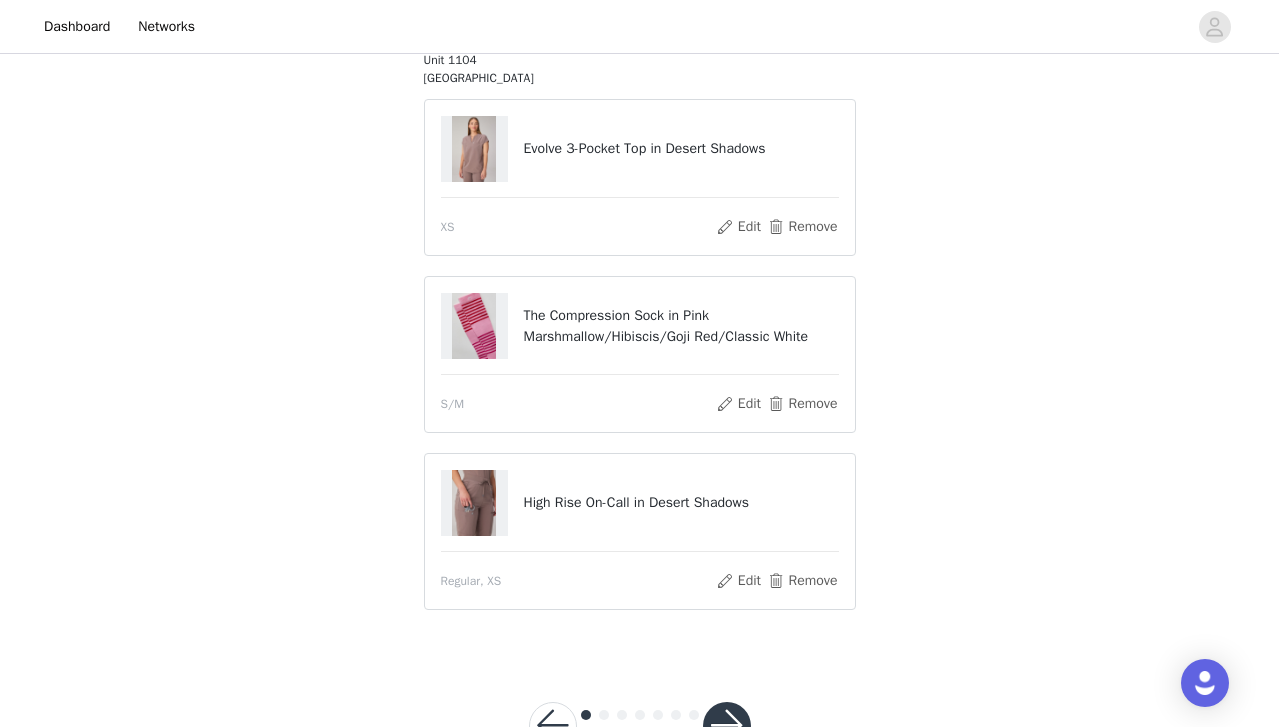 scroll, scrollTop: 406, scrollLeft: 0, axis: vertical 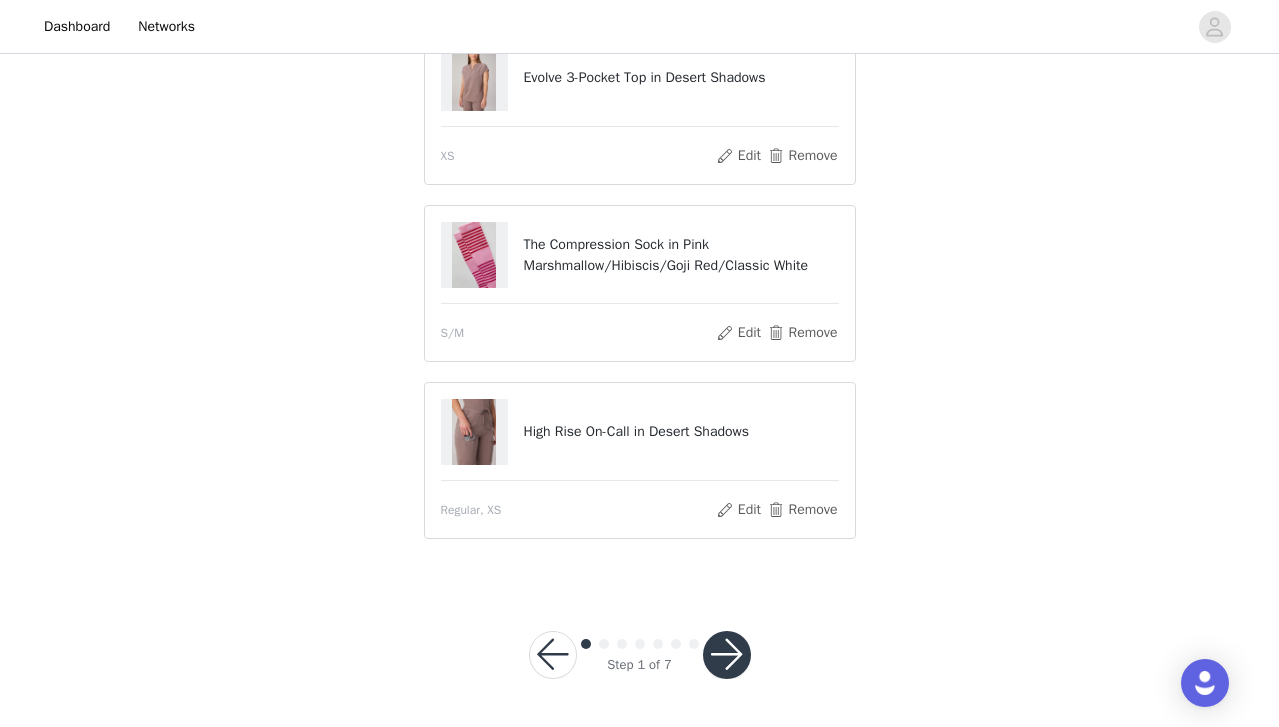 click at bounding box center [727, 655] 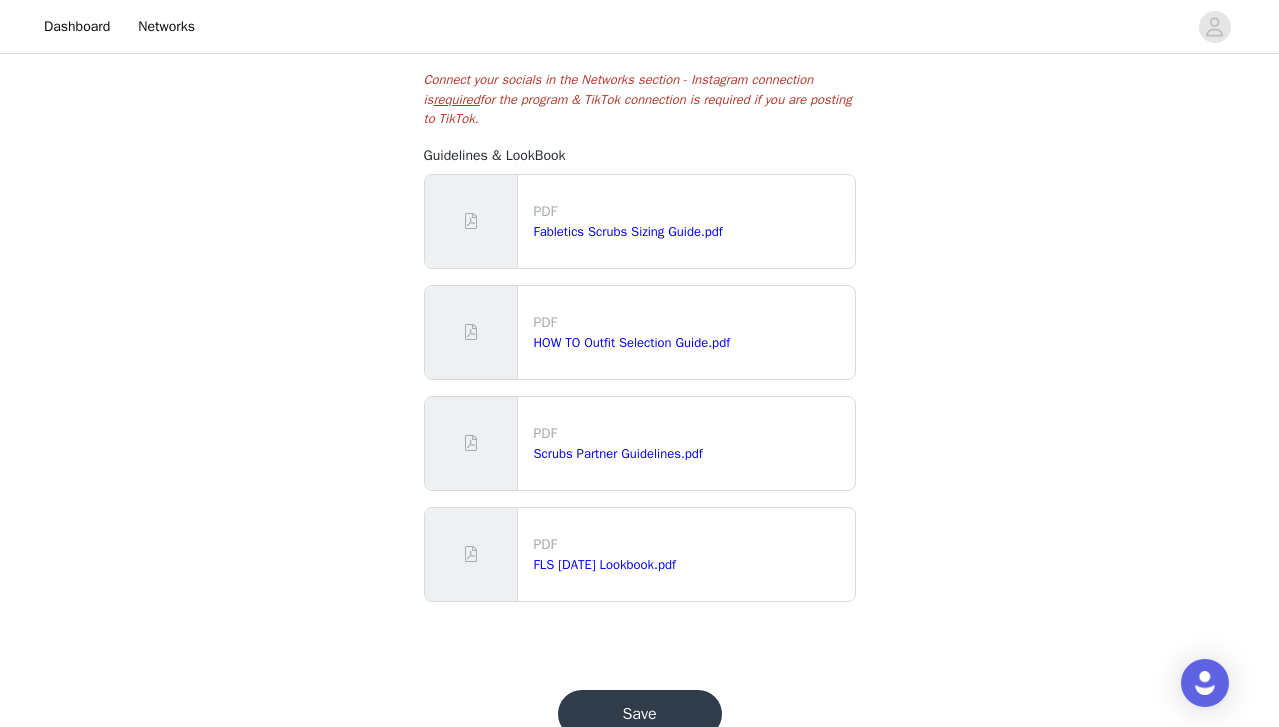 scroll, scrollTop: 489, scrollLeft: 0, axis: vertical 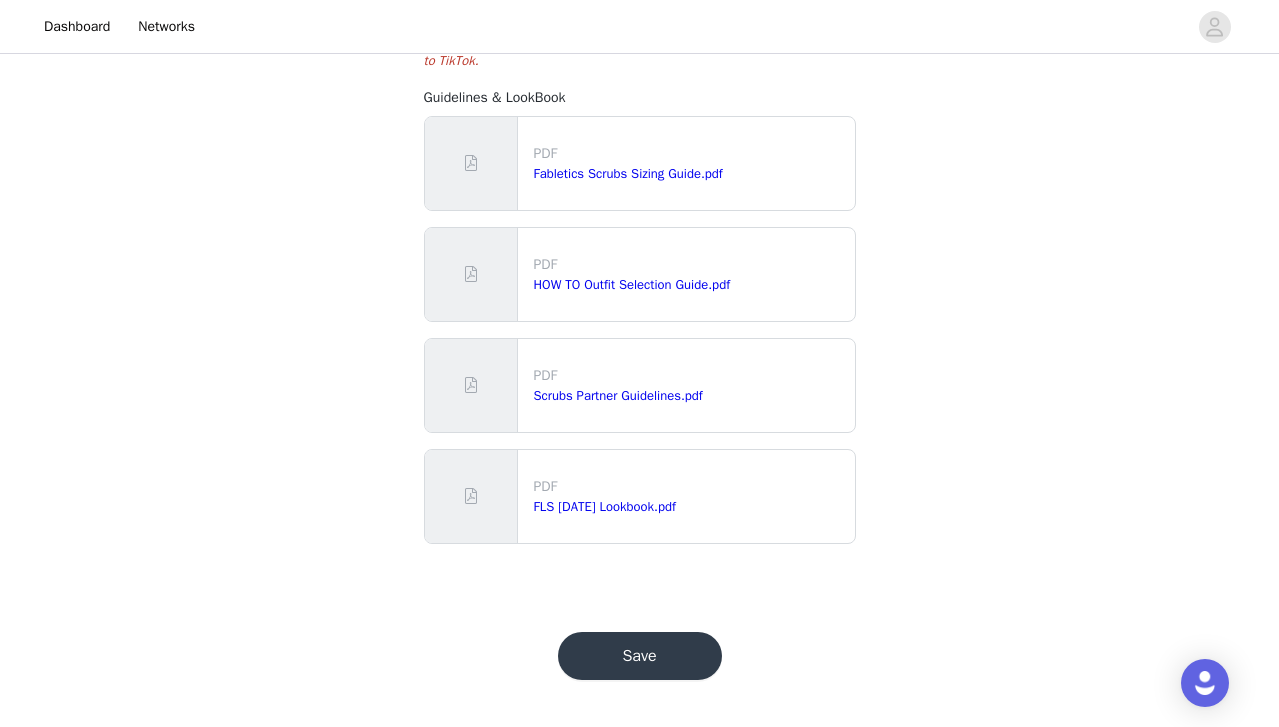 click on "Save" at bounding box center (640, 656) 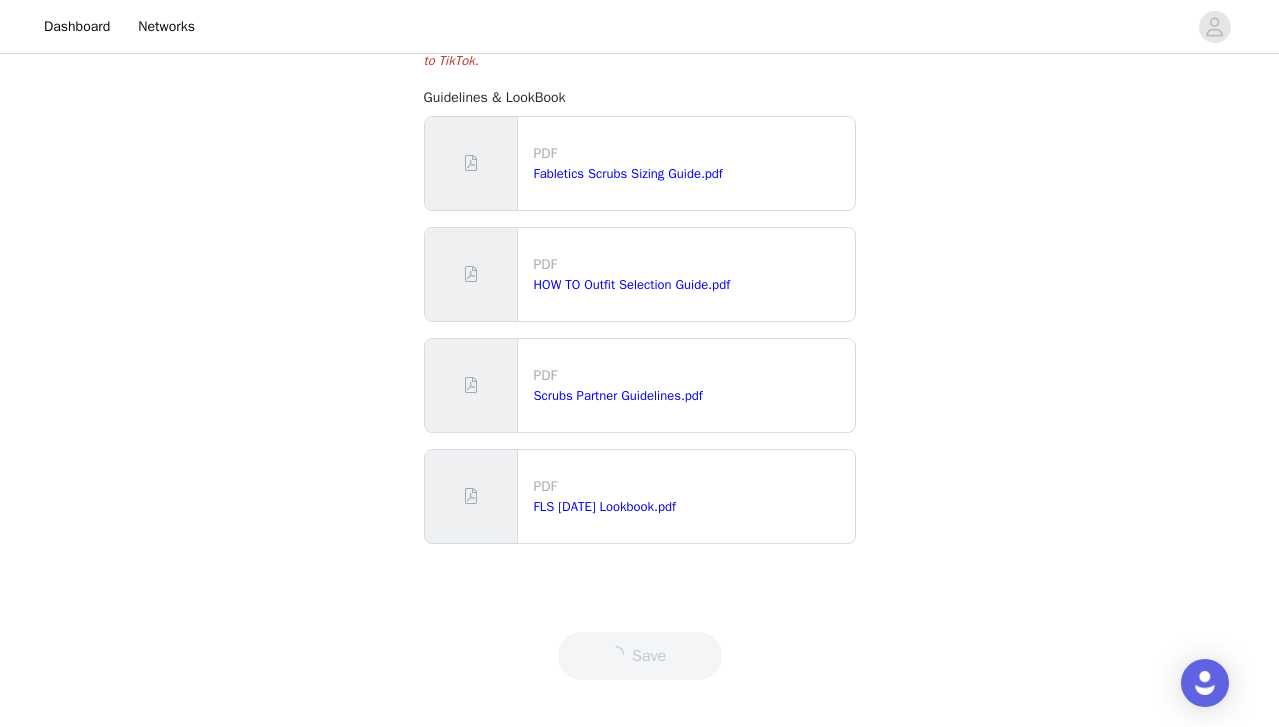 scroll, scrollTop: 0, scrollLeft: 0, axis: both 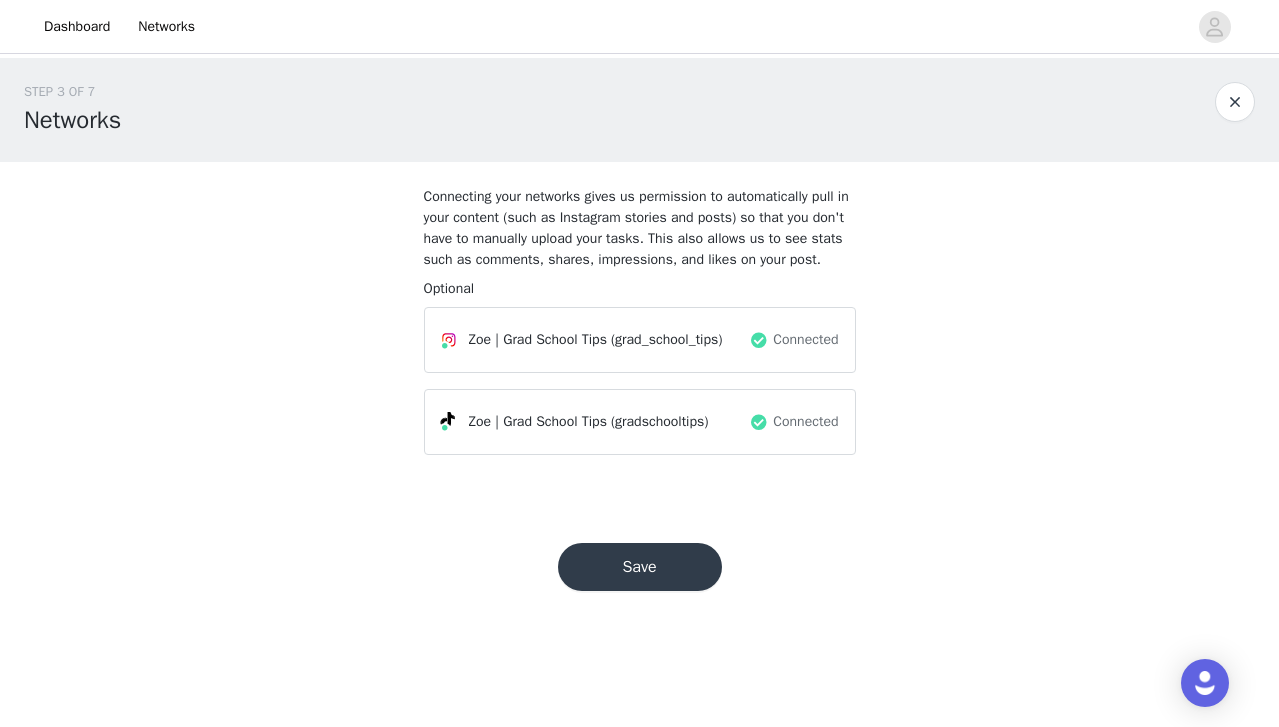 click on "Save" at bounding box center [640, 567] 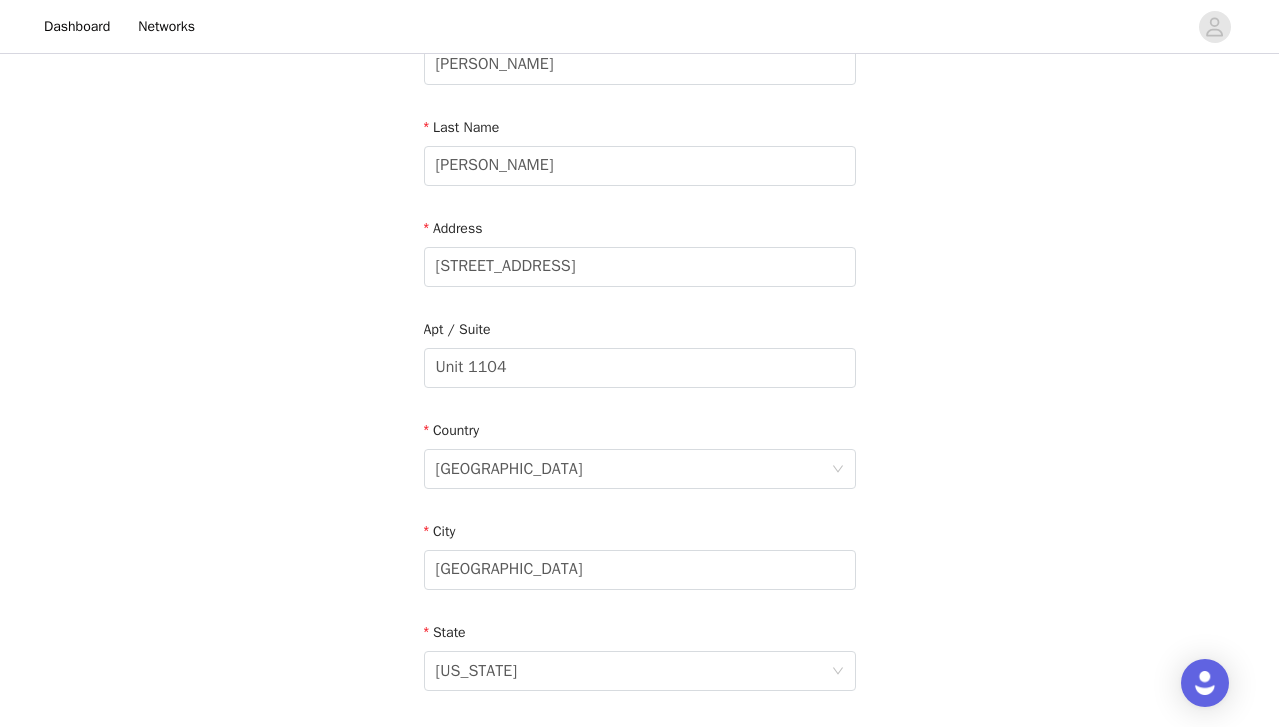 scroll, scrollTop: 678, scrollLeft: 0, axis: vertical 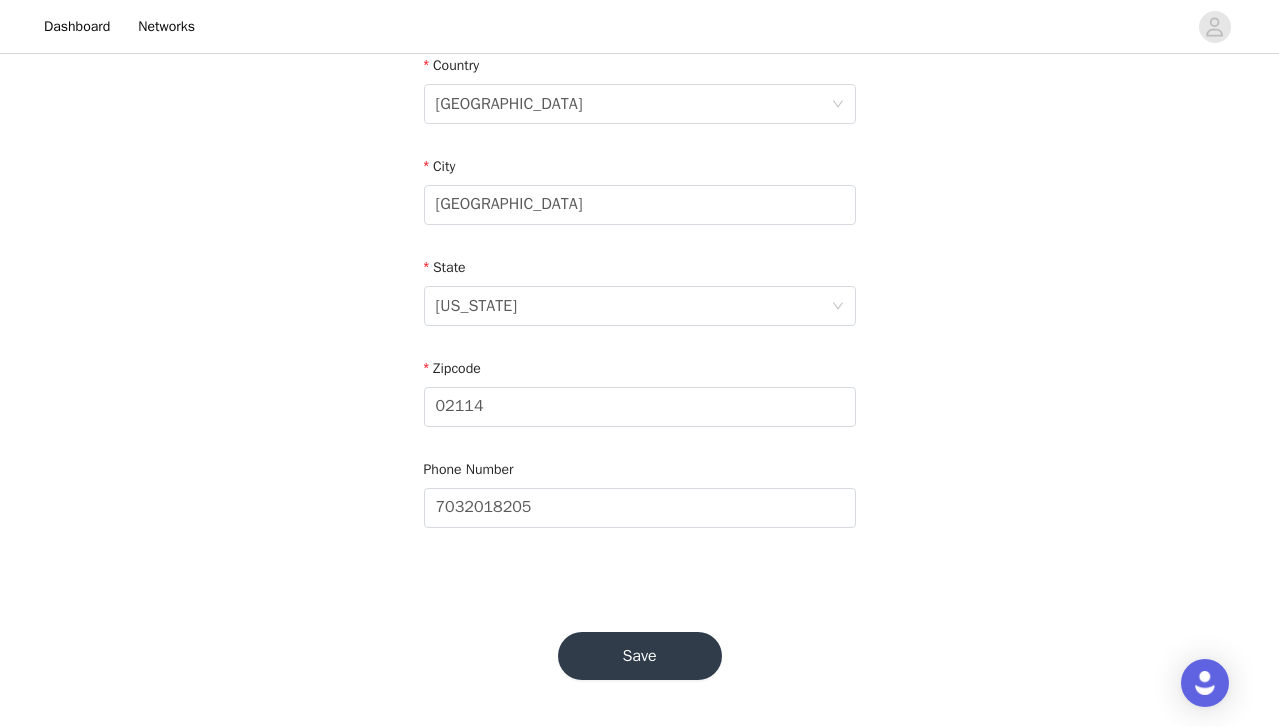 click on "Save" at bounding box center (640, 656) 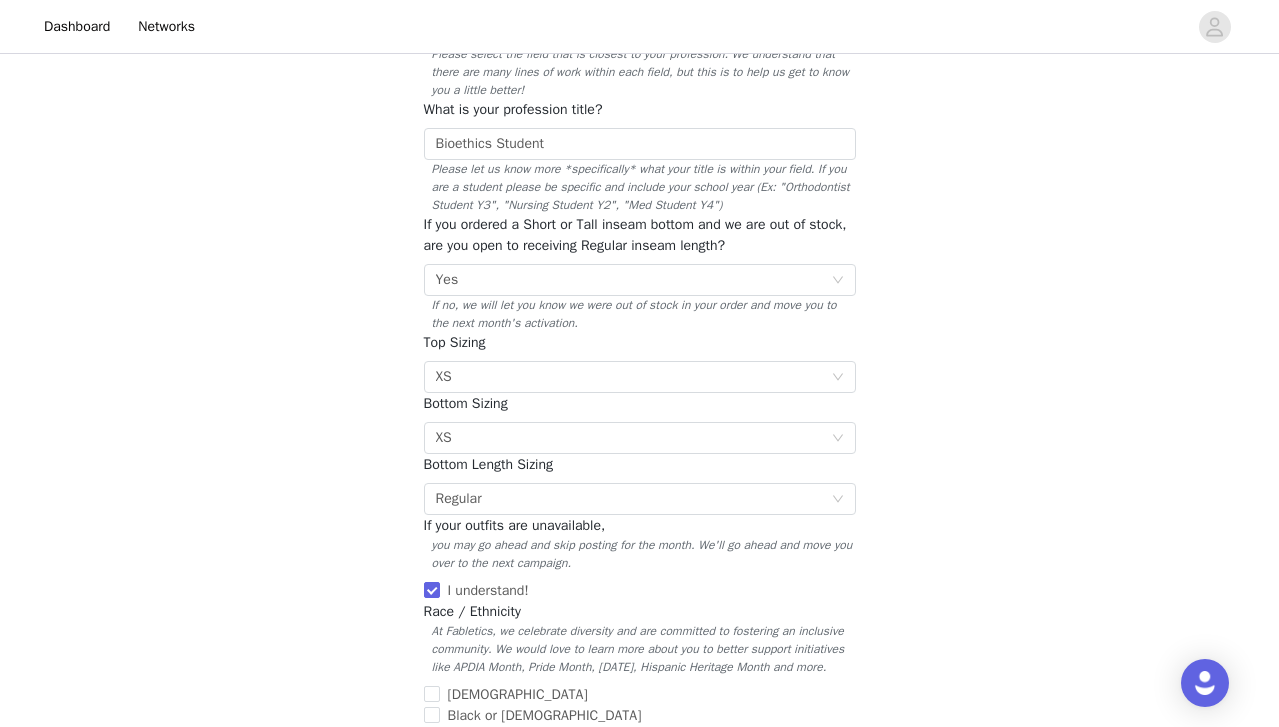 scroll, scrollTop: 772, scrollLeft: 0, axis: vertical 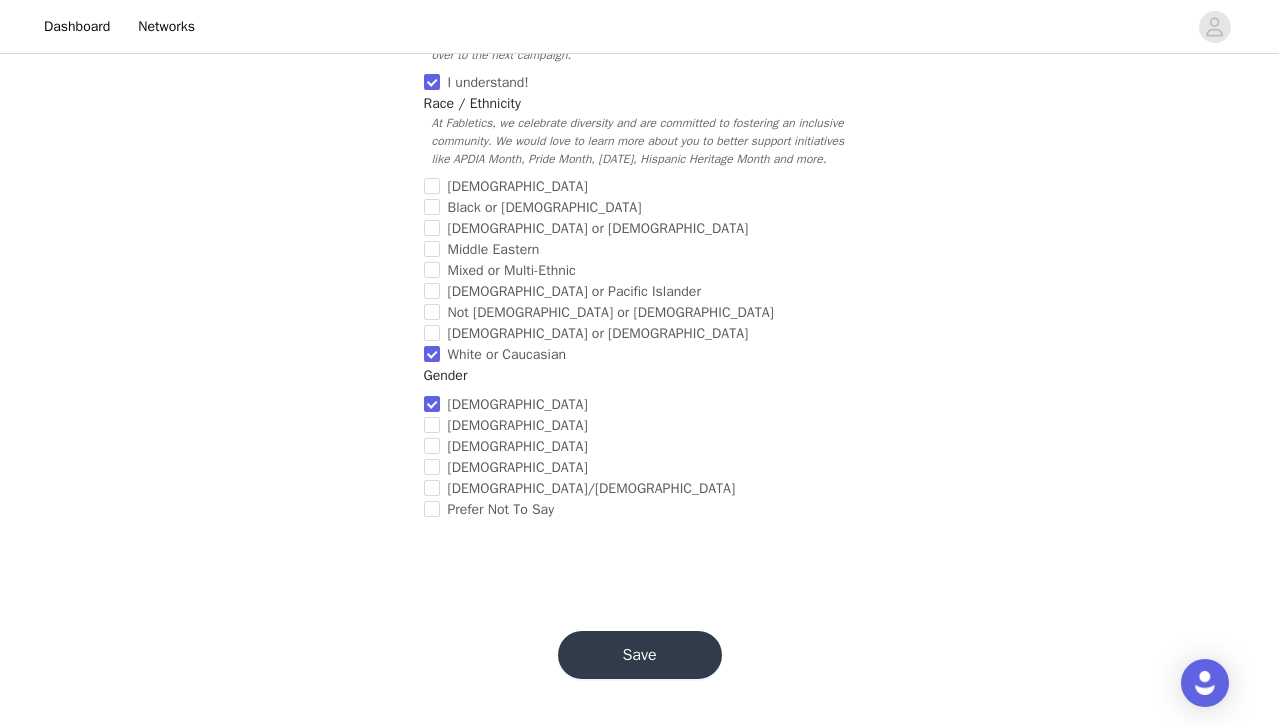 click on "Save" at bounding box center (640, 655) 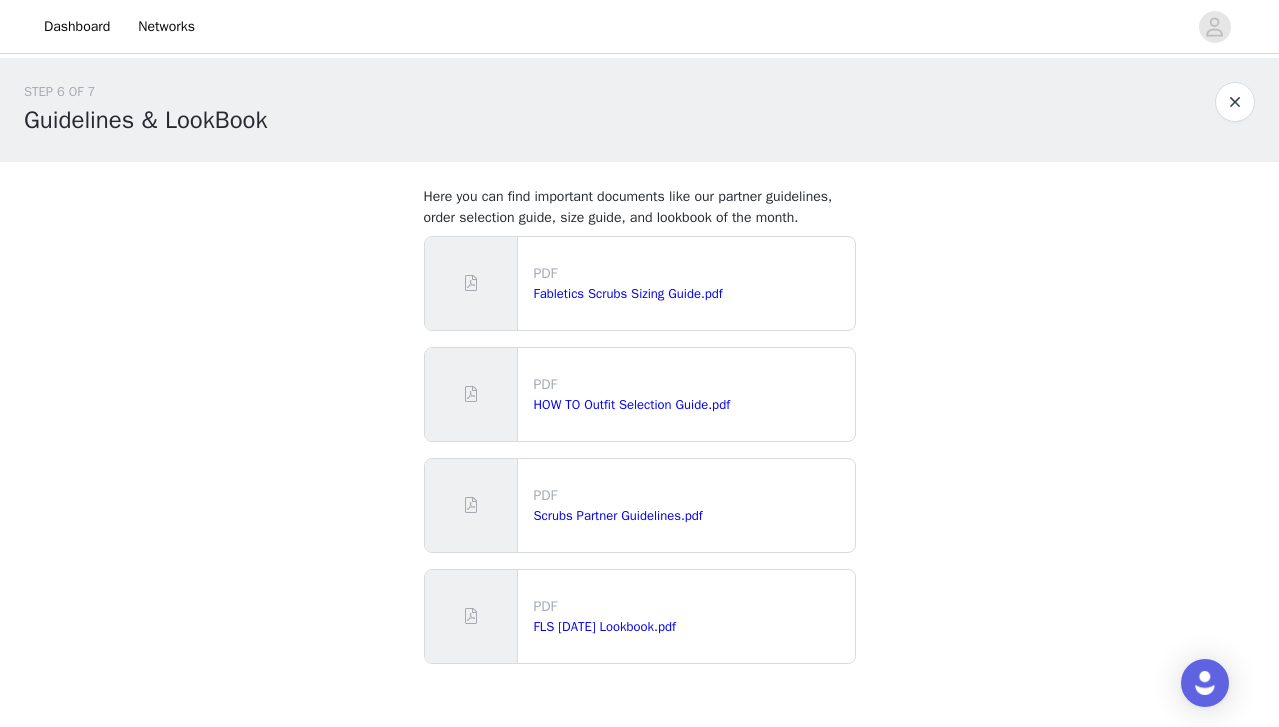 scroll, scrollTop: 120, scrollLeft: 0, axis: vertical 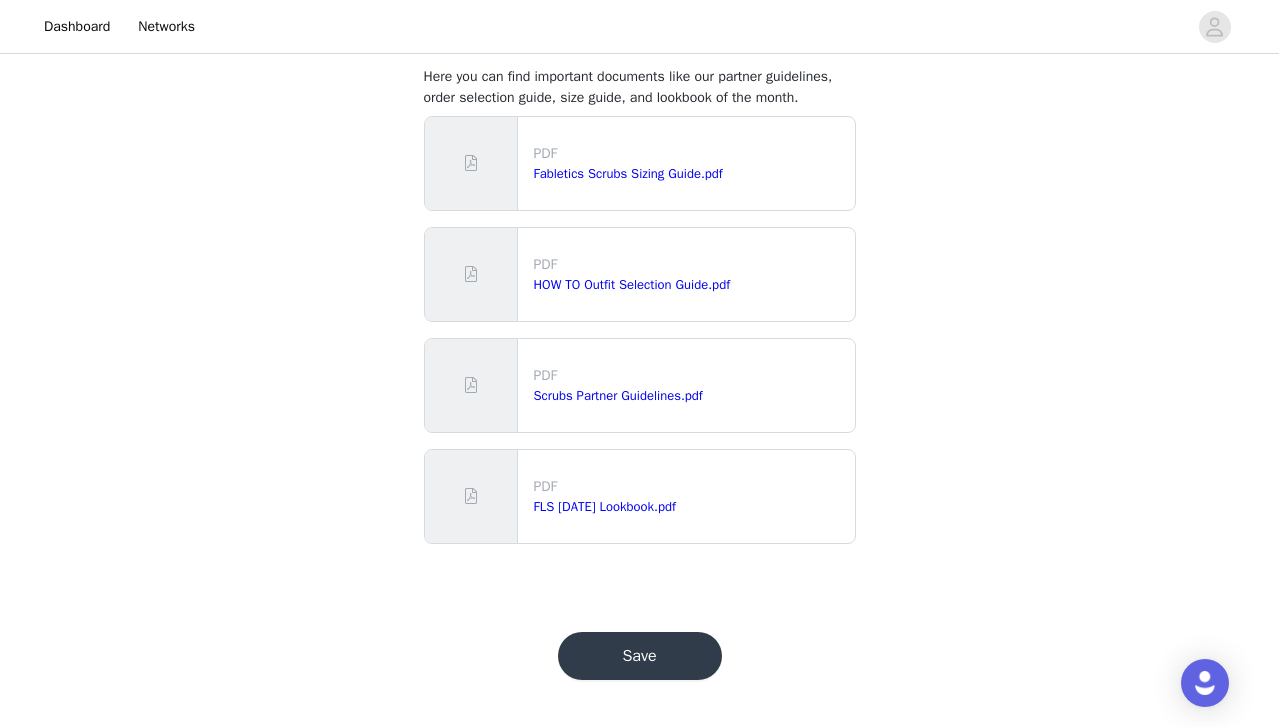 click on "Save" at bounding box center [640, 656] 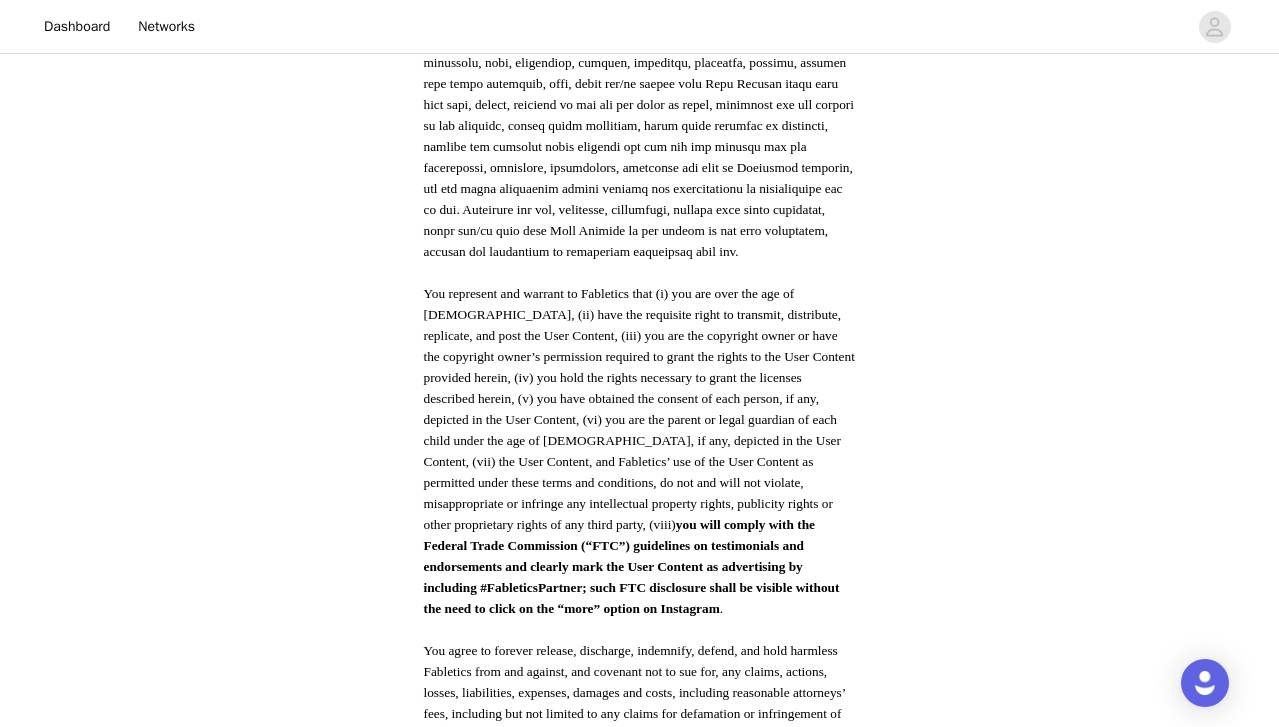 scroll, scrollTop: 1079, scrollLeft: 0, axis: vertical 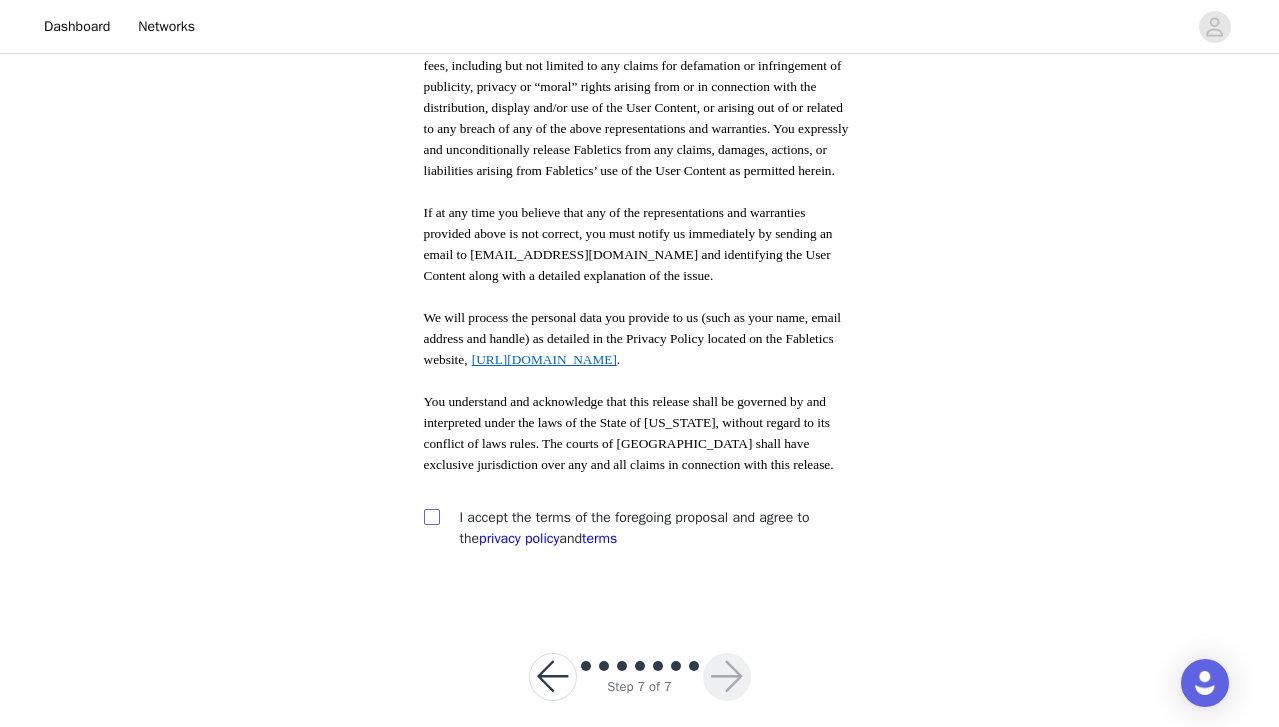 click at bounding box center [431, 516] 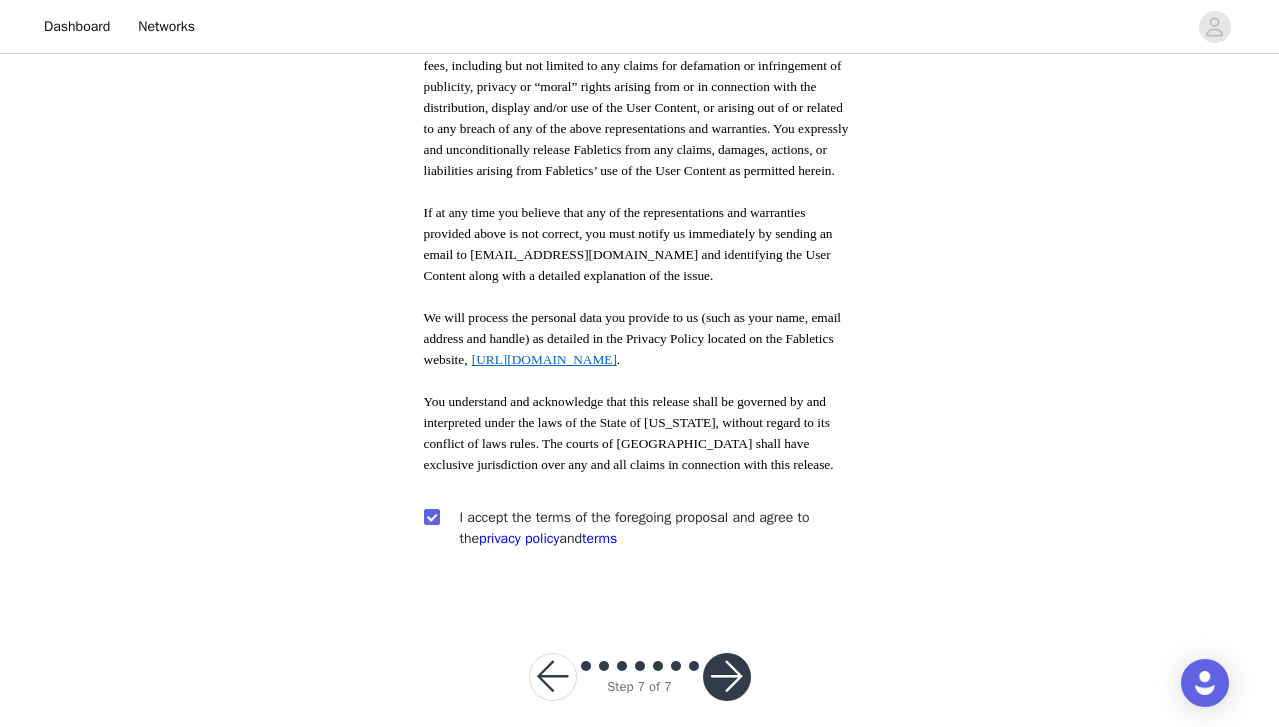 click at bounding box center [727, 677] 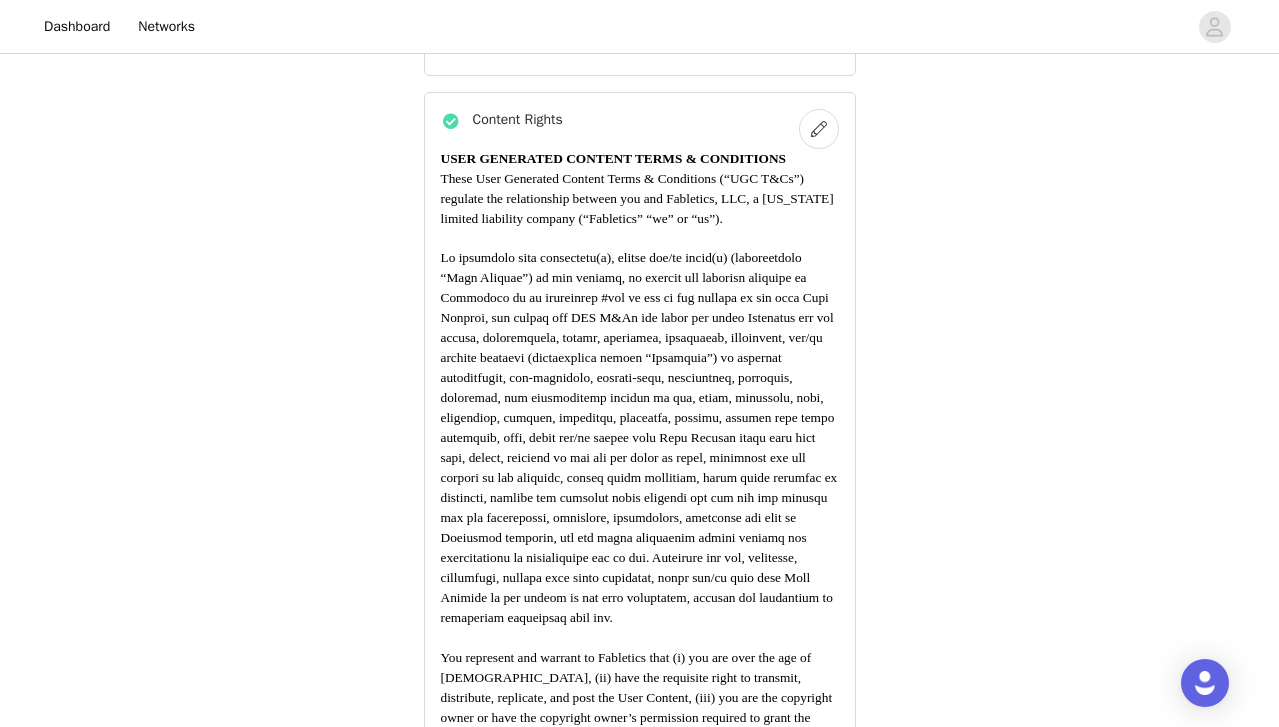 scroll, scrollTop: 2577, scrollLeft: 0, axis: vertical 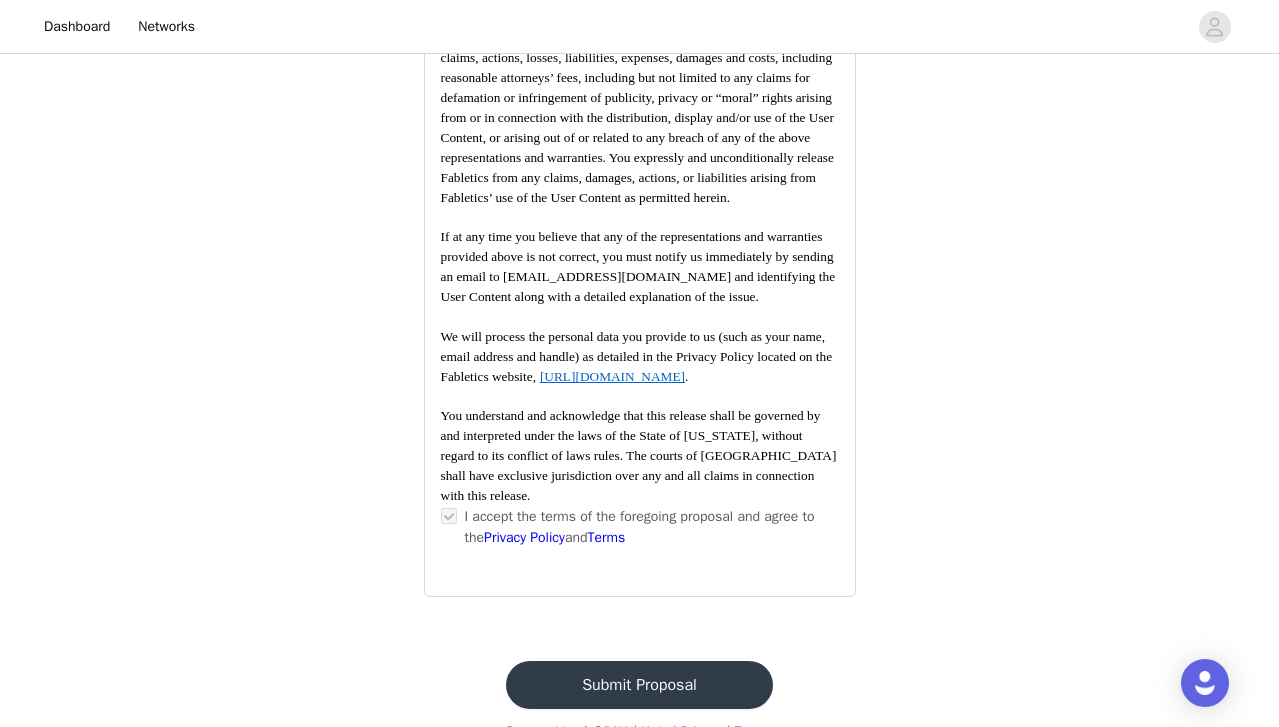 click on "Submit Proposal" at bounding box center (639, 685) 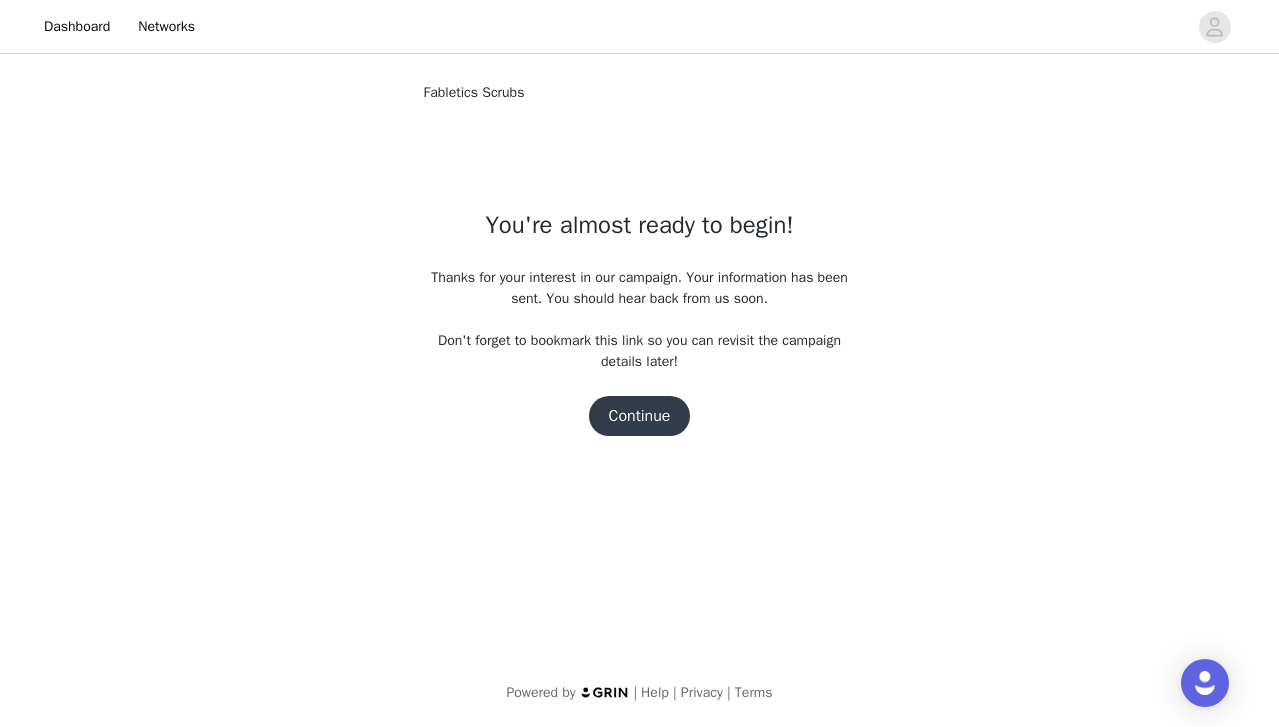 scroll, scrollTop: 0, scrollLeft: 0, axis: both 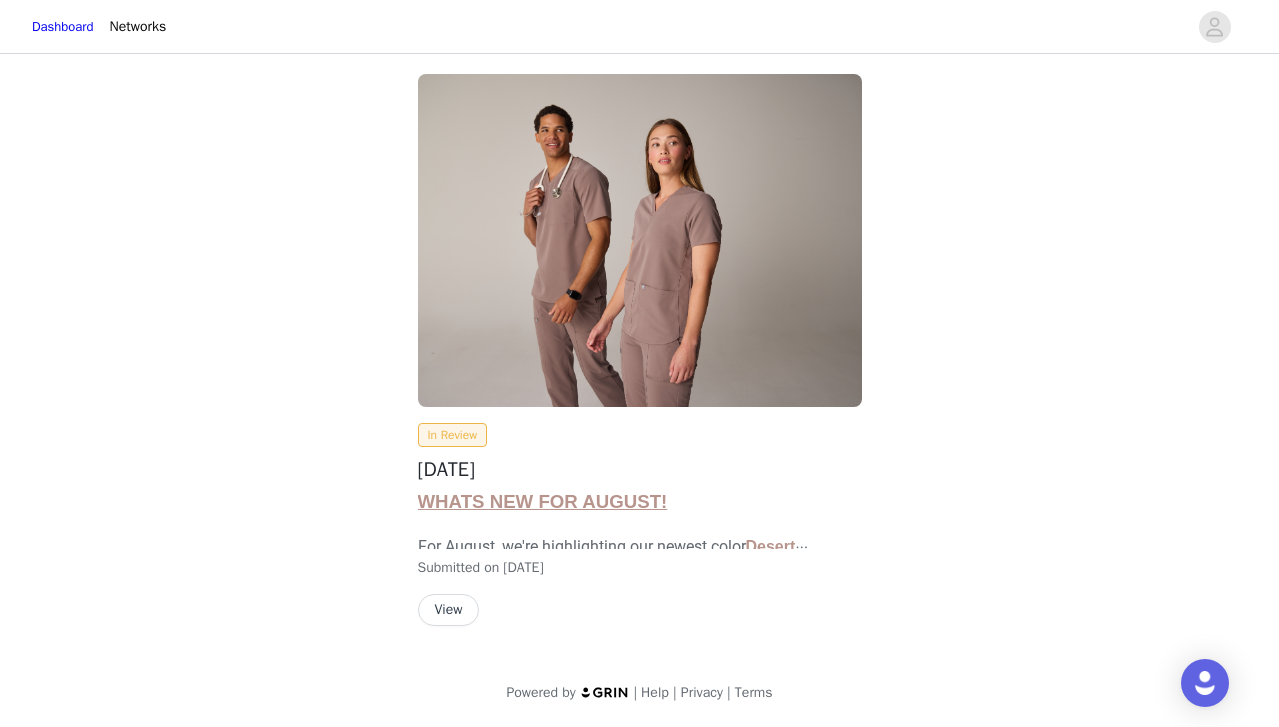 click on "View" at bounding box center [449, 610] 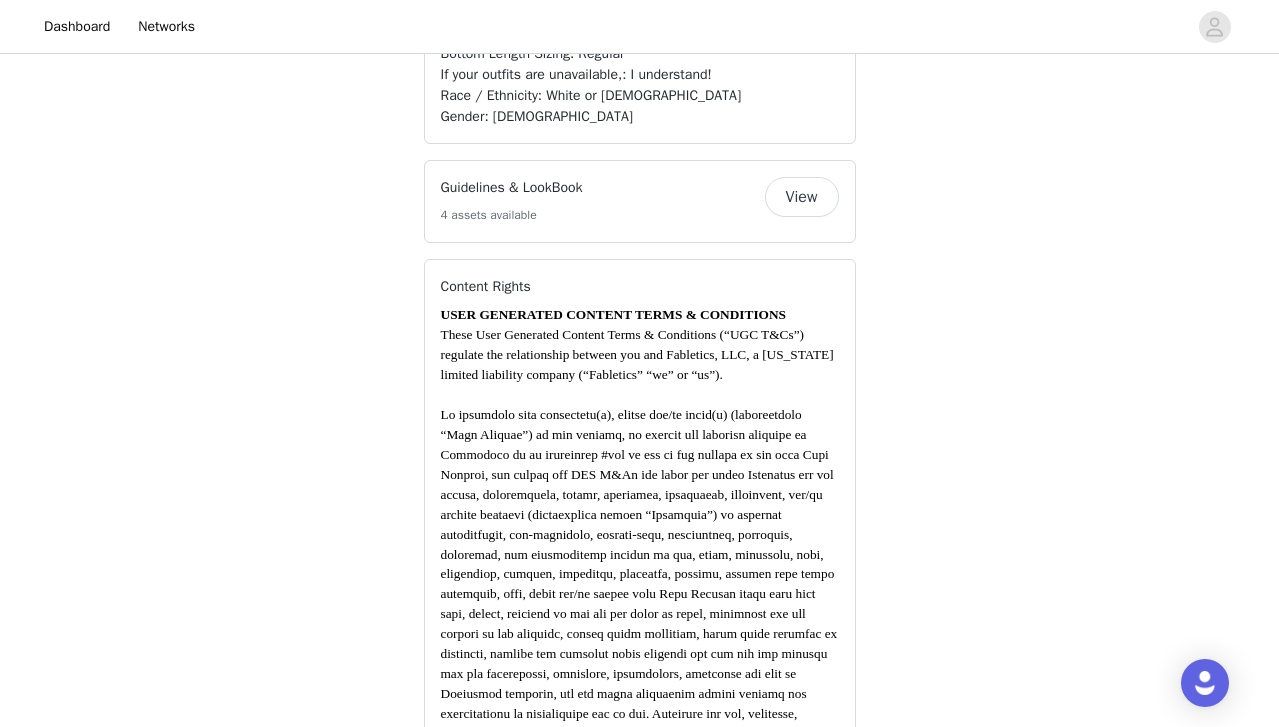 scroll, scrollTop: 2869, scrollLeft: 0, axis: vertical 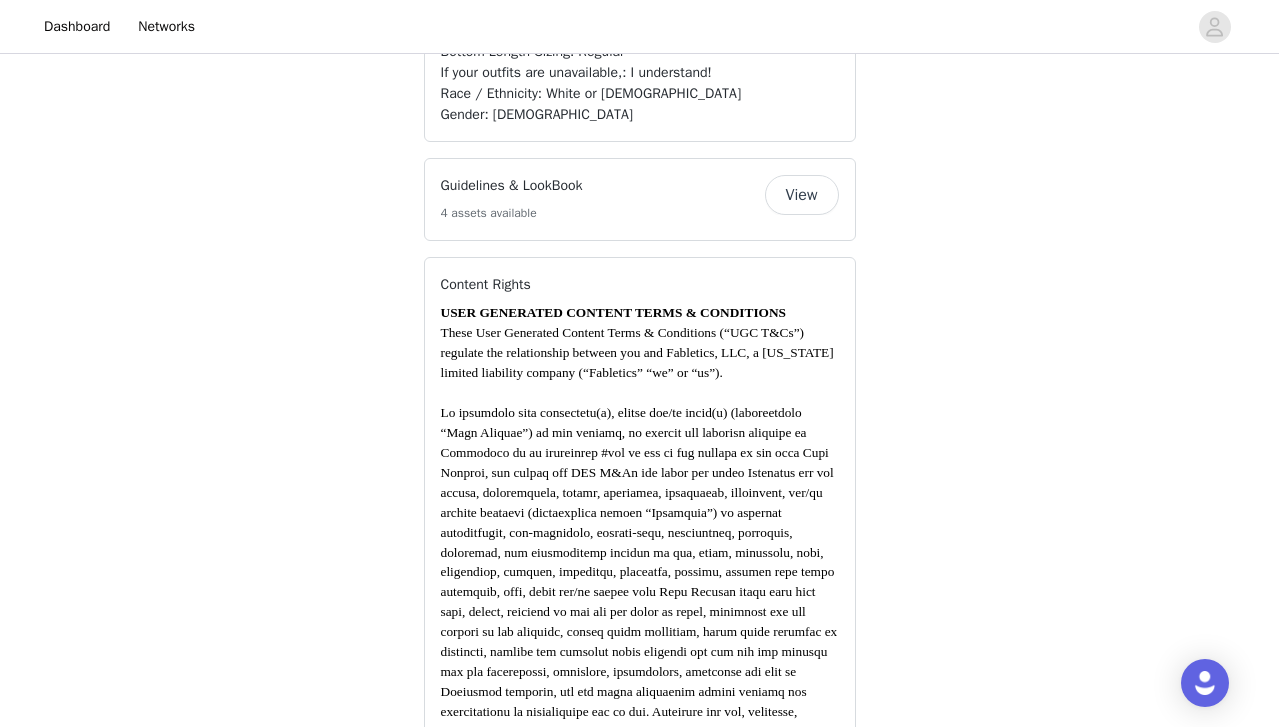 click on "View" at bounding box center (802, 195) 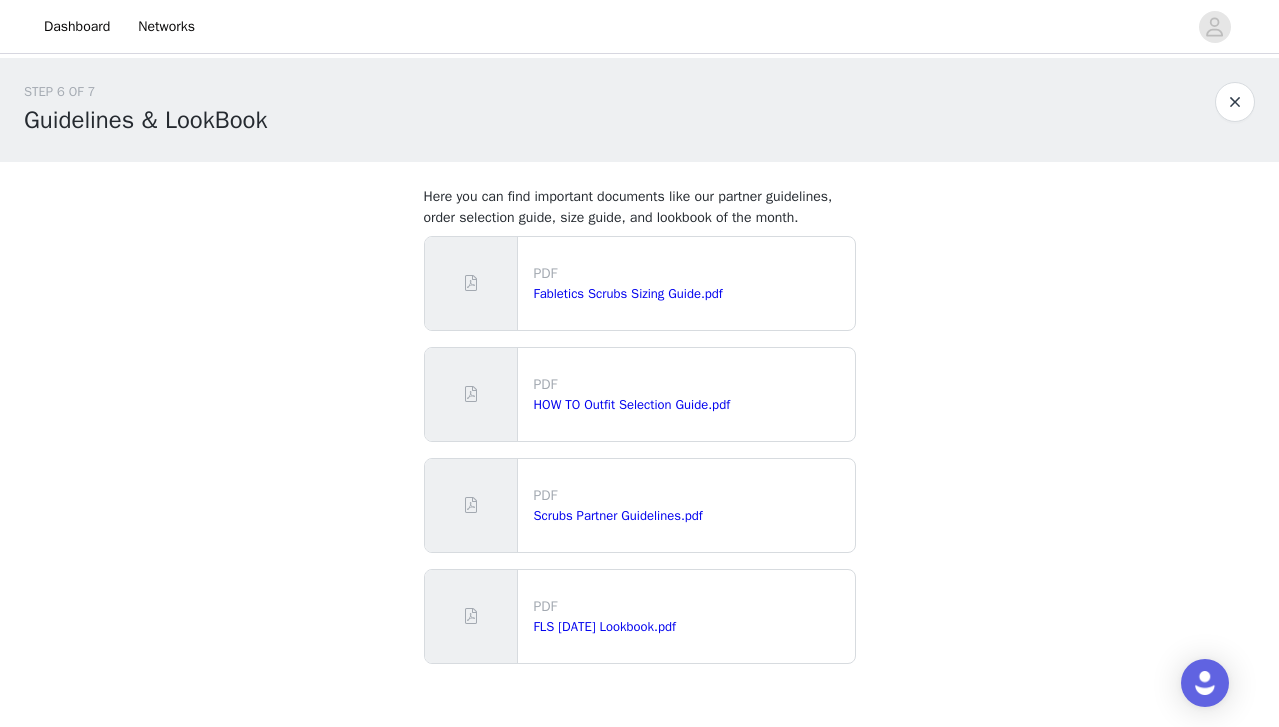 click at bounding box center (1235, 102) 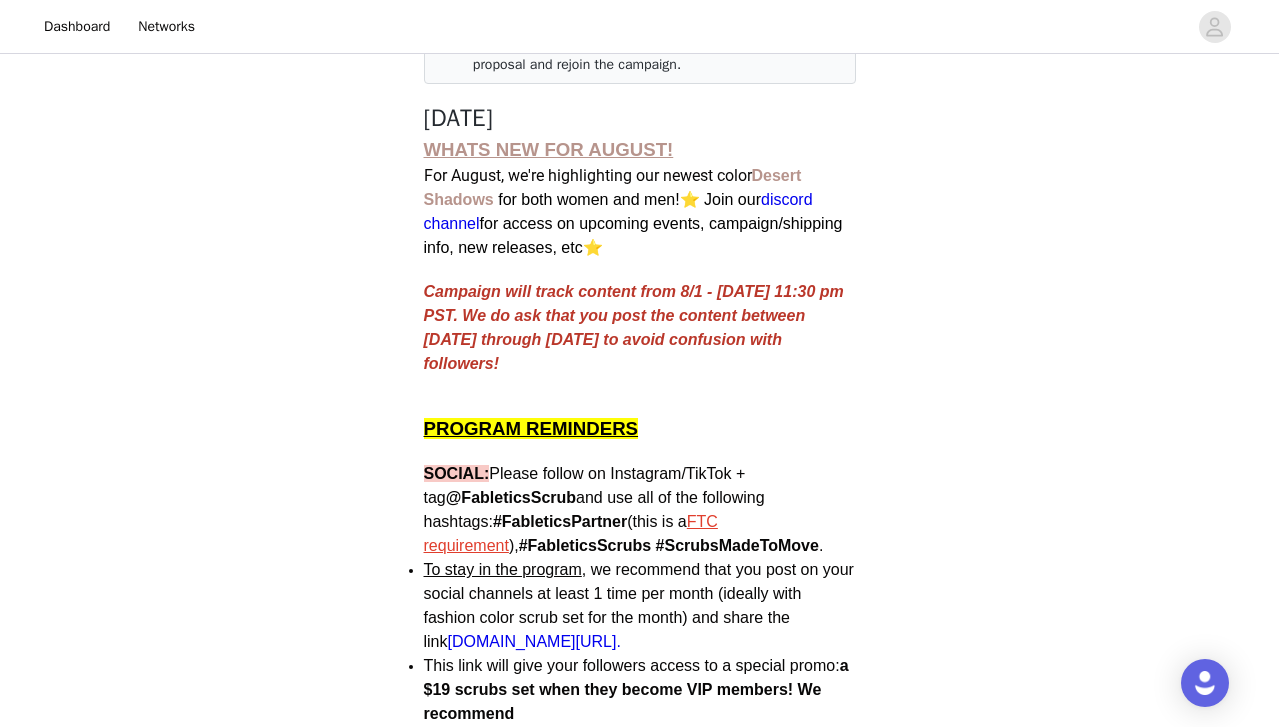 scroll, scrollTop: 0, scrollLeft: 0, axis: both 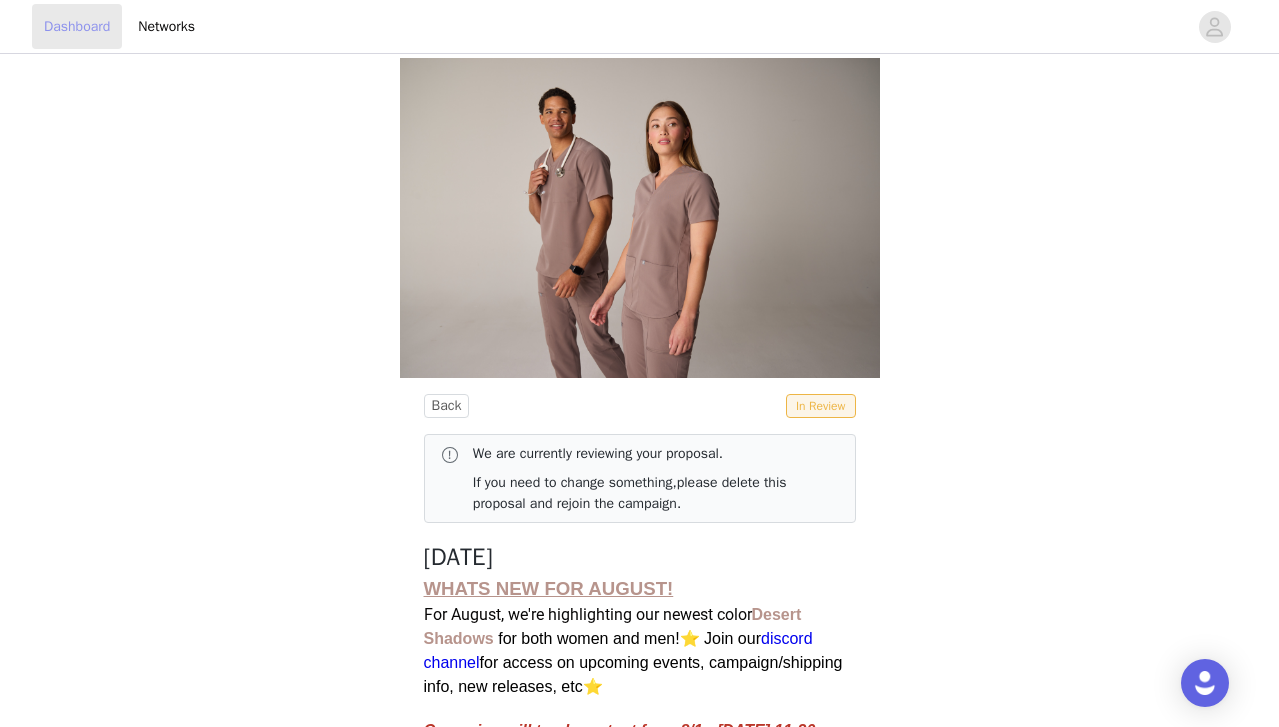 click on "Dashboard" at bounding box center (77, 26) 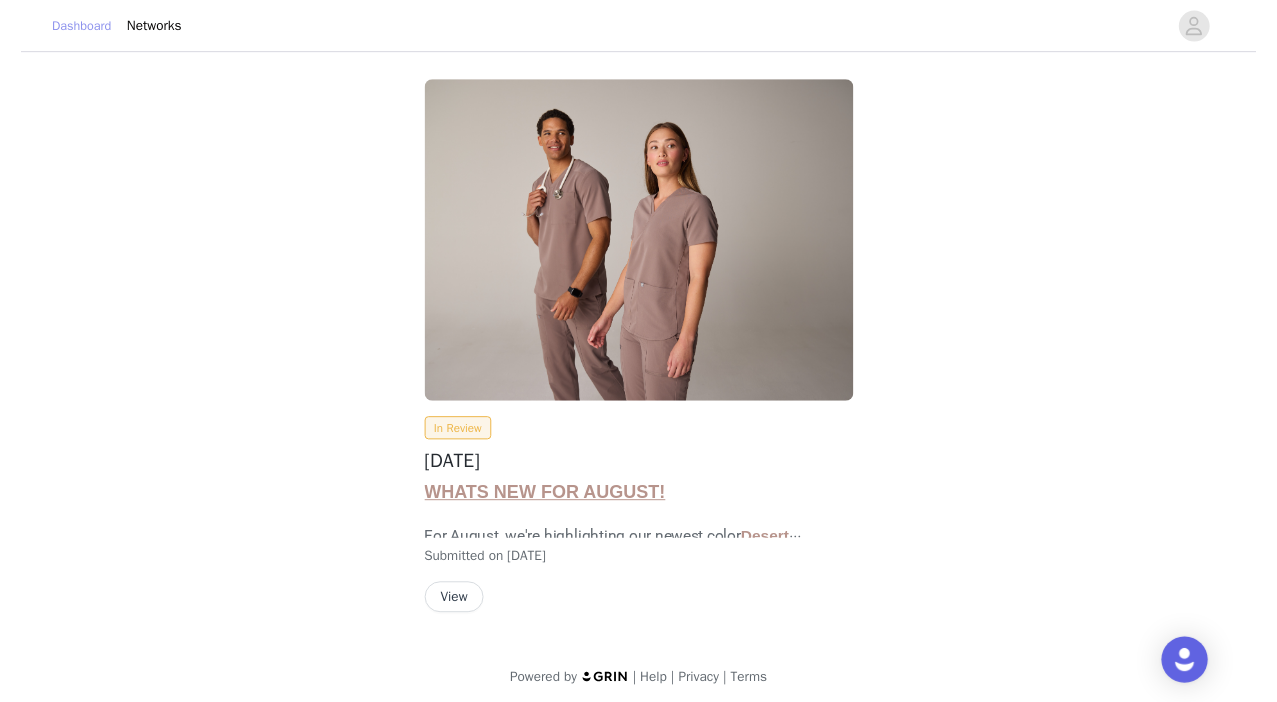scroll, scrollTop: 8, scrollLeft: 0, axis: vertical 